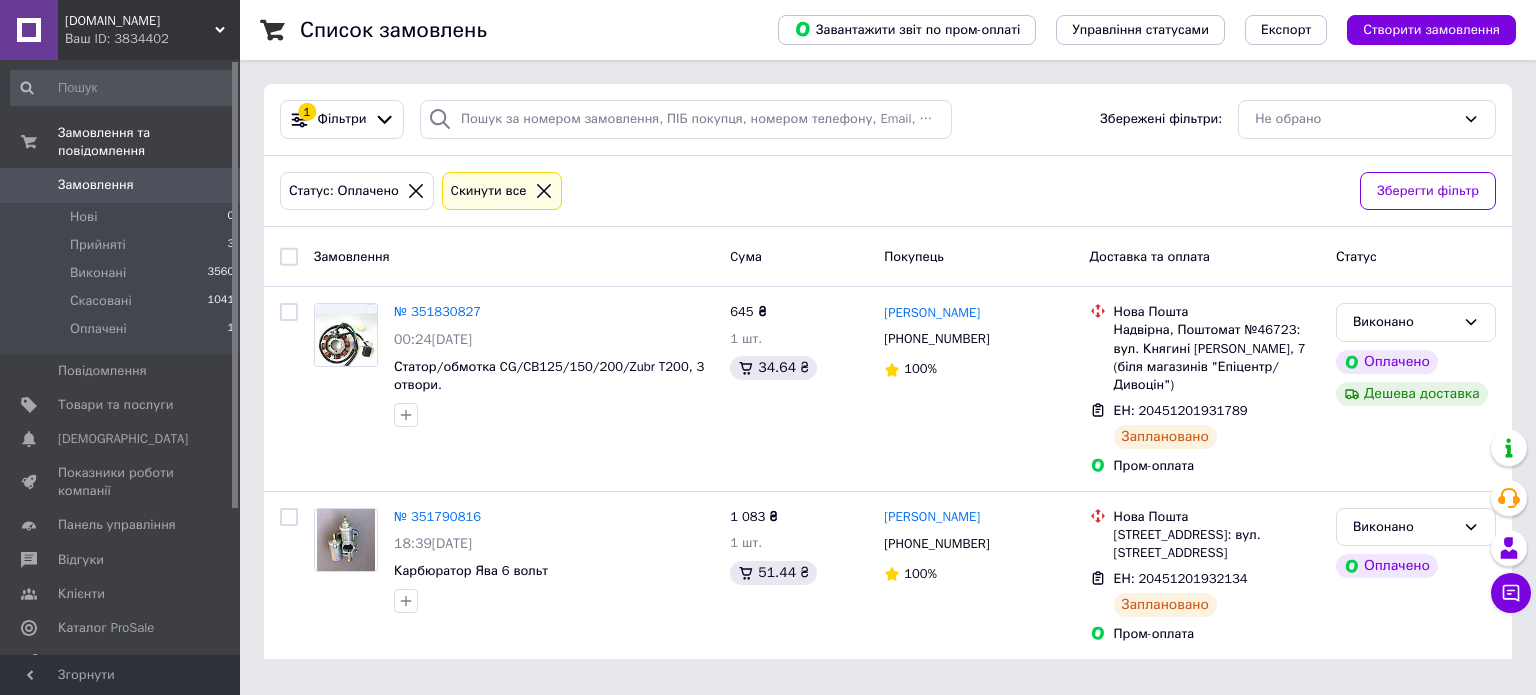 scroll, scrollTop: 0, scrollLeft: 0, axis: both 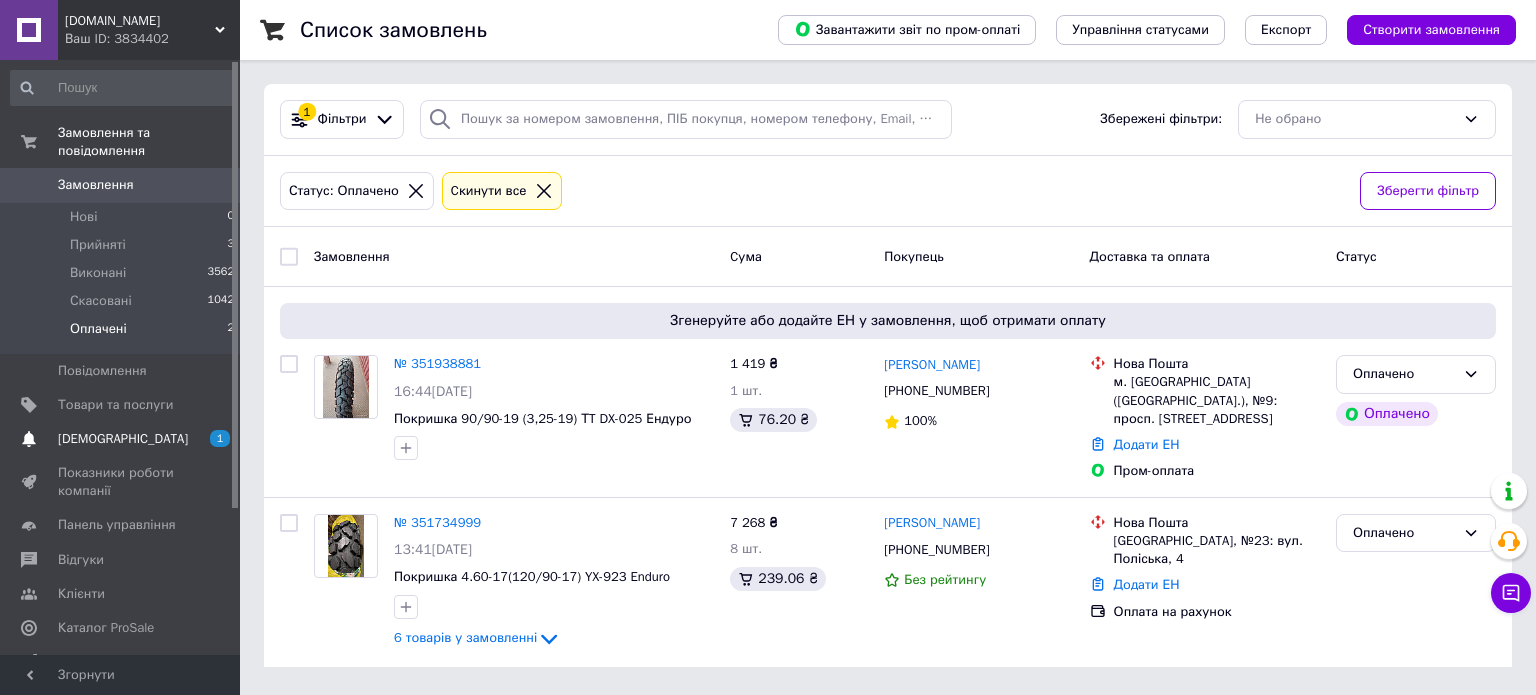 click on "[DEMOGRAPHIC_DATA]" at bounding box center [123, 439] 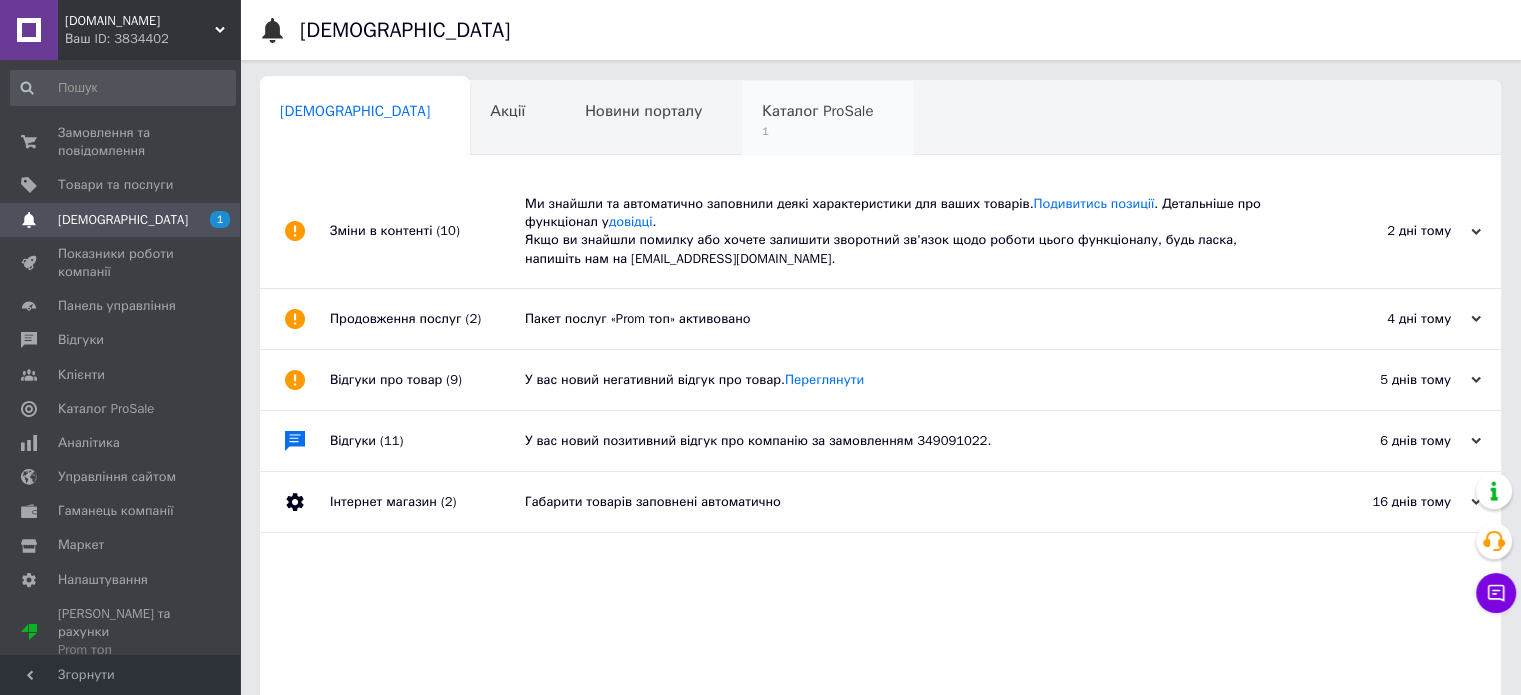 click on "Каталог ProSale" at bounding box center [817, 111] 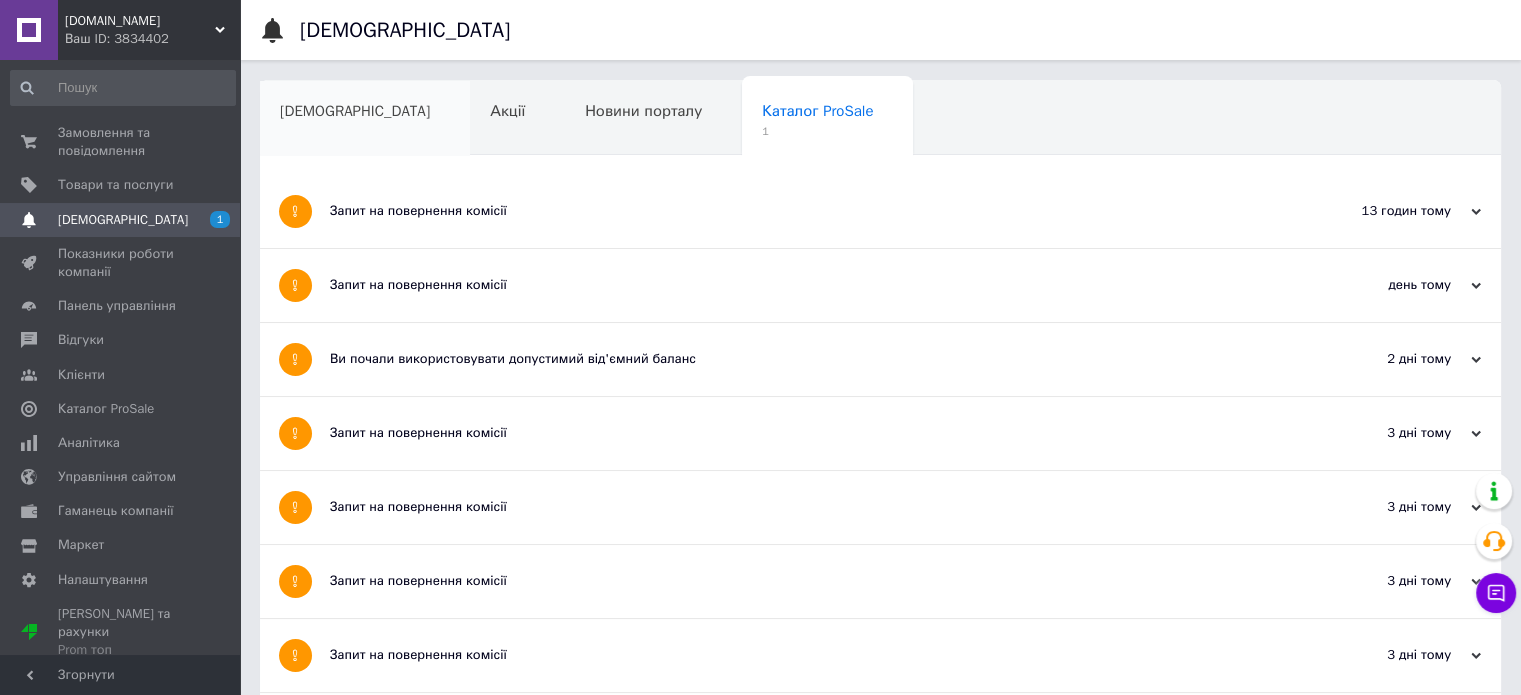 click on "[DEMOGRAPHIC_DATA]" at bounding box center [355, 111] 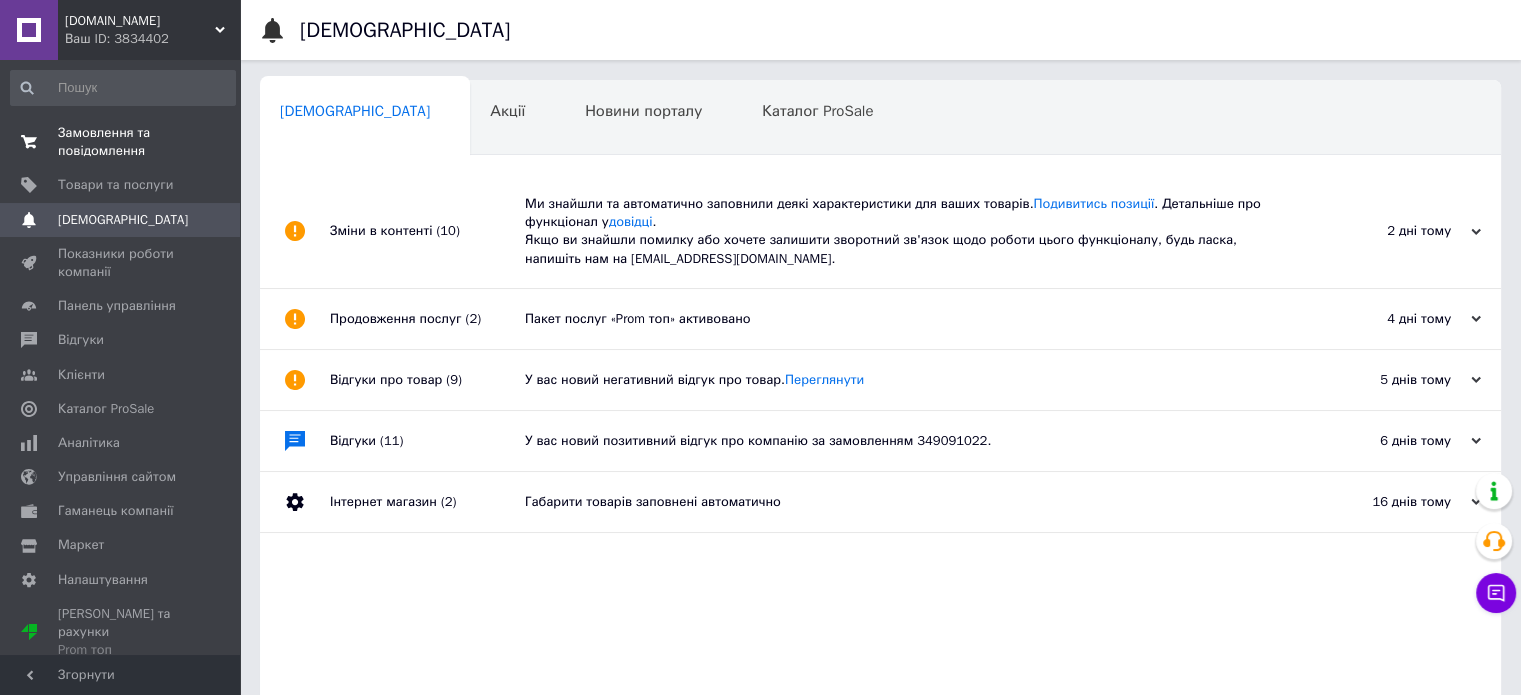 click on "Замовлення та повідомлення" at bounding box center [121, 142] 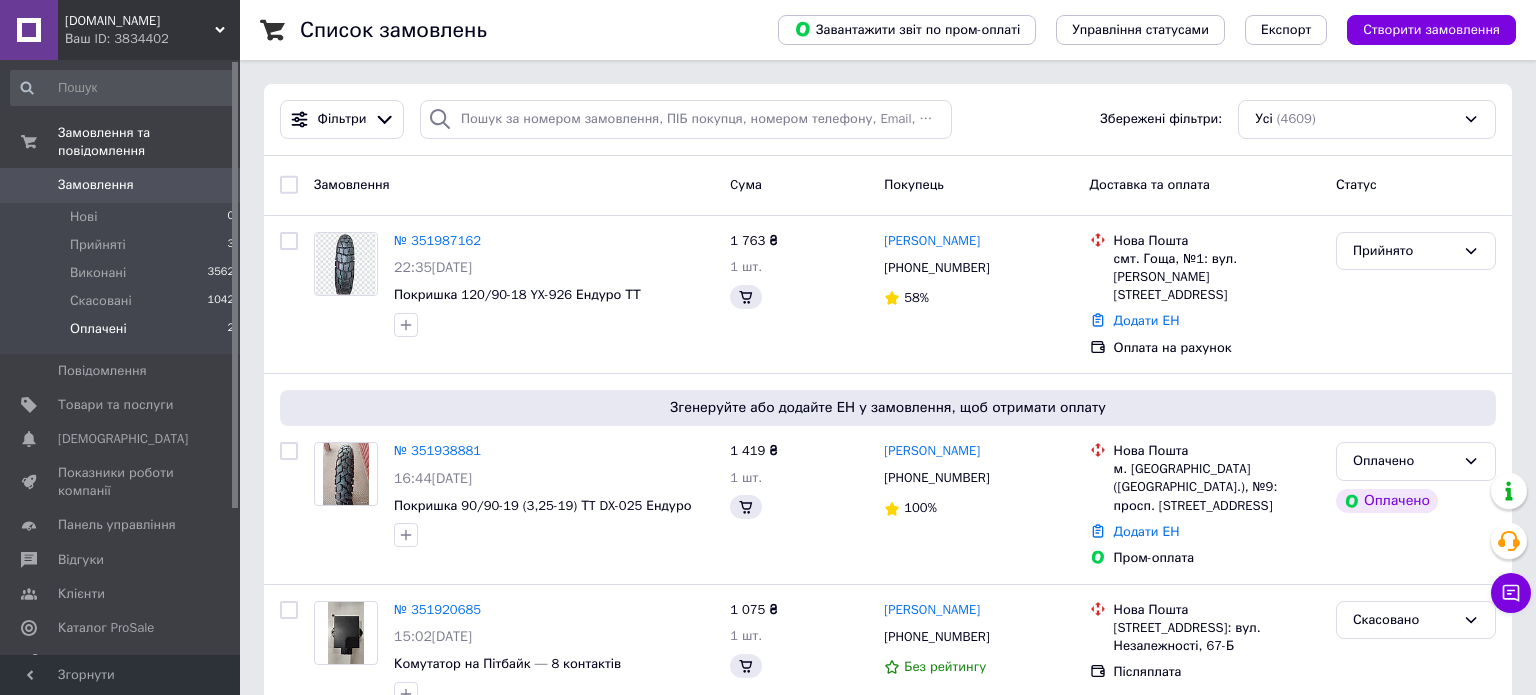 click on "Оплачені" at bounding box center (98, 329) 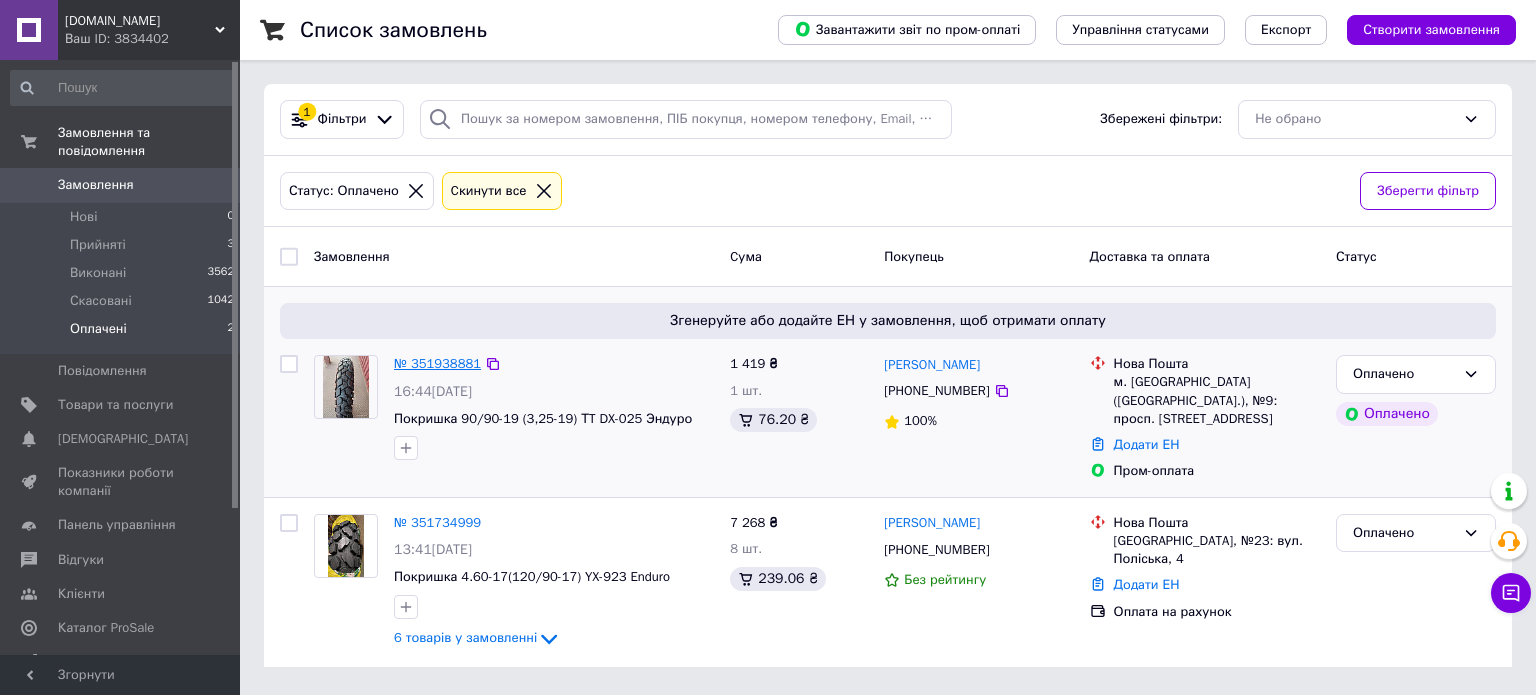 click on "№ 351938881" at bounding box center (437, 363) 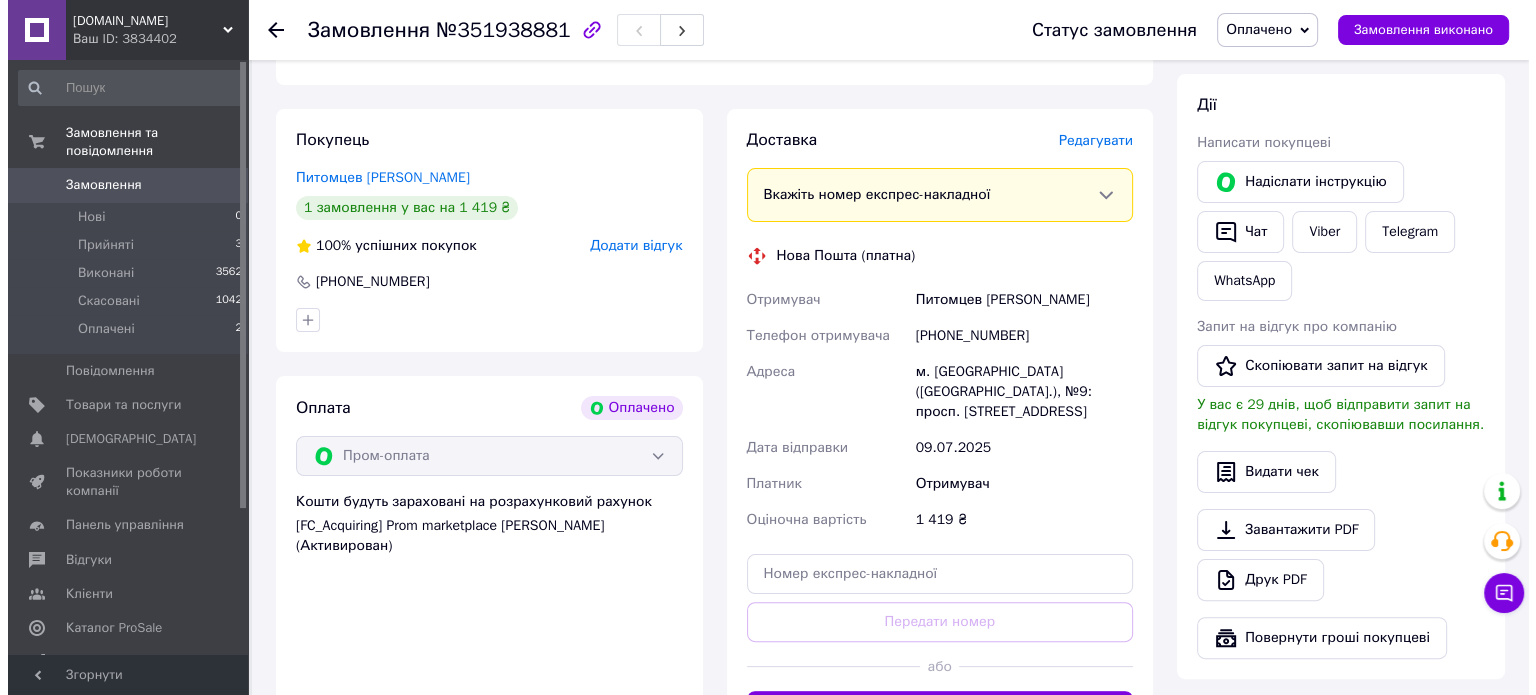 scroll, scrollTop: 400, scrollLeft: 0, axis: vertical 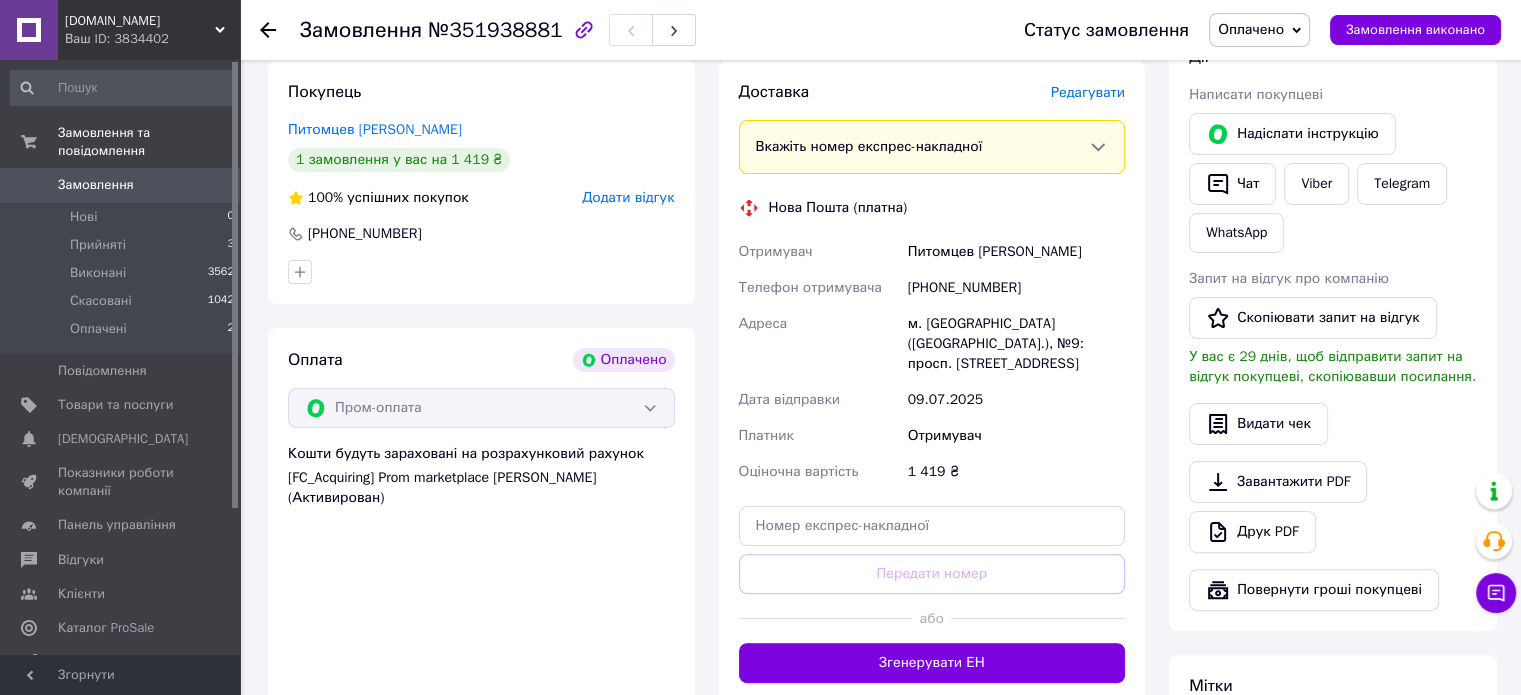 click on "Редагувати" at bounding box center (1088, 92) 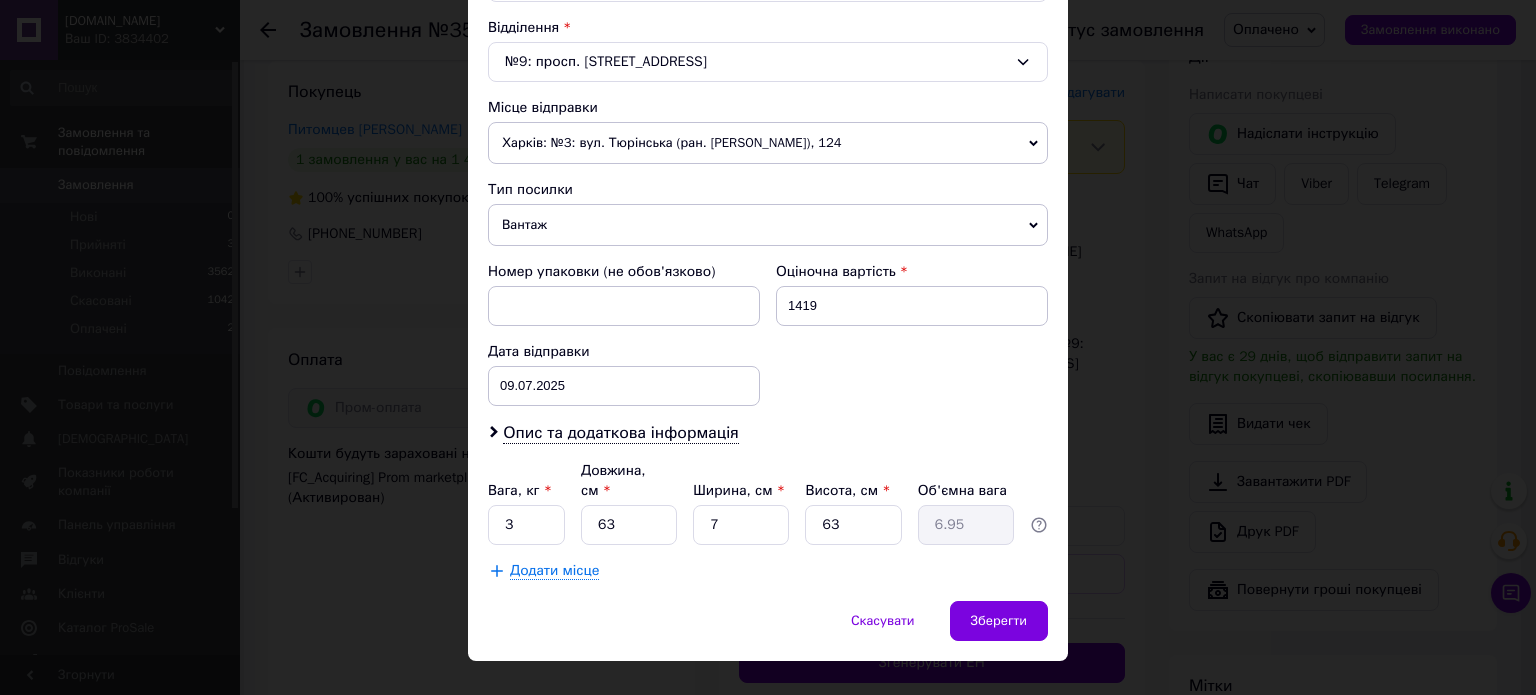 scroll, scrollTop: 627, scrollLeft: 0, axis: vertical 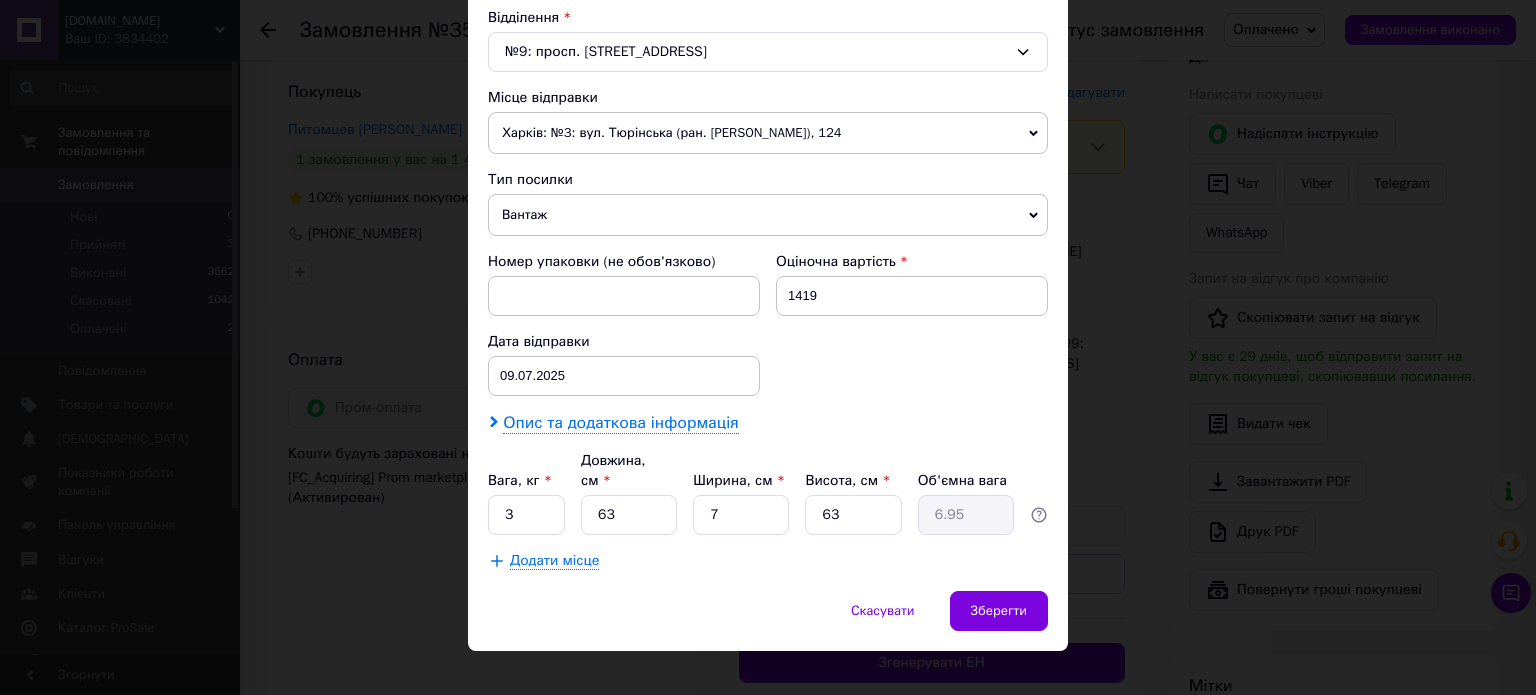 click on "Опис та додаткова інформація" at bounding box center (620, 423) 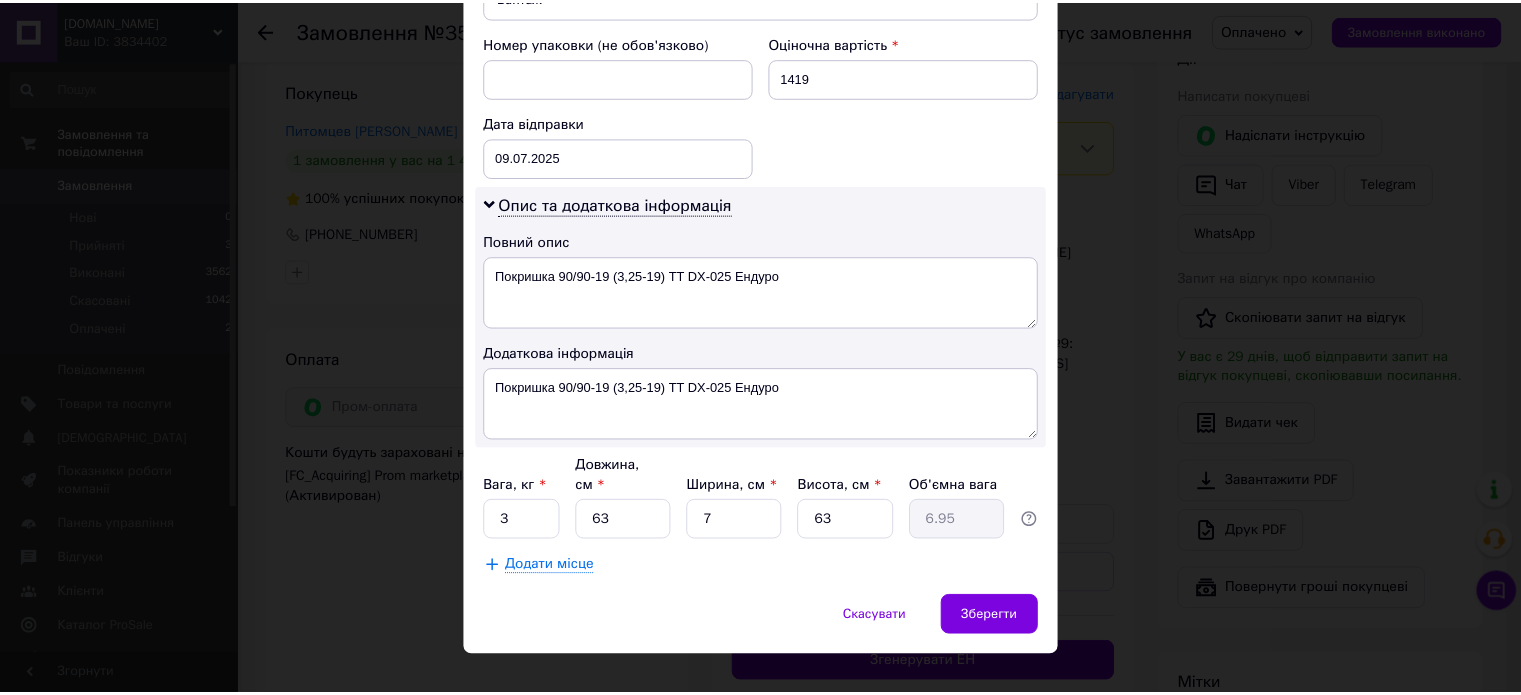 scroll, scrollTop: 850, scrollLeft: 0, axis: vertical 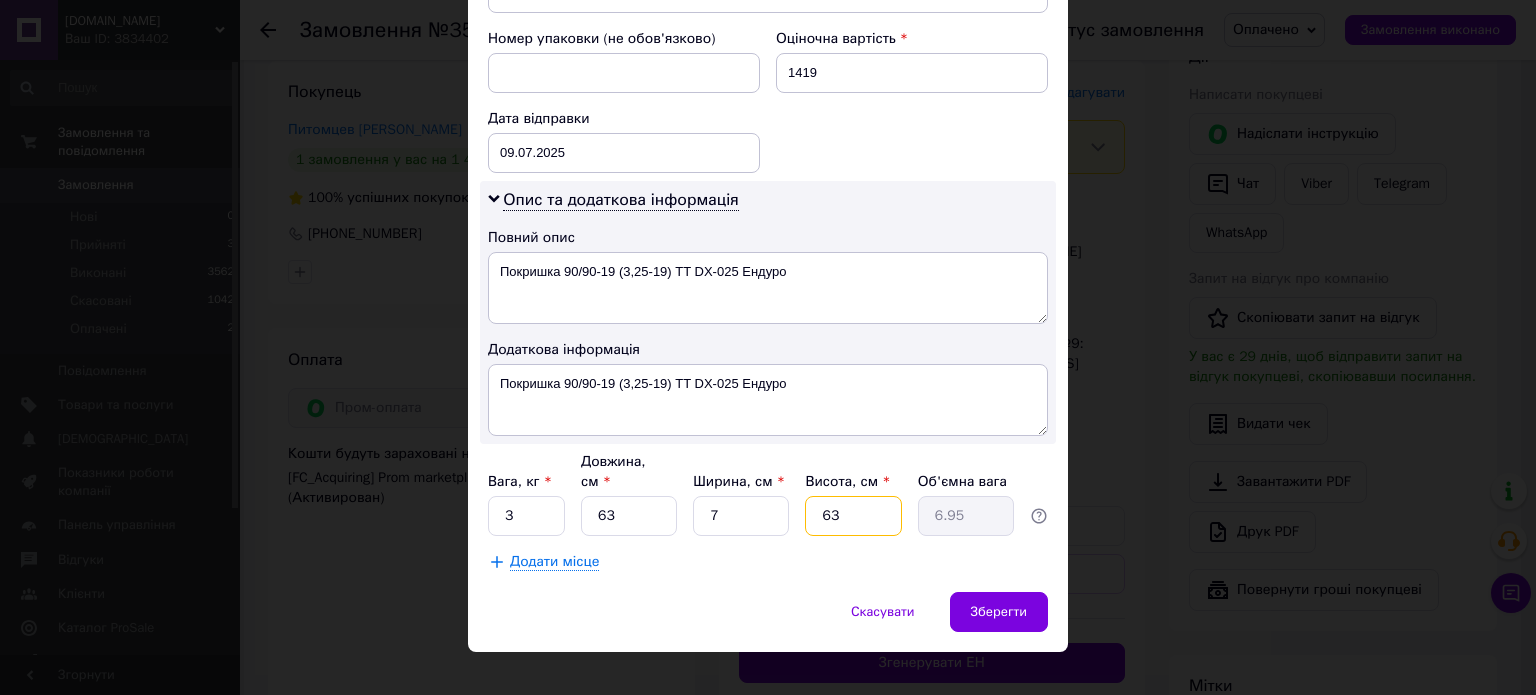drag, startPoint x: 845, startPoint y: 493, endPoint x: 825, endPoint y: 493, distance: 20 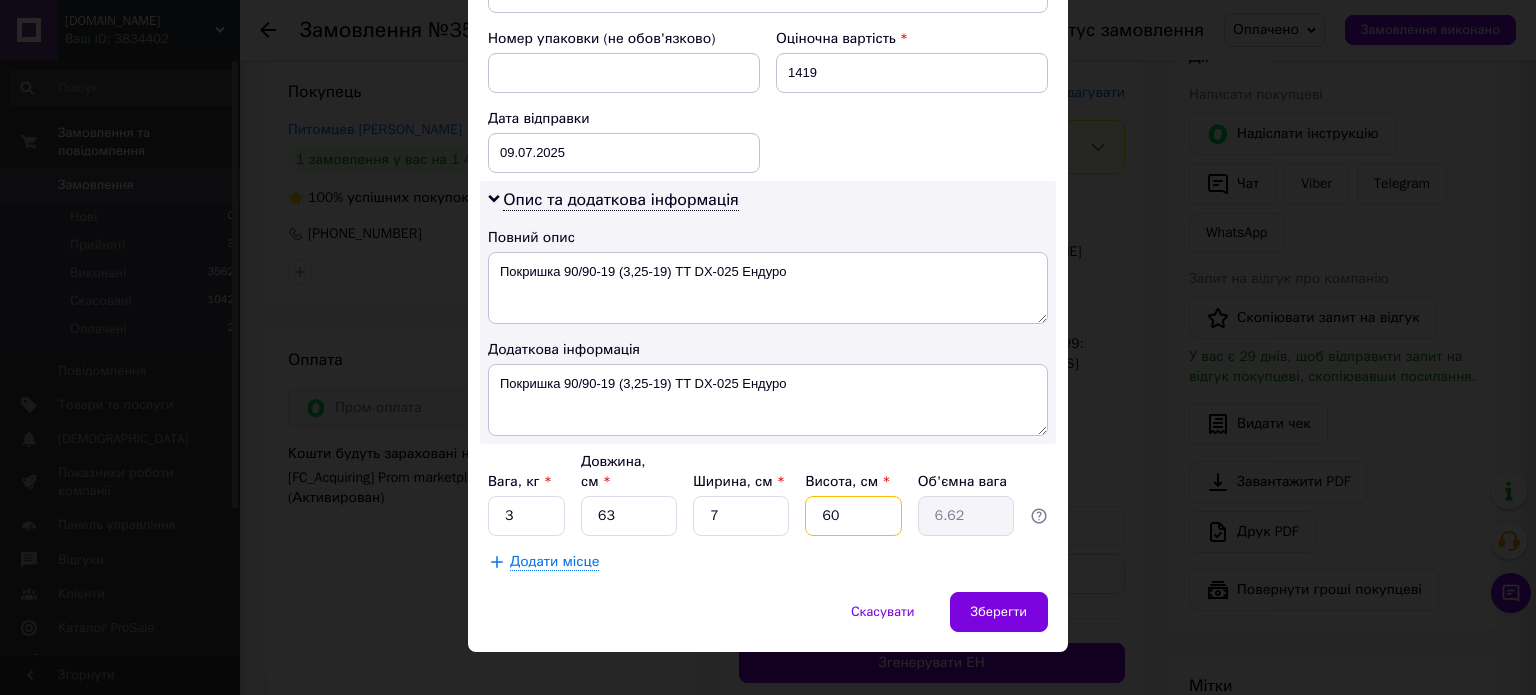 type on "60" 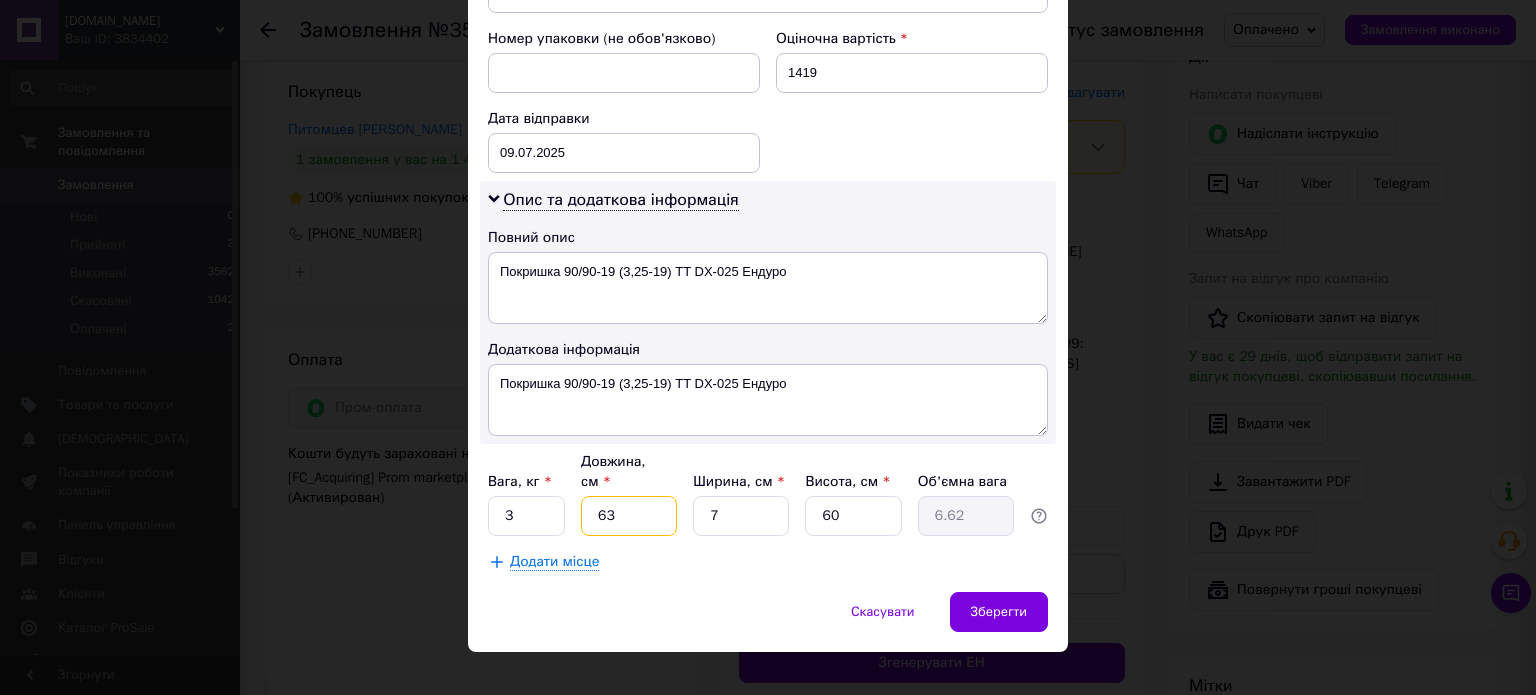click on "63" at bounding box center [629, 516] 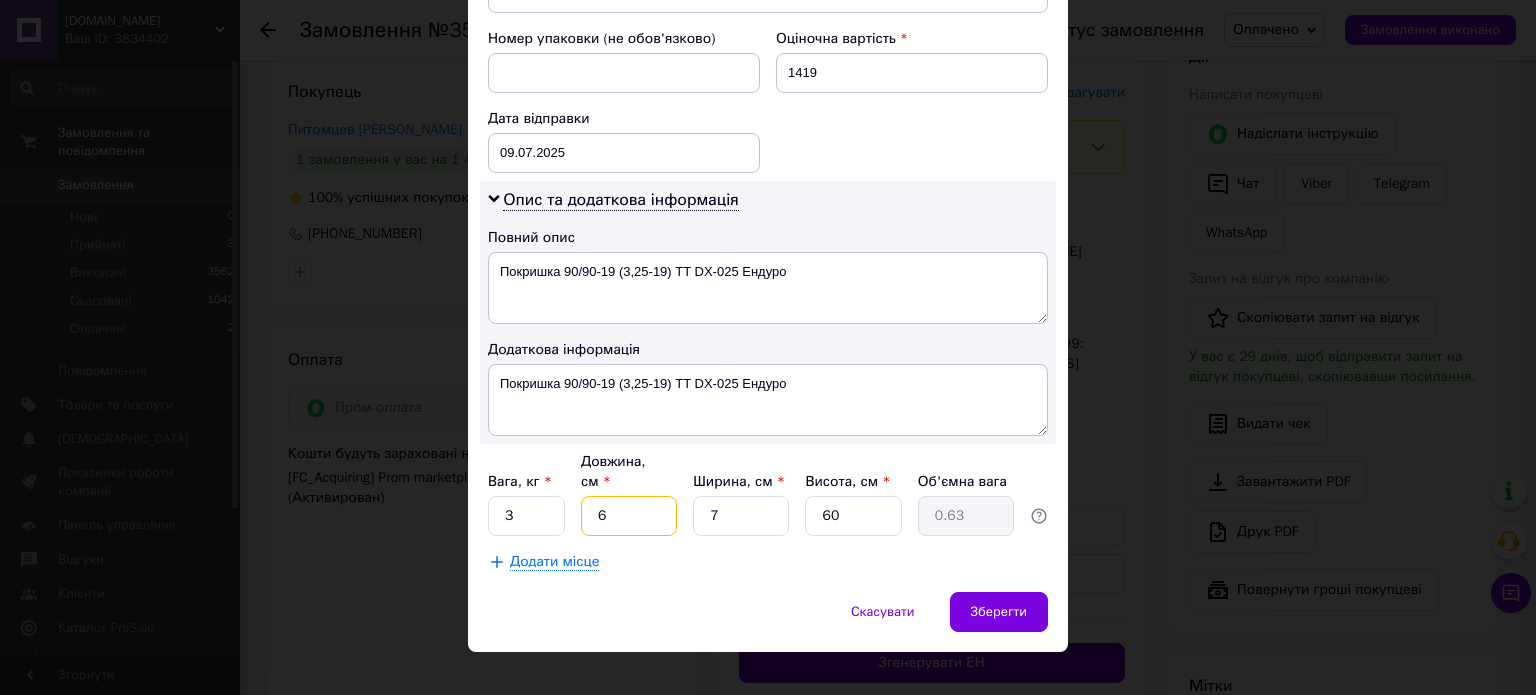 type on "60" 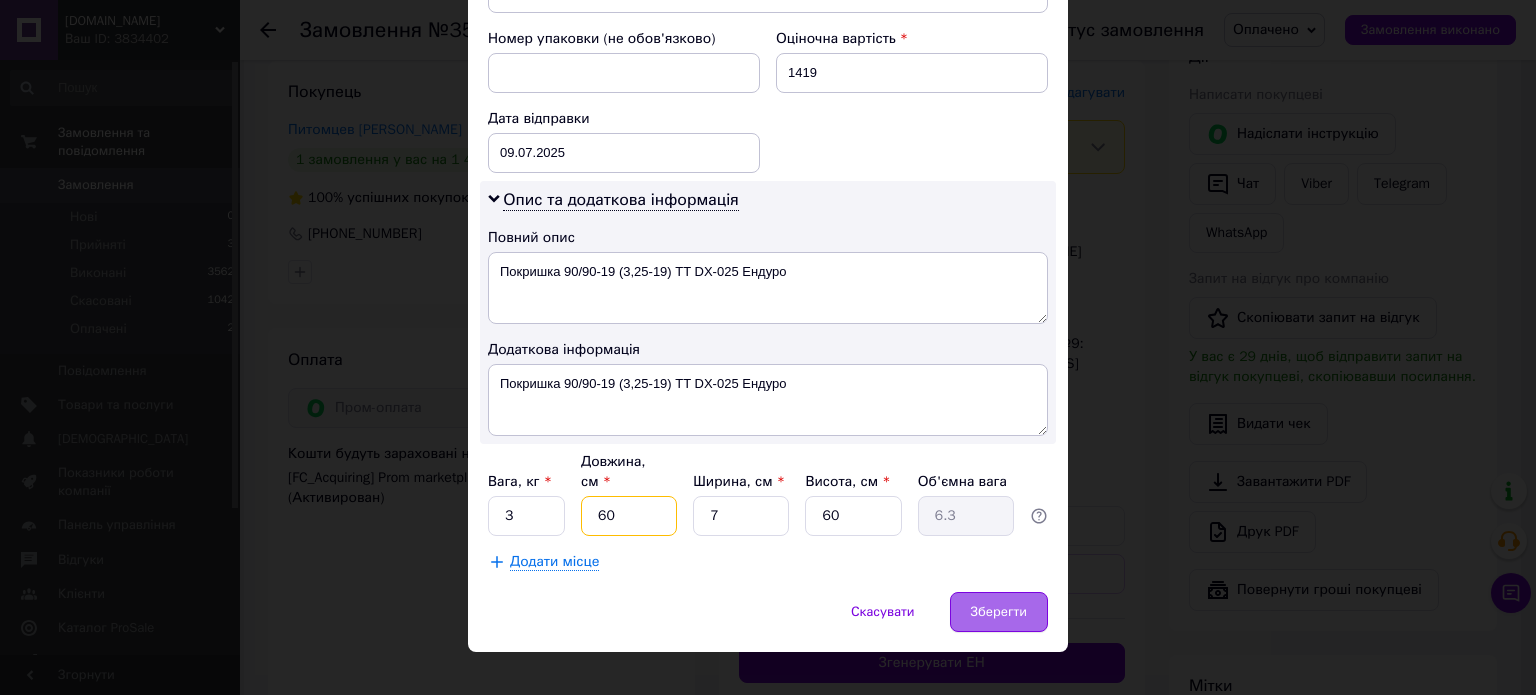 type on "60" 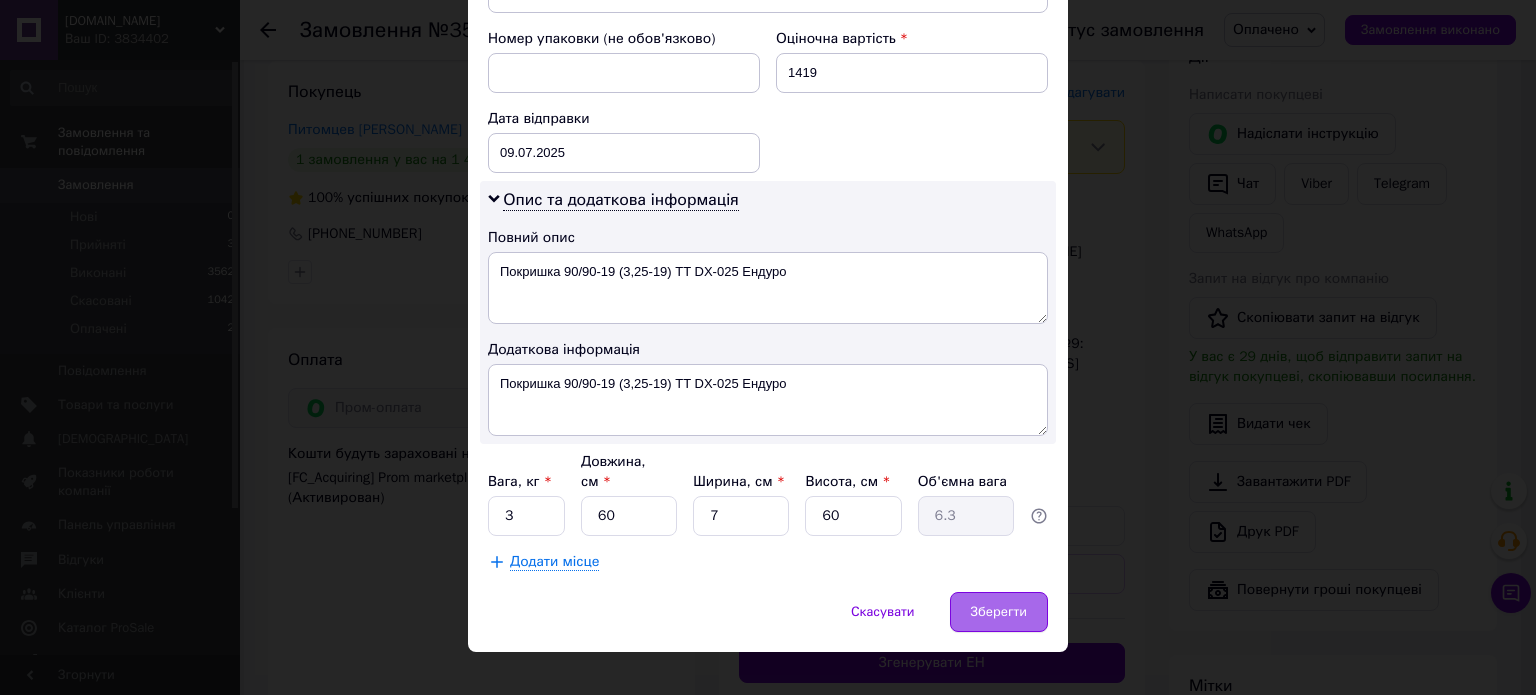 click on "Зберегти" at bounding box center (999, 612) 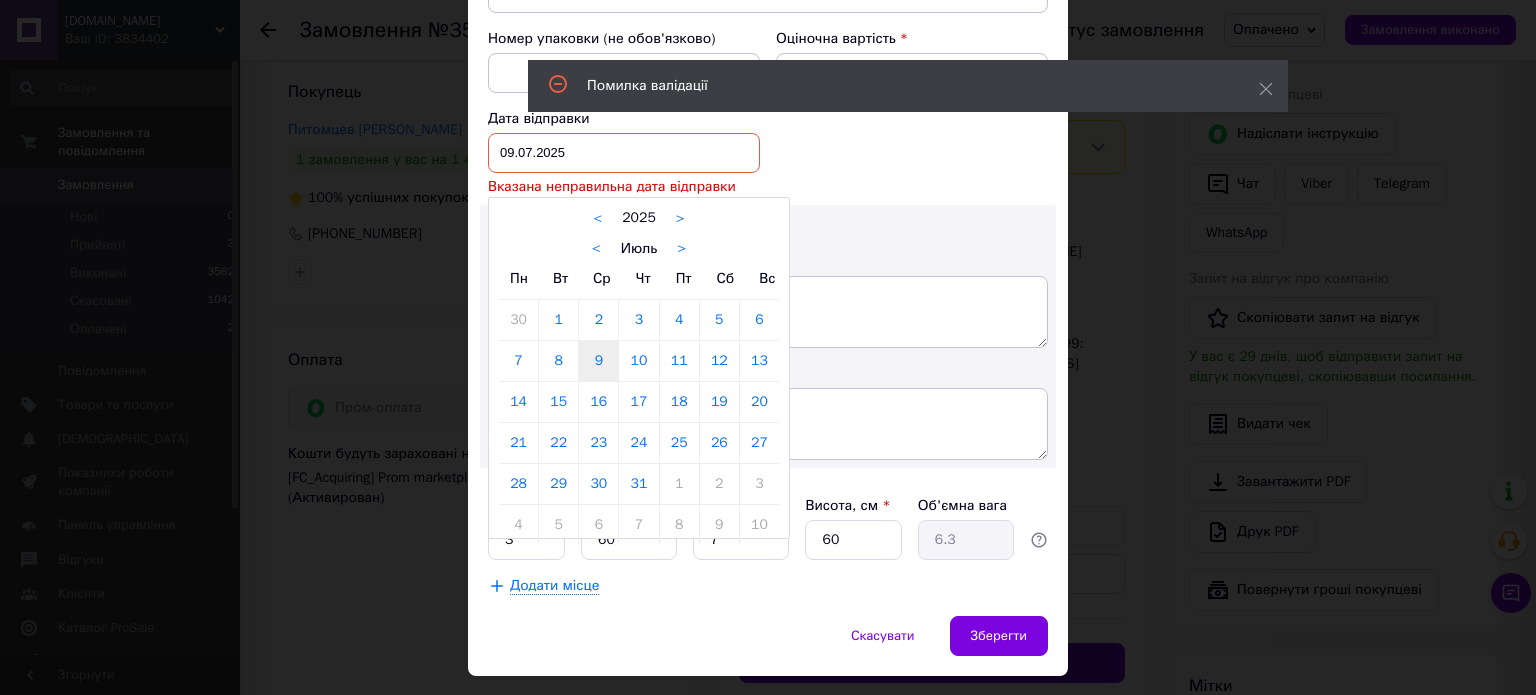 click on "[DATE] < 2025 > < Июль > Пн Вт Ср Чт Пт Сб Вс 30 1 2 3 4 5 6 7 8 9 10 11 12 13 14 15 16 17 18 19 20 21 22 23 24 25 26 27 28 29 30 31 1 2 3 4 5 6 7 8 9 10" at bounding box center (624, 153) 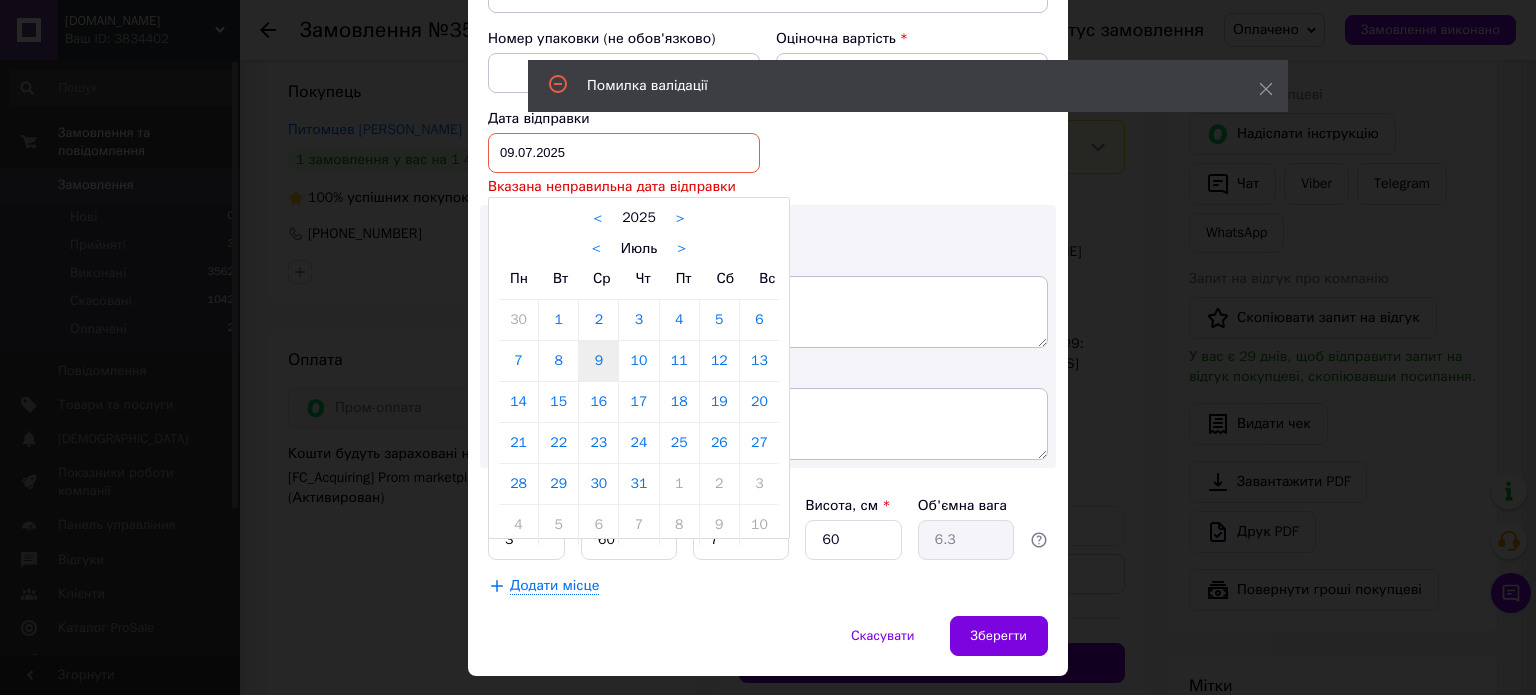 drag, startPoint x: 636, startPoint y: 362, endPoint x: 648, endPoint y: 372, distance: 15.6205 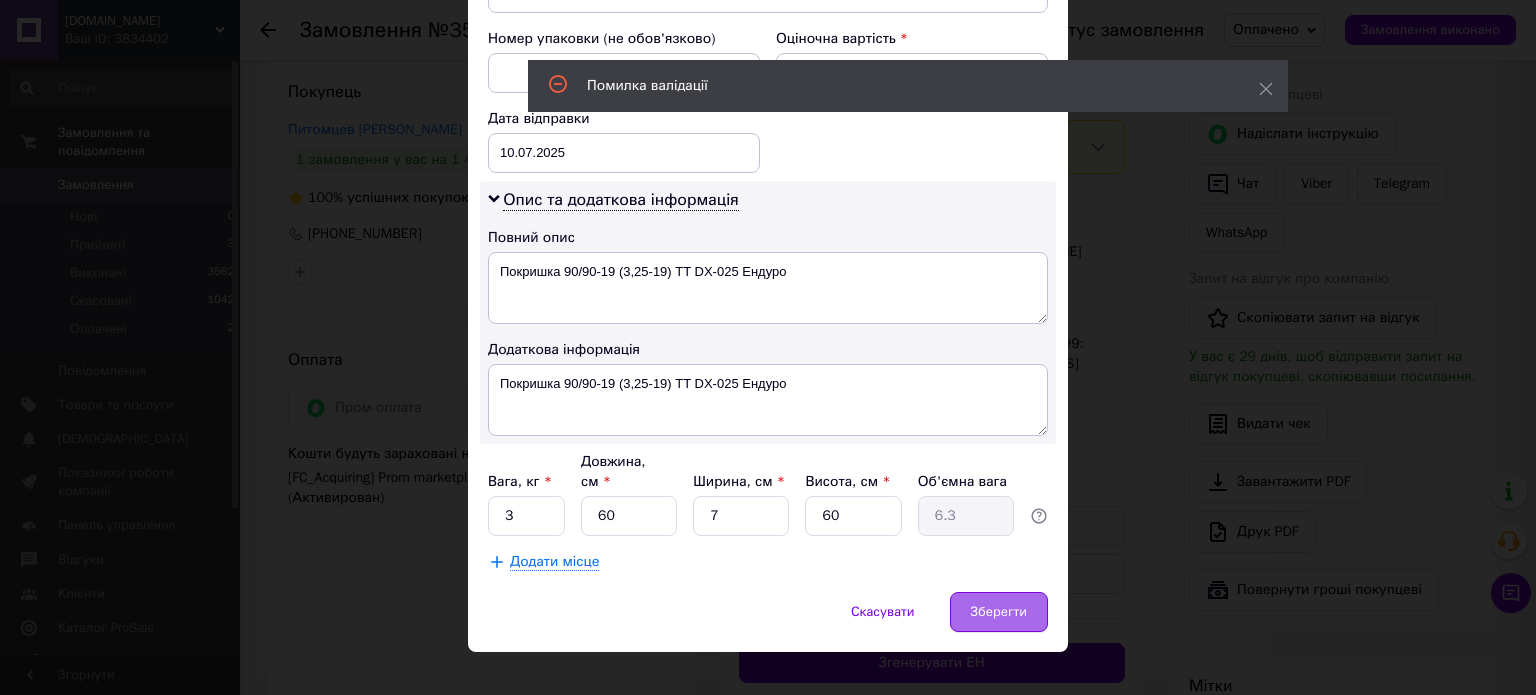 click on "Зберегти" at bounding box center (999, 612) 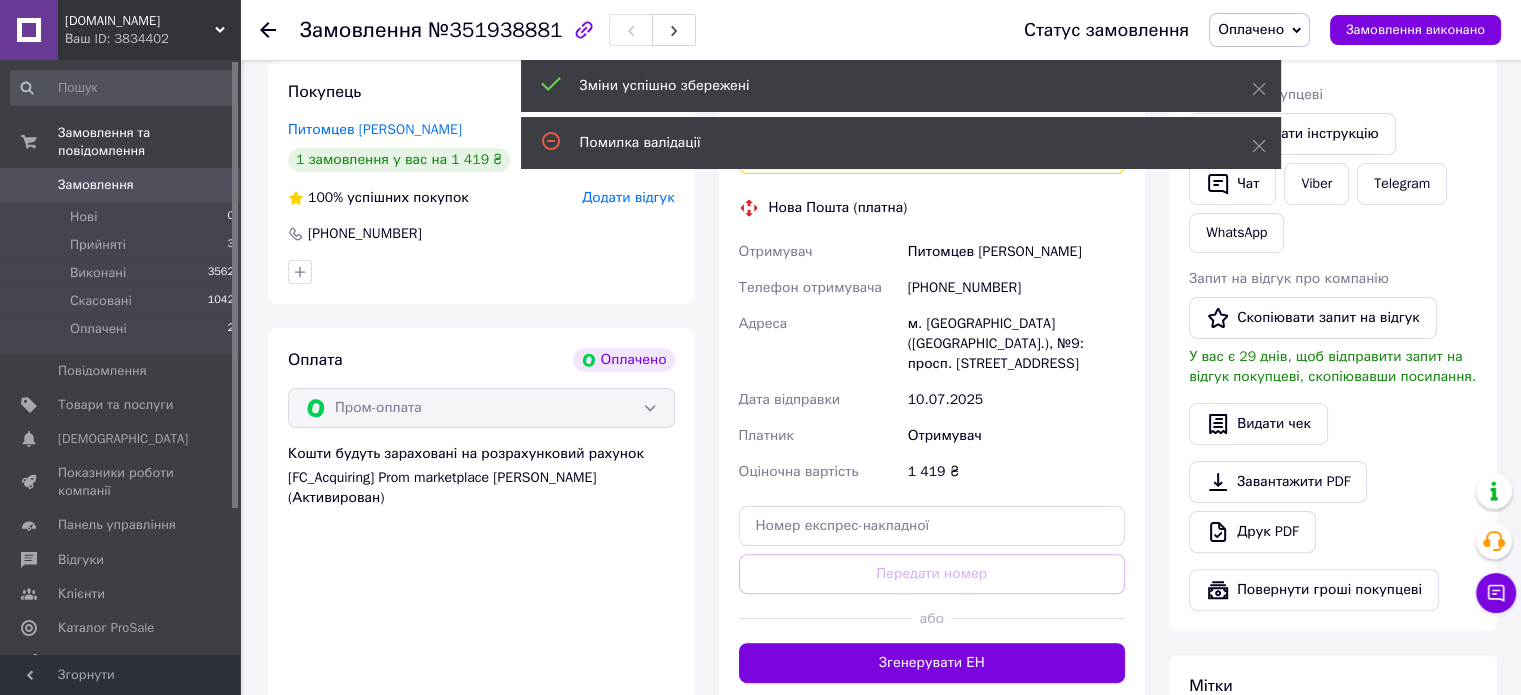scroll, scrollTop: 600, scrollLeft: 0, axis: vertical 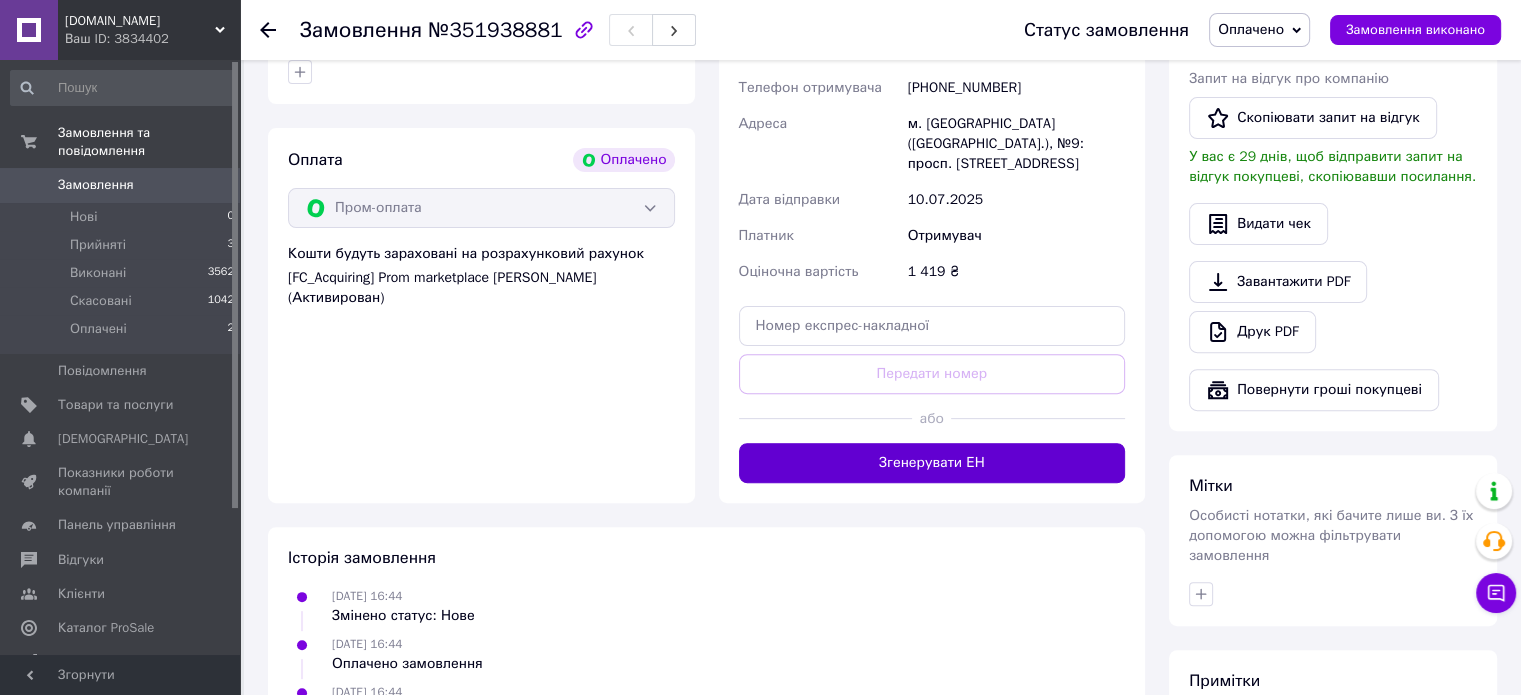 click on "Згенерувати ЕН" at bounding box center [932, 463] 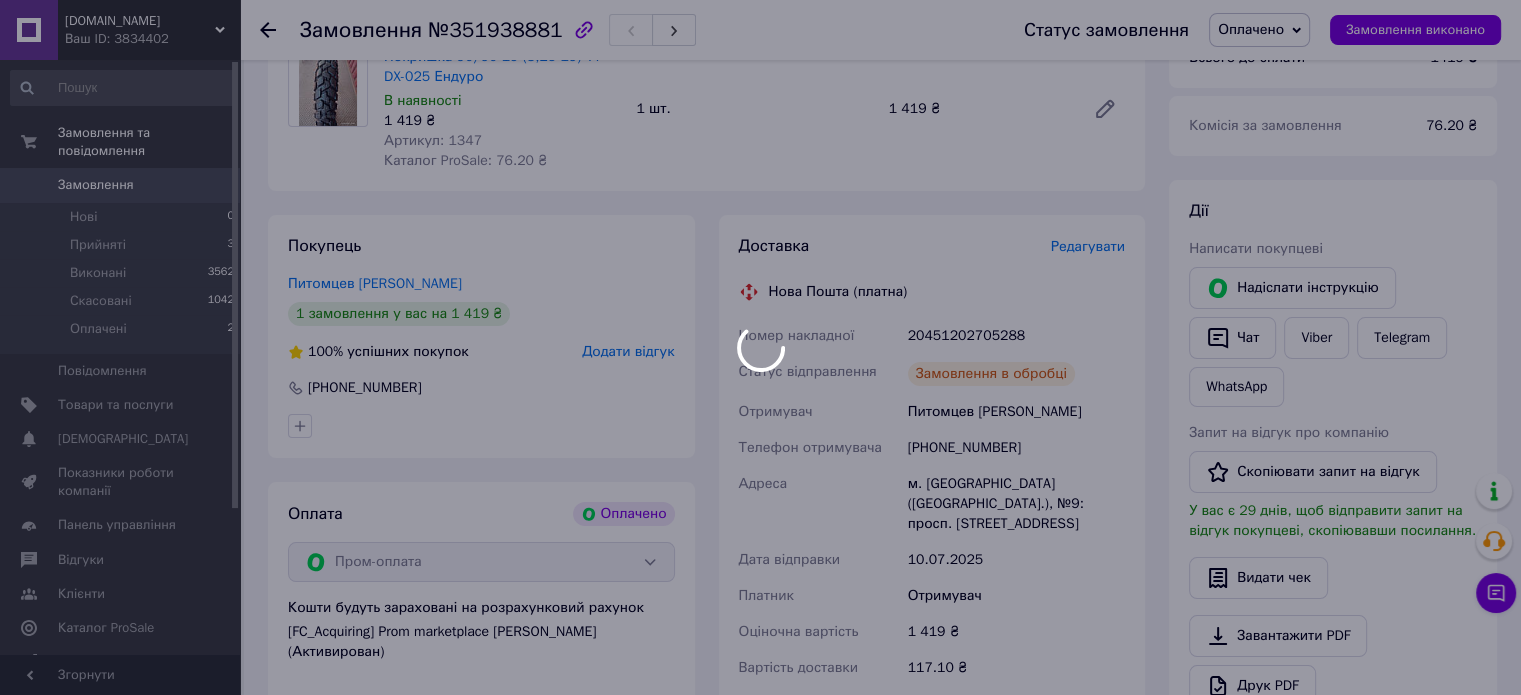 scroll, scrollTop: 200, scrollLeft: 0, axis: vertical 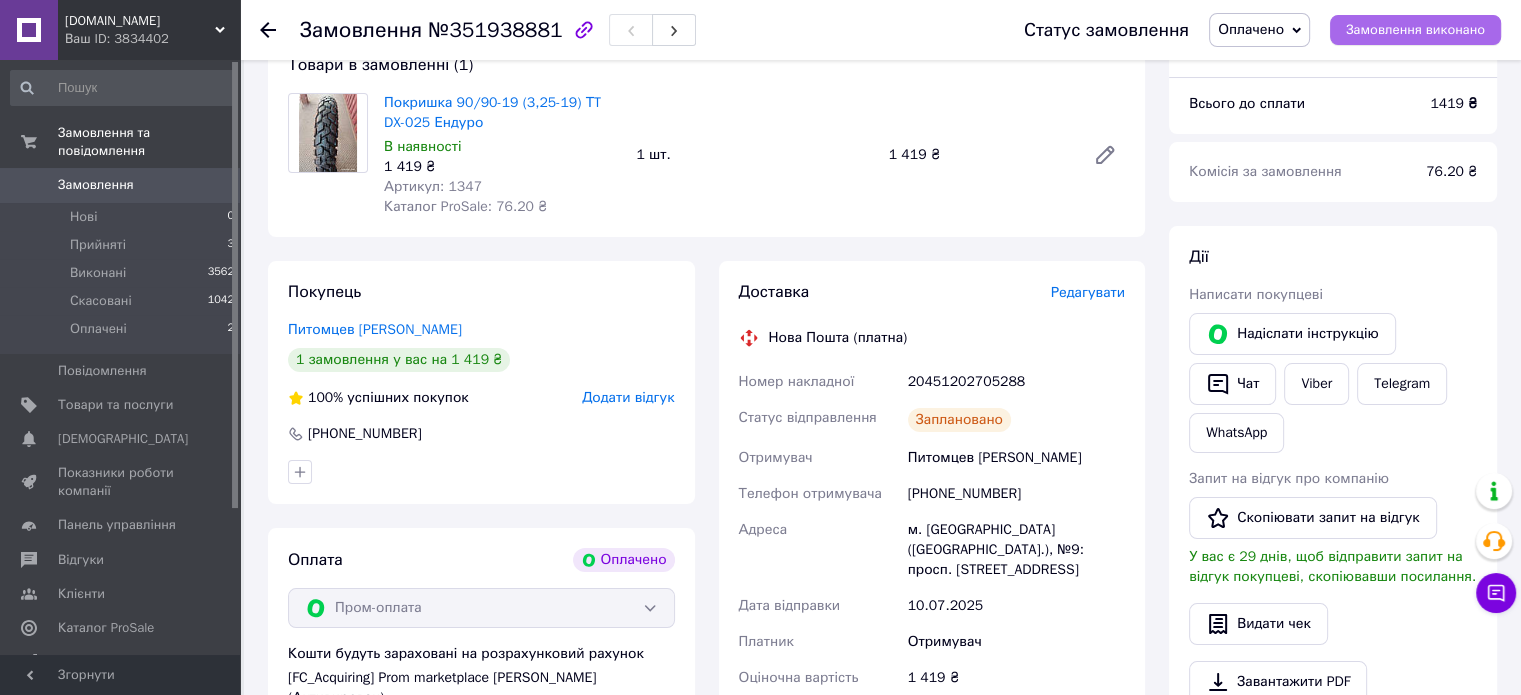 click on "Замовлення виконано" at bounding box center [1415, 30] 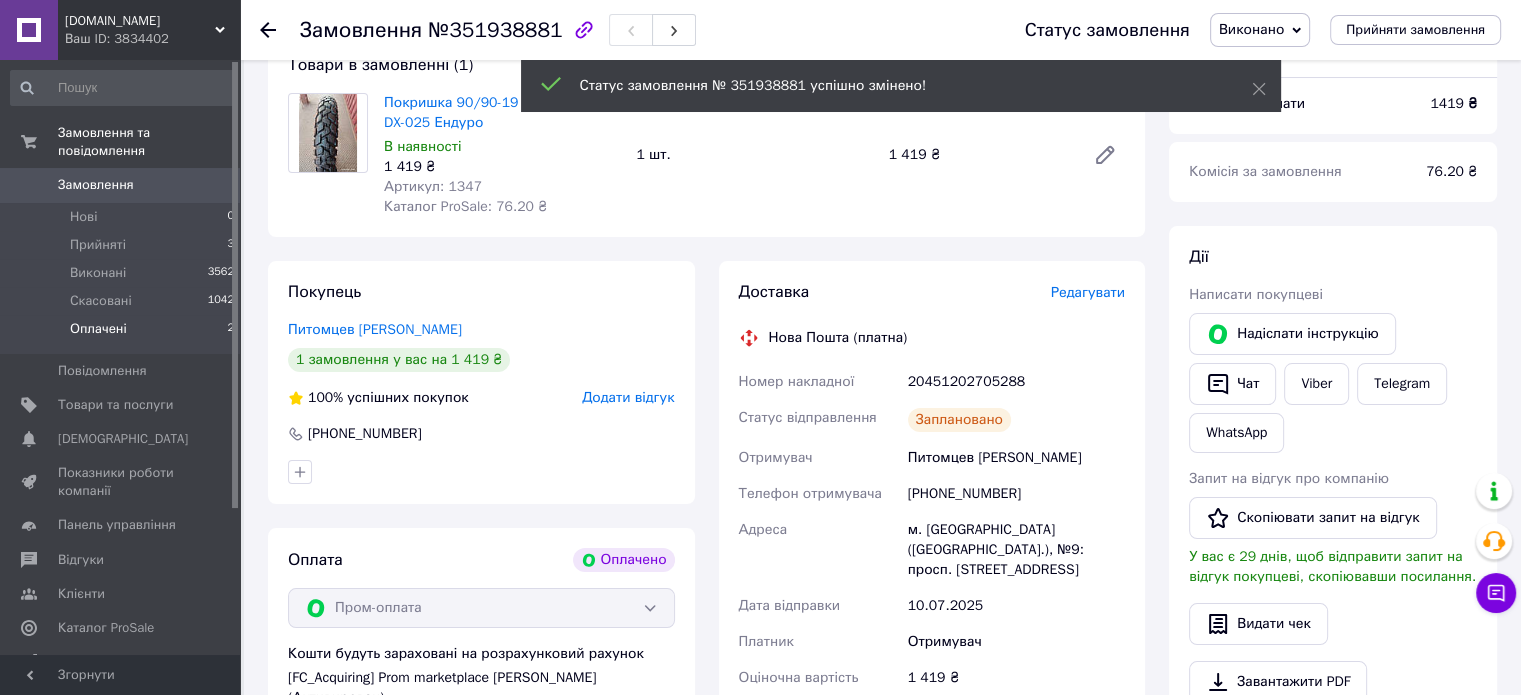click on "Оплачені" at bounding box center [98, 329] 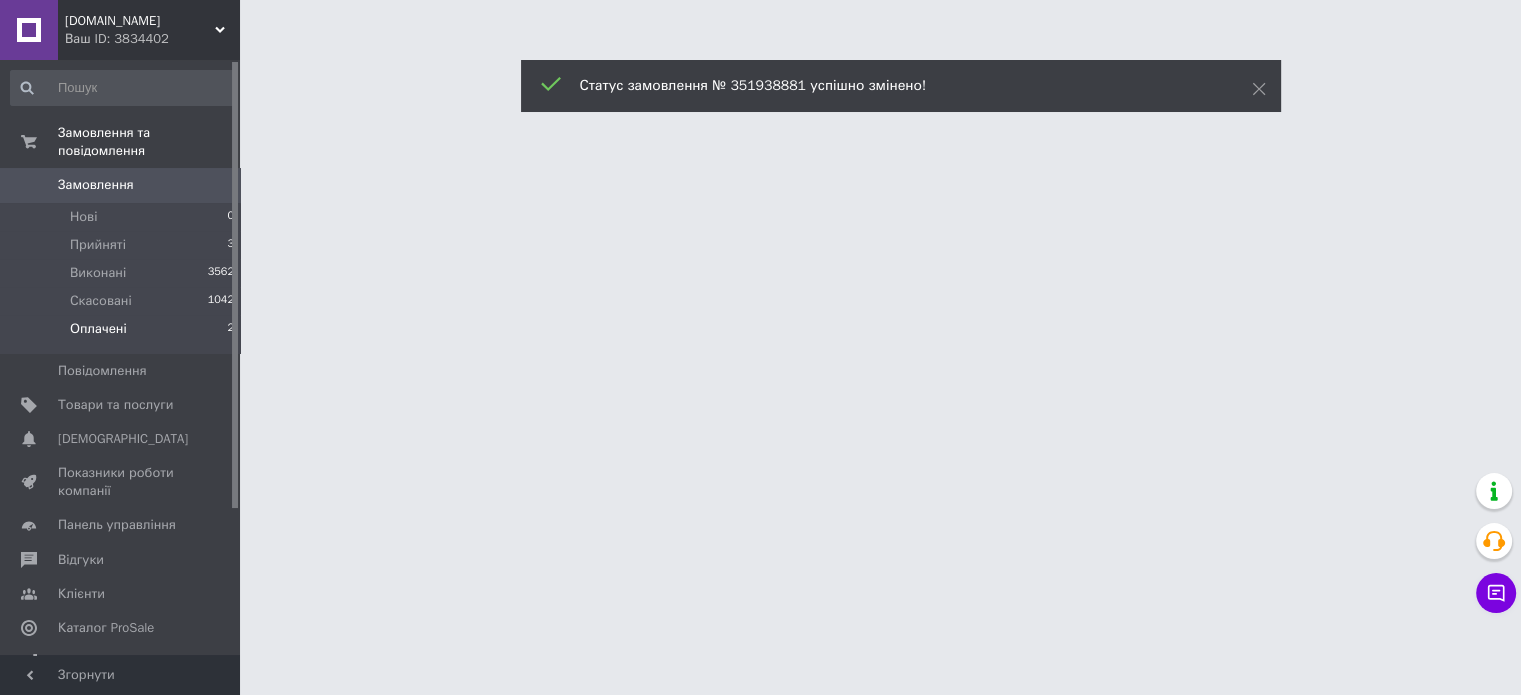 scroll, scrollTop: 0, scrollLeft: 0, axis: both 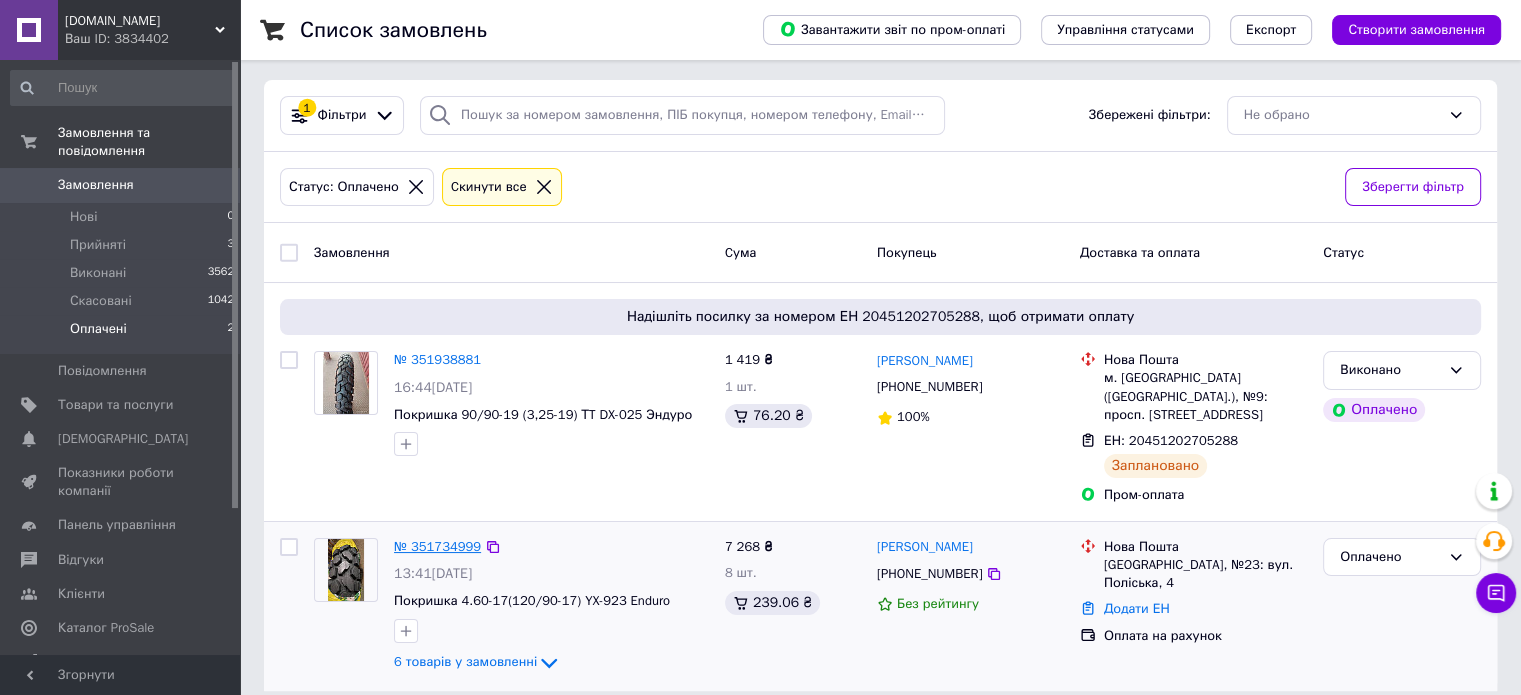 click on "№ 351734999" at bounding box center (437, 546) 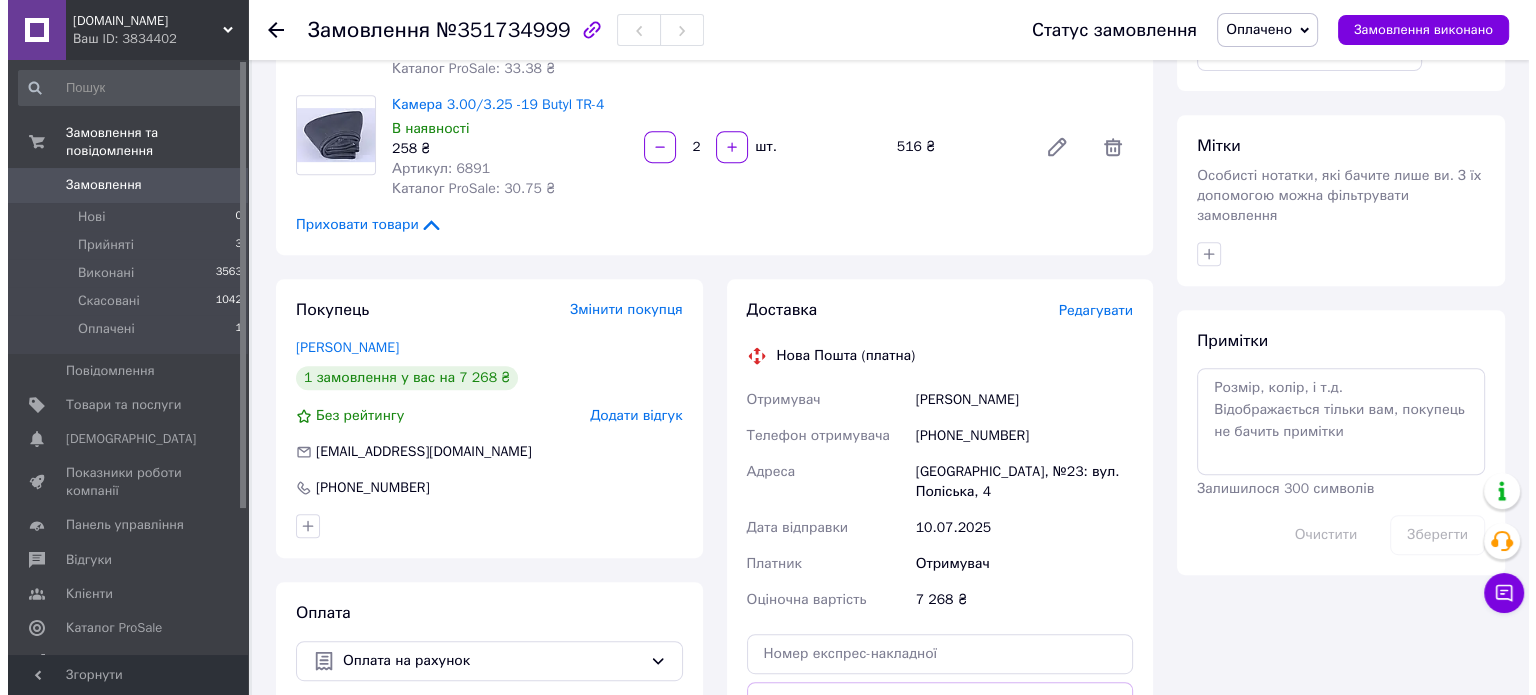 scroll, scrollTop: 904, scrollLeft: 0, axis: vertical 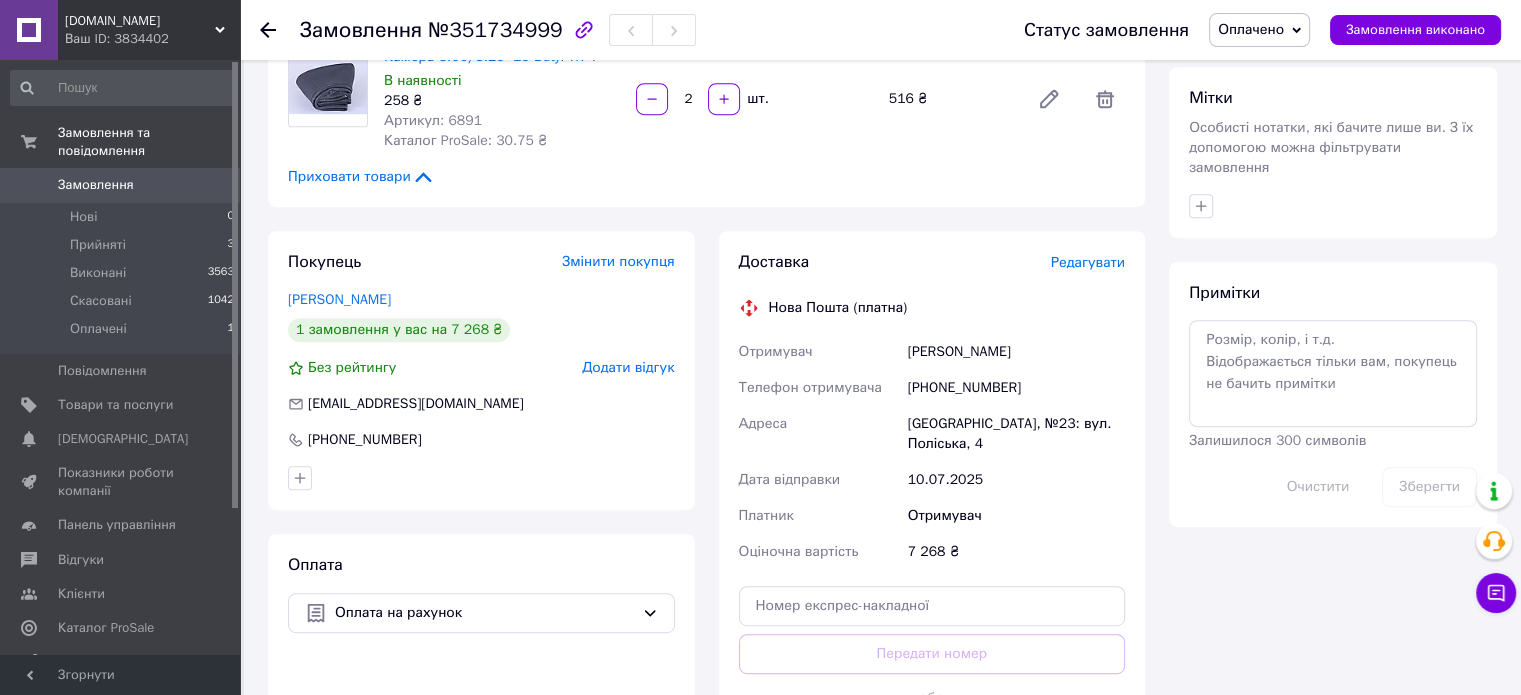 click on "Редагувати" at bounding box center (1088, 262) 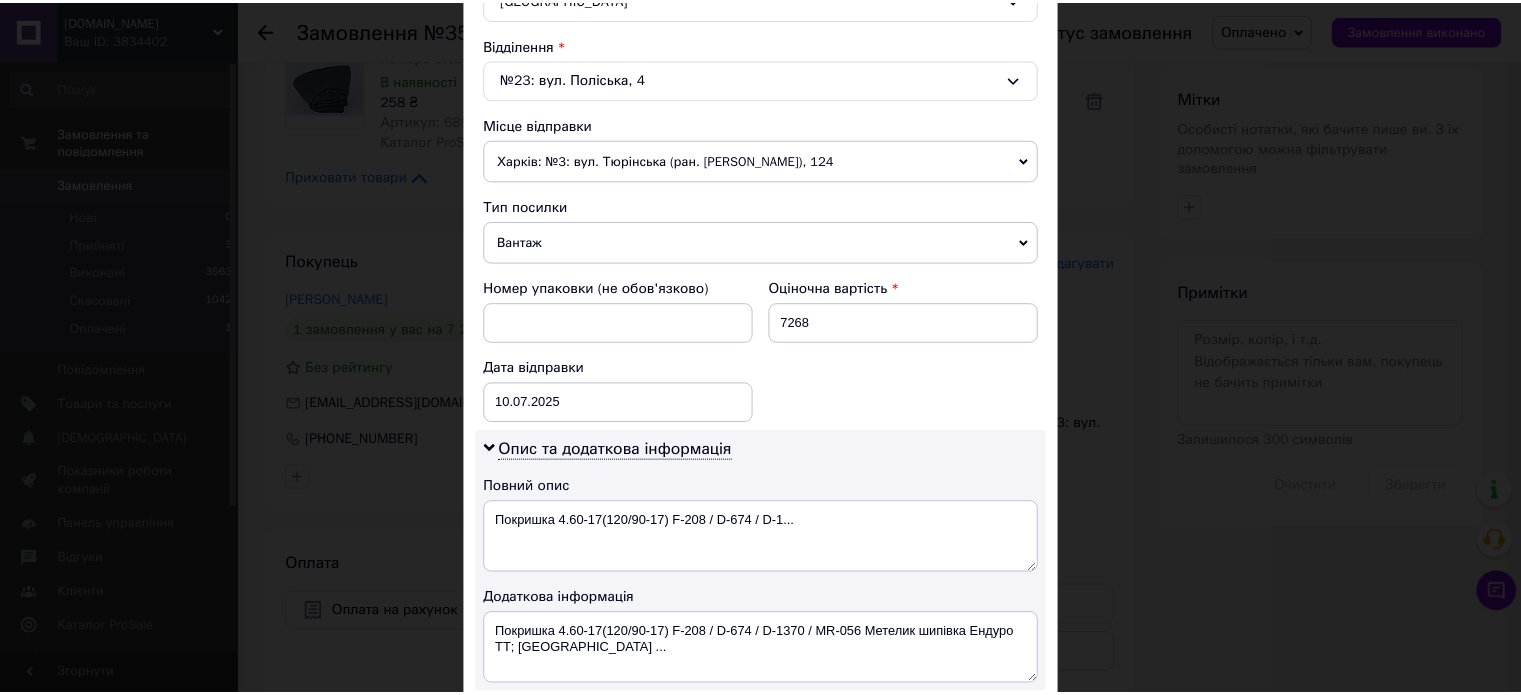 scroll, scrollTop: 886, scrollLeft: 0, axis: vertical 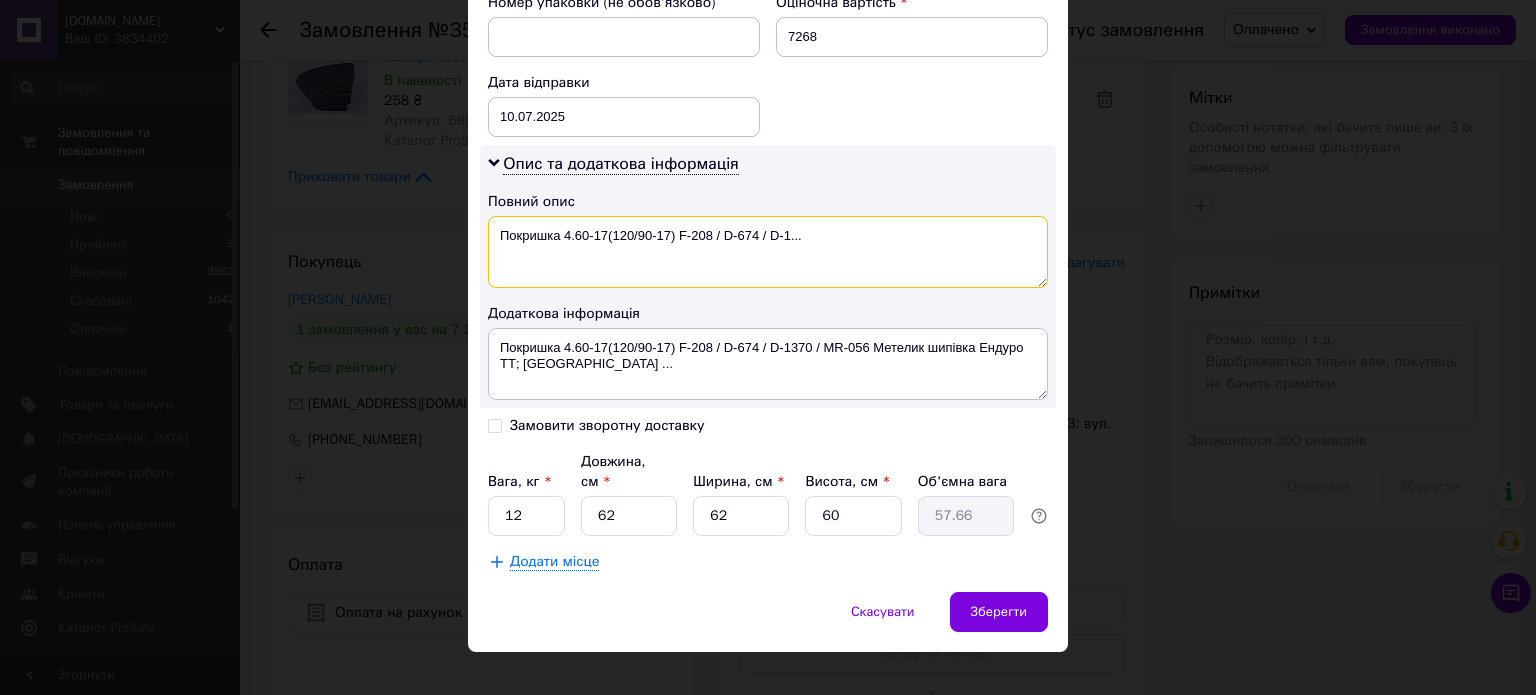 drag, startPoint x: 836, startPoint y: 232, endPoint x: 606, endPoint y: 237, distance: 230.05434 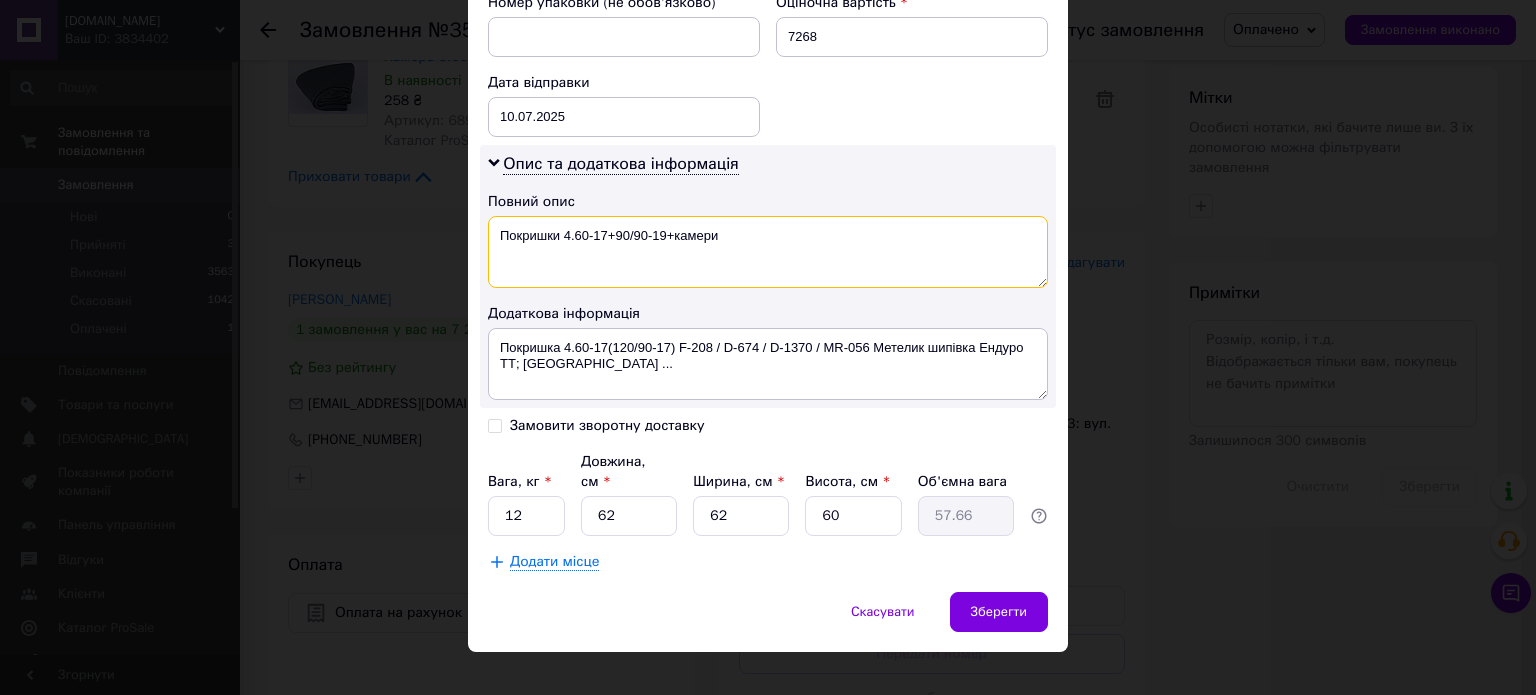 type on "Покришки 4.60-17+90/90-19+камери" 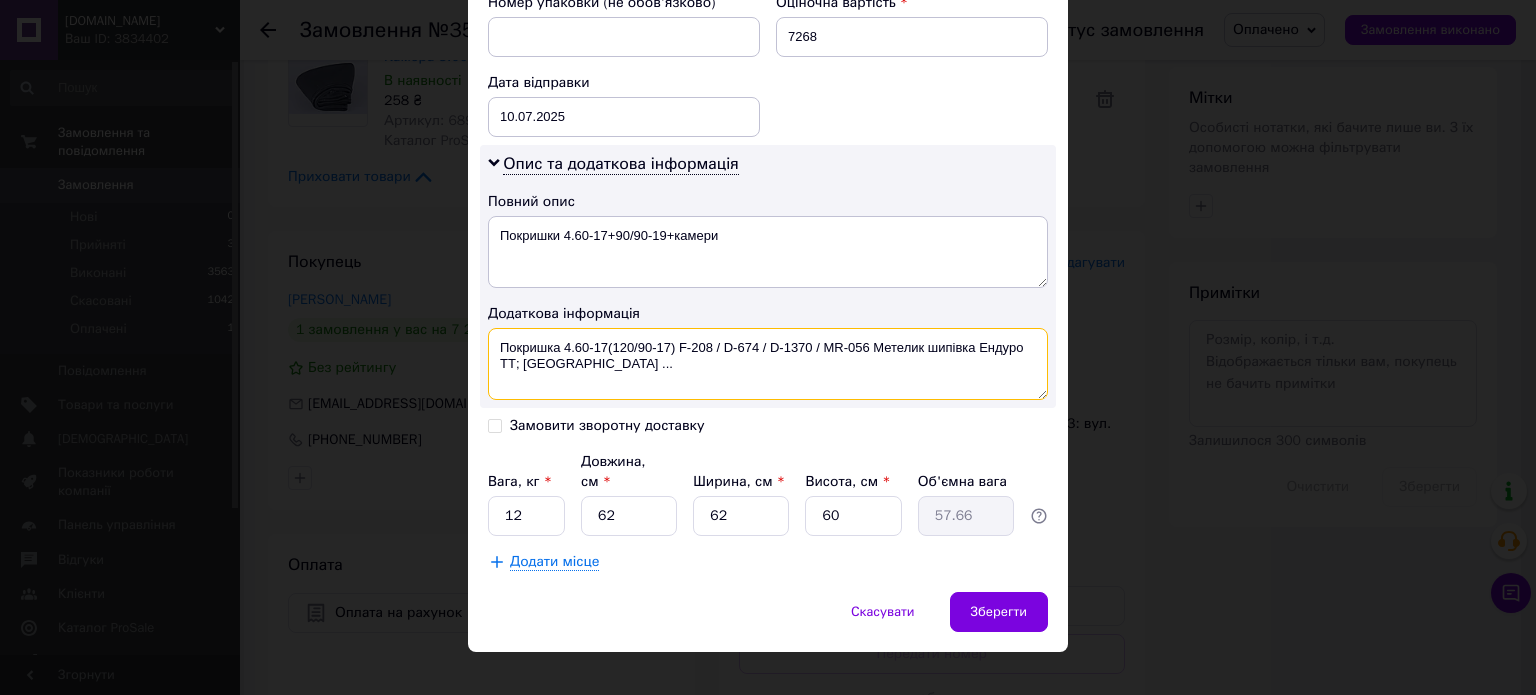 drag, startPoint x: 592, startPoint y: 360, endPoint x: 475, endPoint y: 339, distance: 118.869675 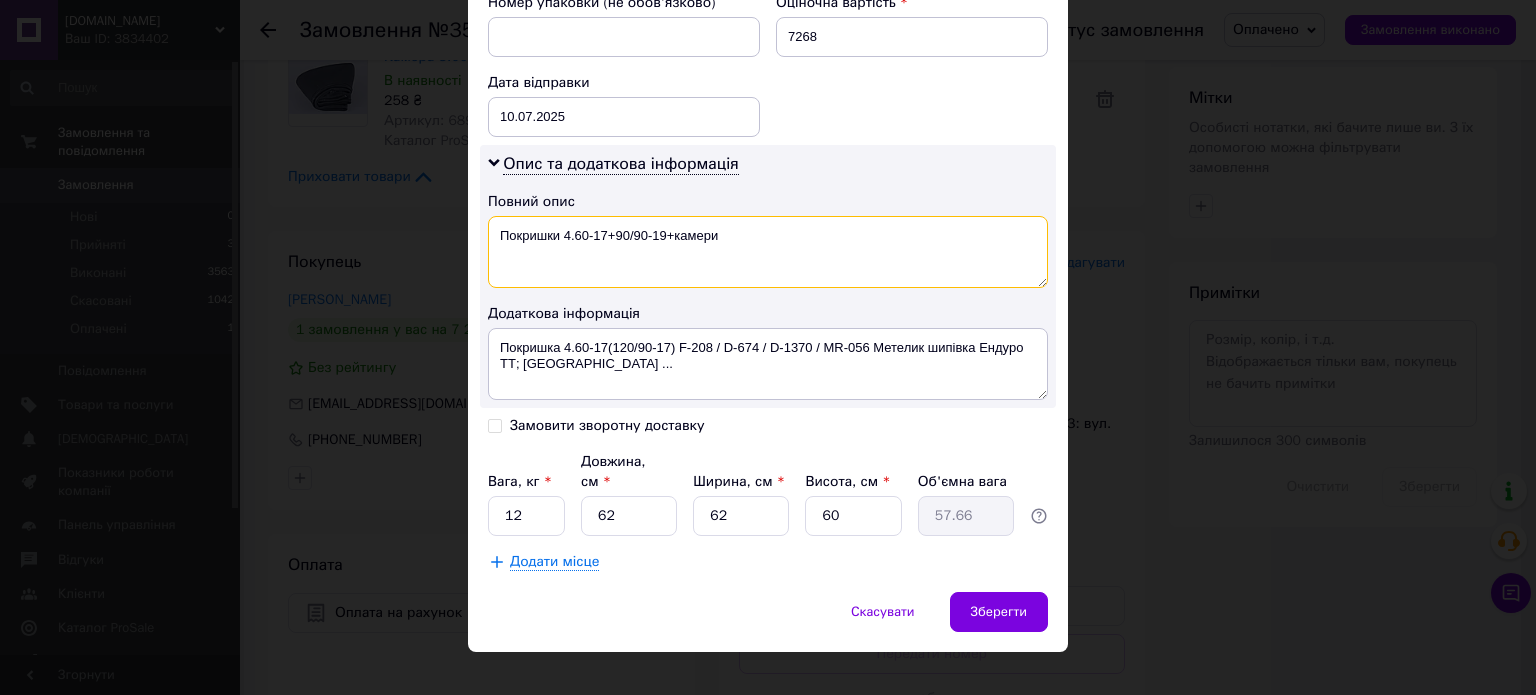 drag, startPoint x: 732, startPoint y: 232, endPoint x: 481, endPoint y: 234, distance: 251.00797 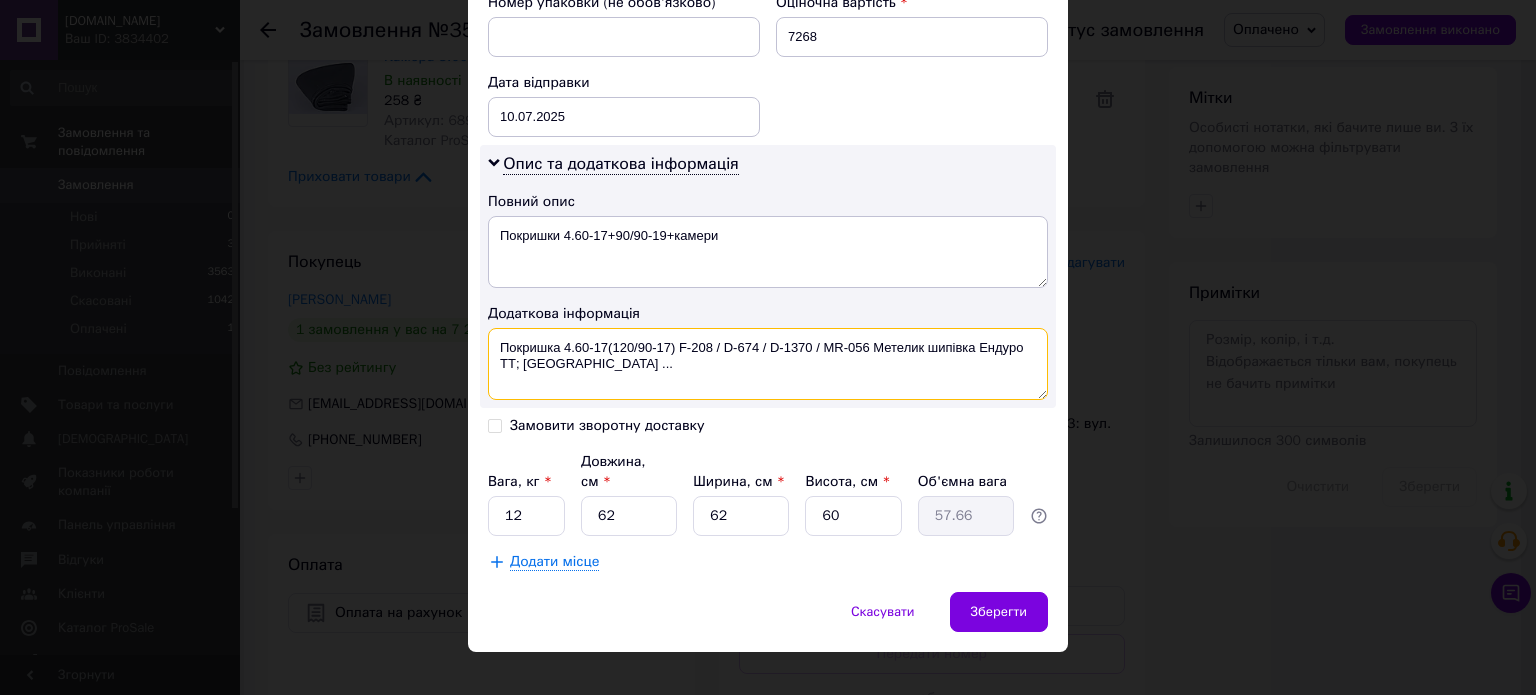 drag, startPoint x: 612, startPoint y: 362, endPoint x: 491, endPoint y: 337, distance: 123.55566 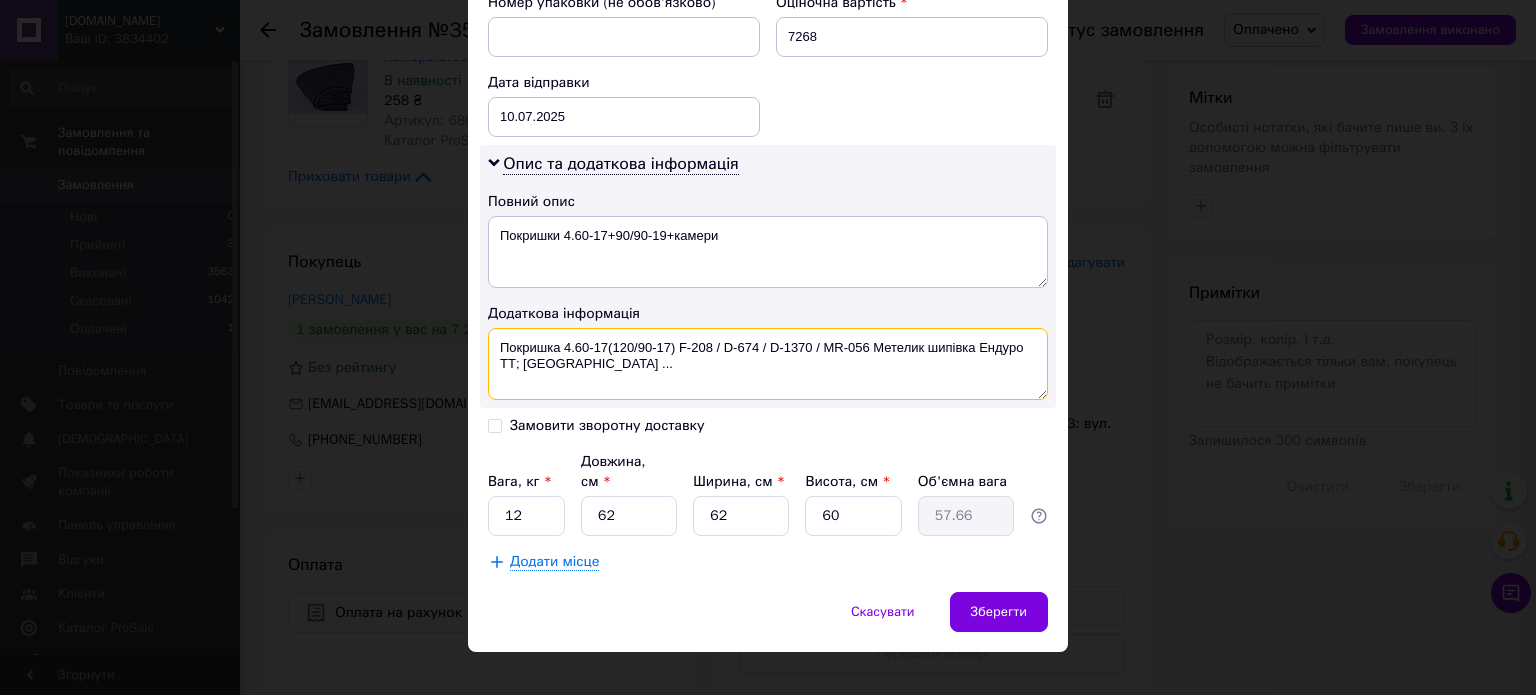 paste on "4.60-17+90/90-19+камери" 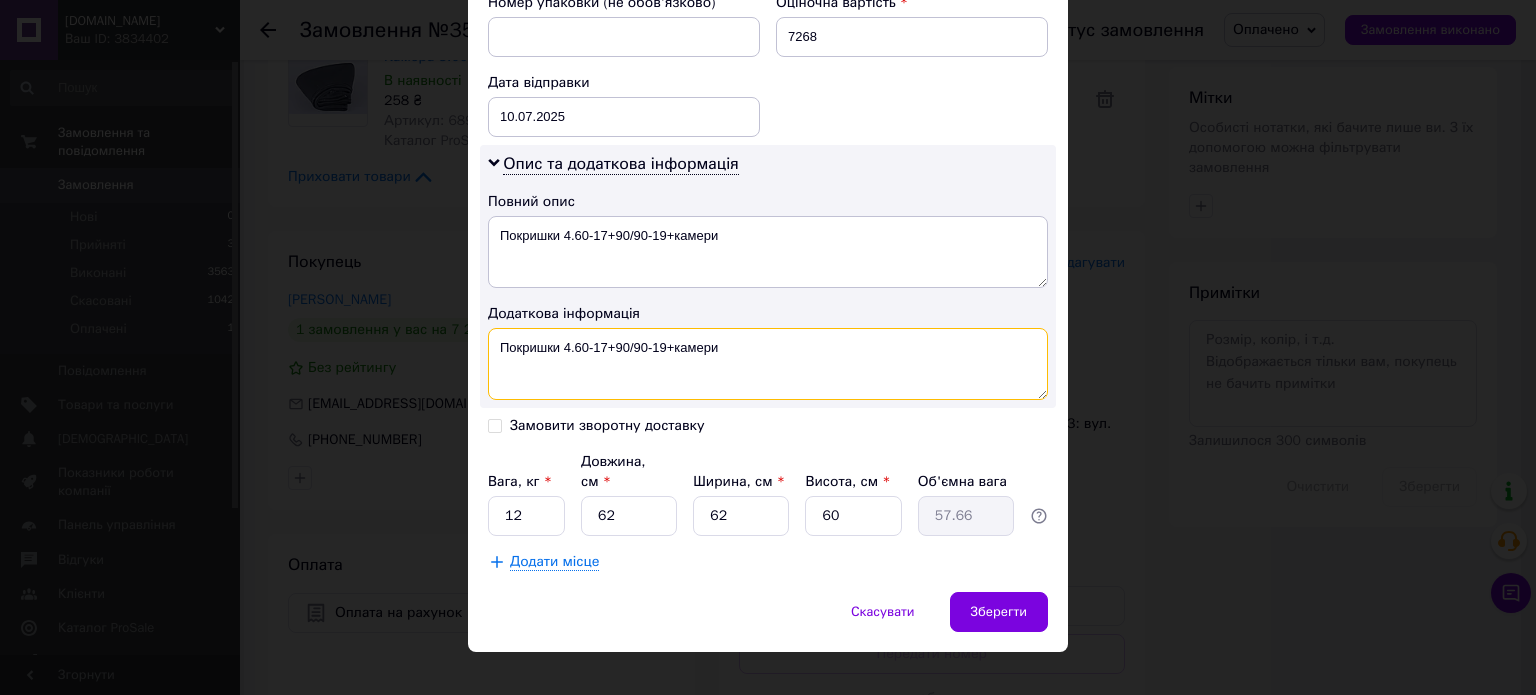 type on "Покришки 4.60-17+90/90-19+камери" 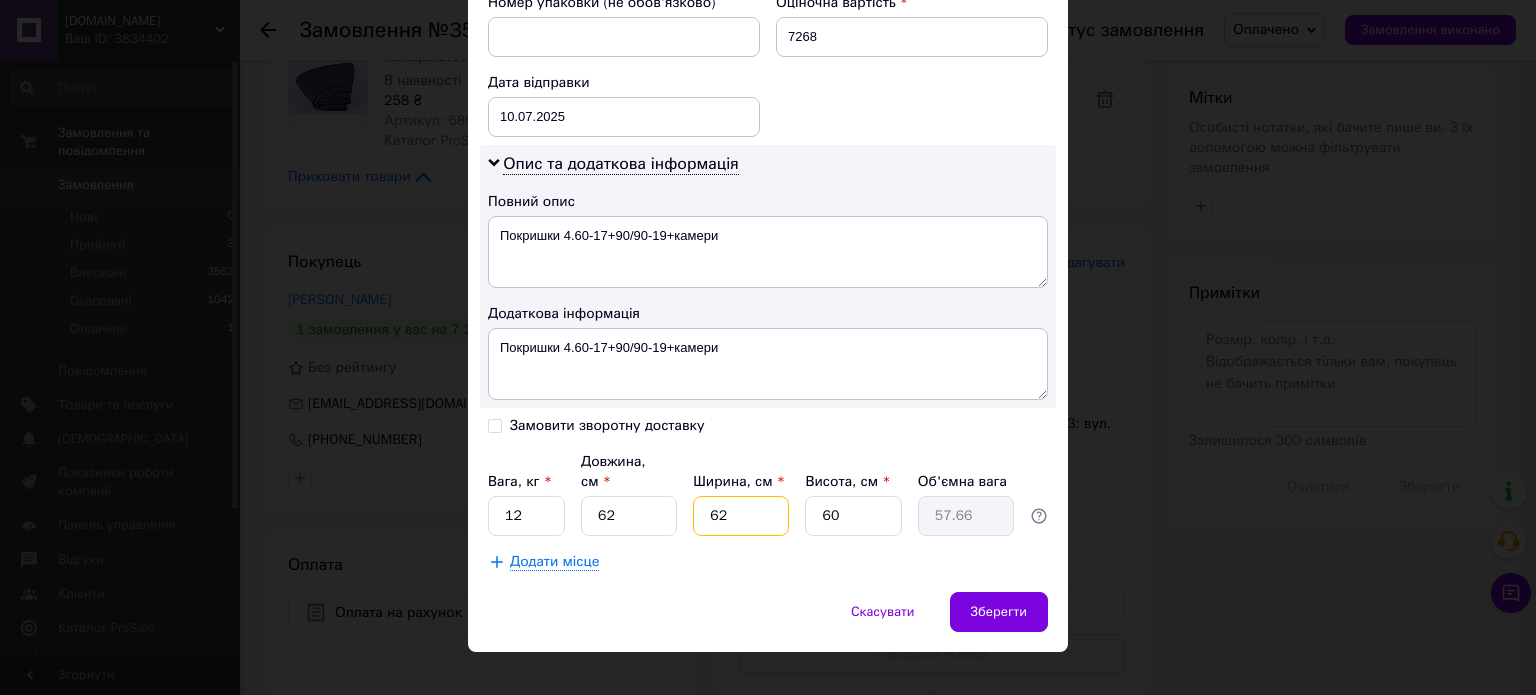 drag, startPoint x: 728, startPoint y: 491, endPoint x: 697, endPoint y: 491, distance: 31 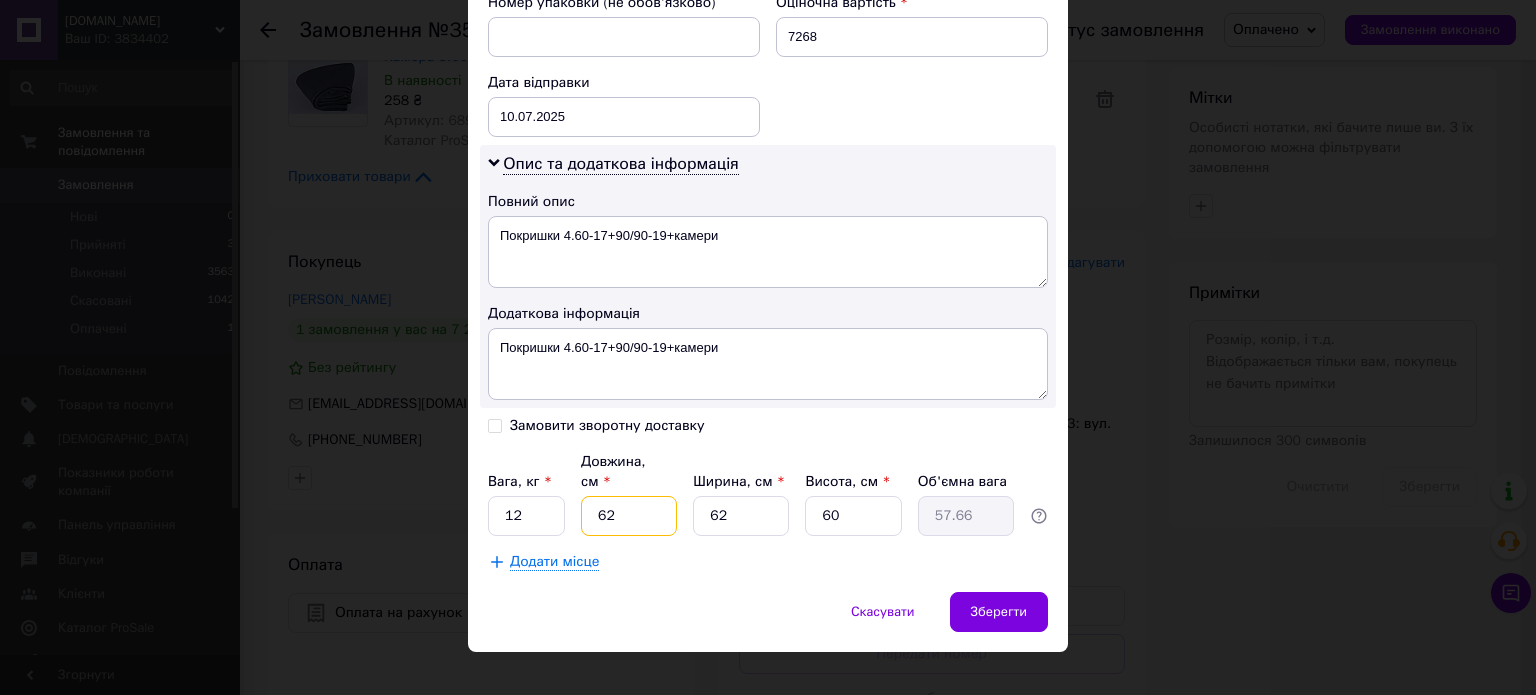 click on "62" at bounding box center (629, 516) 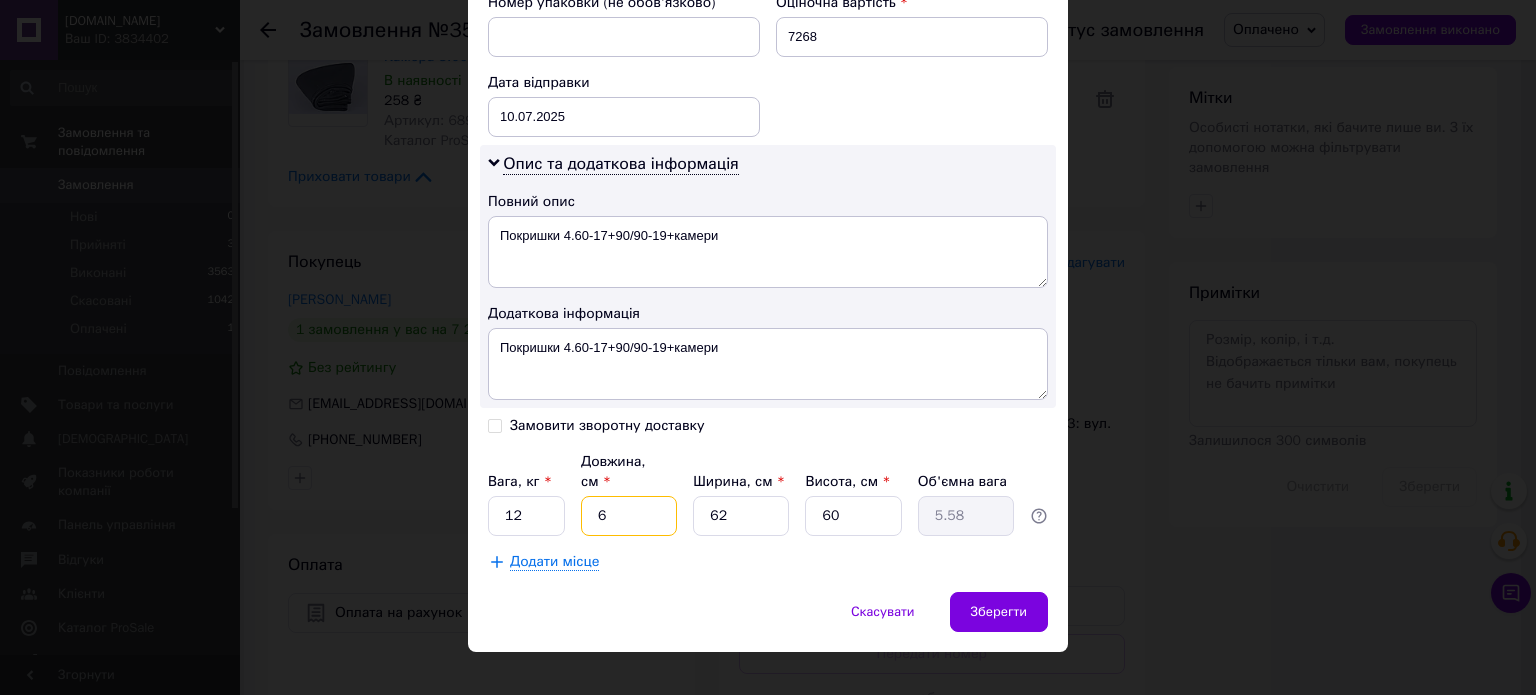 type on "60" 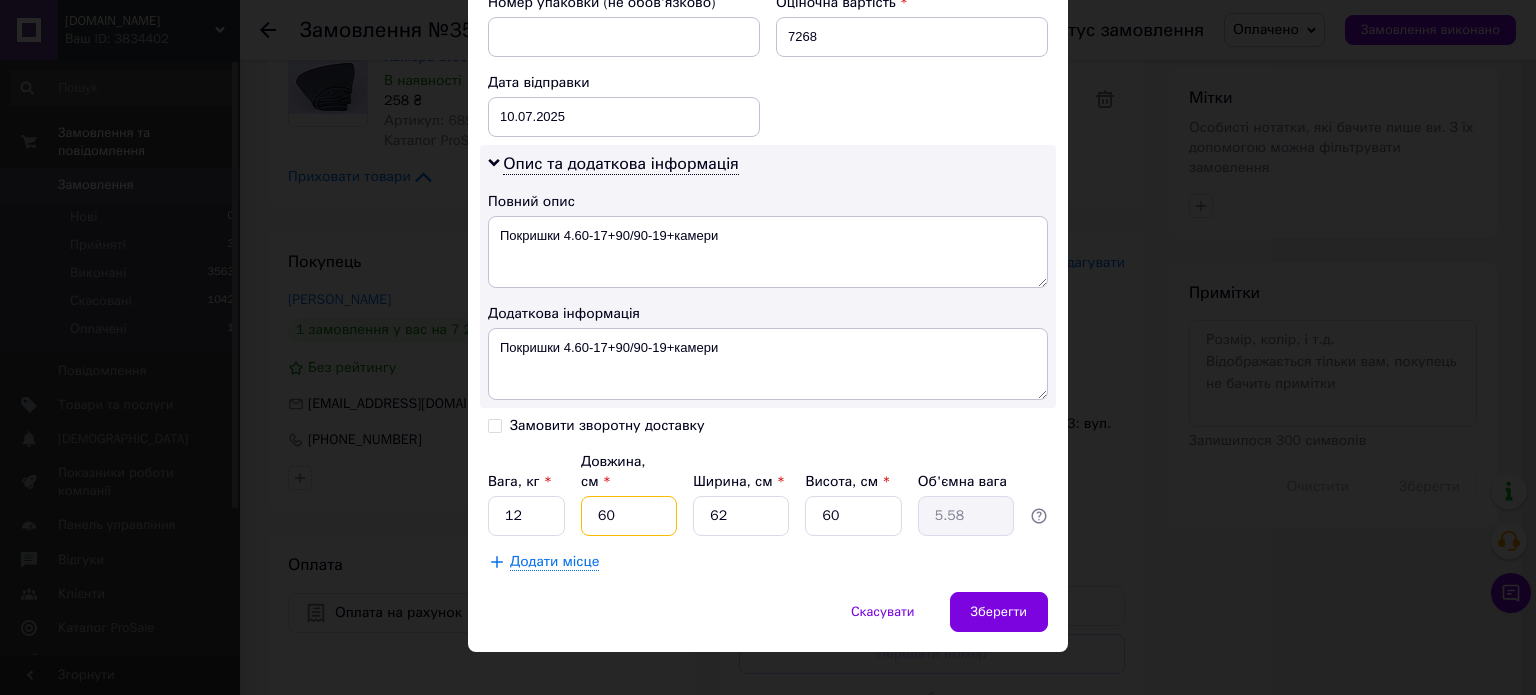 type on "55.8" 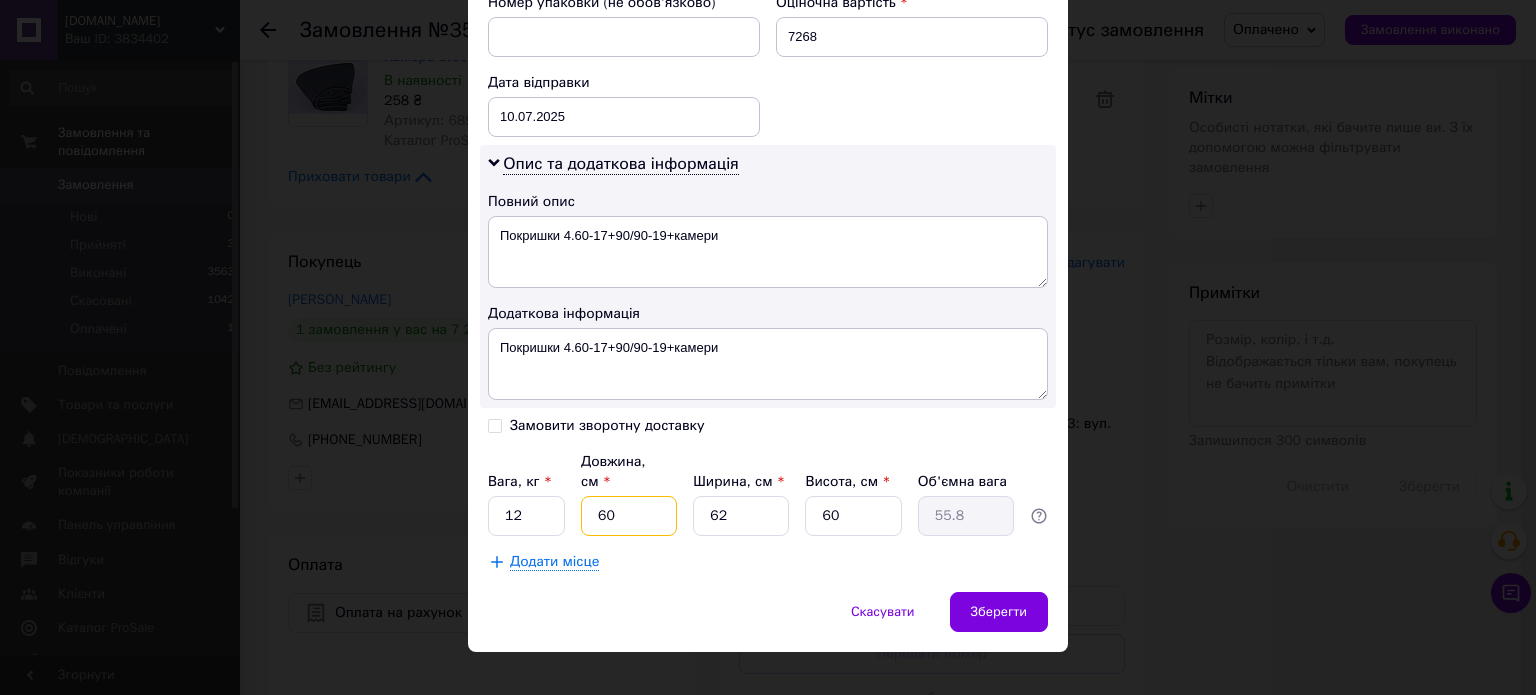 type on "60" 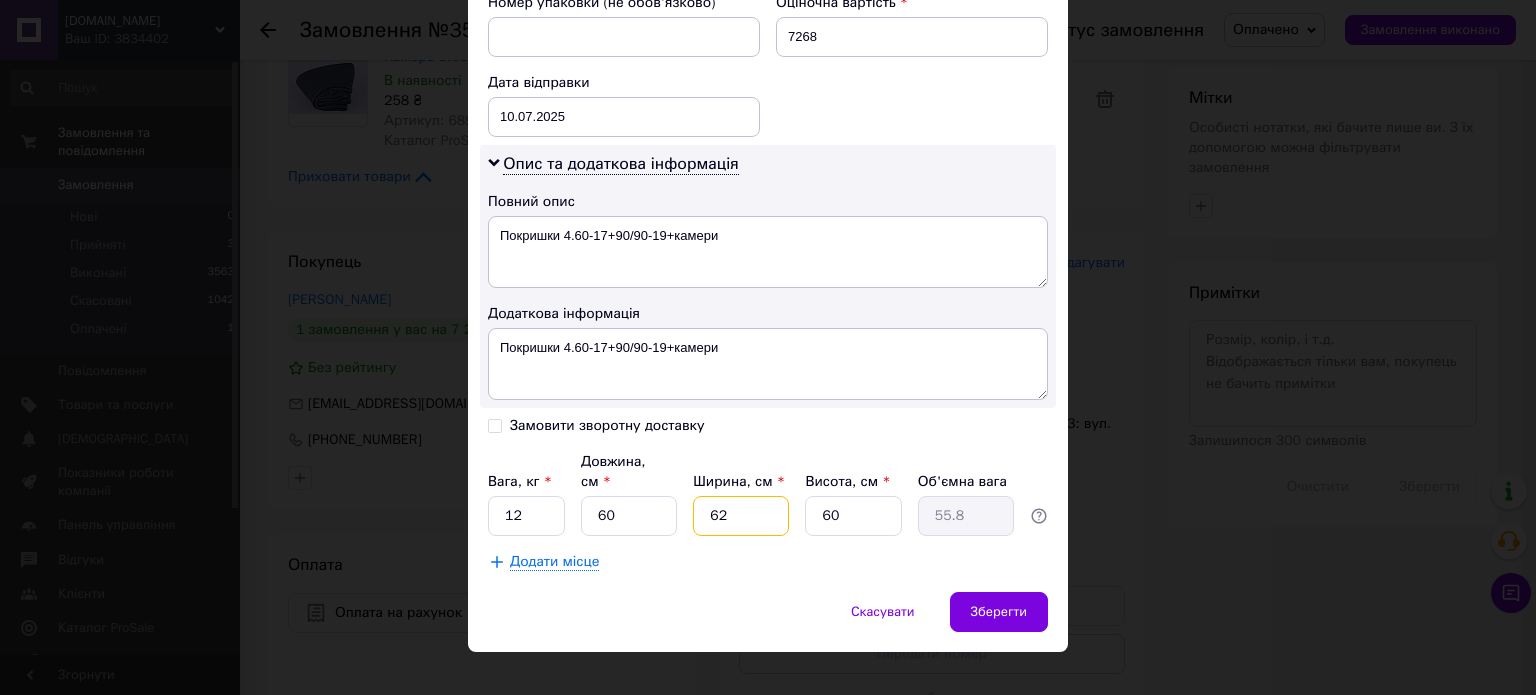 drag, startPoint x: 742, startPoint y: 495, endPoint x: 706, endPoint y: 495, distance: 36 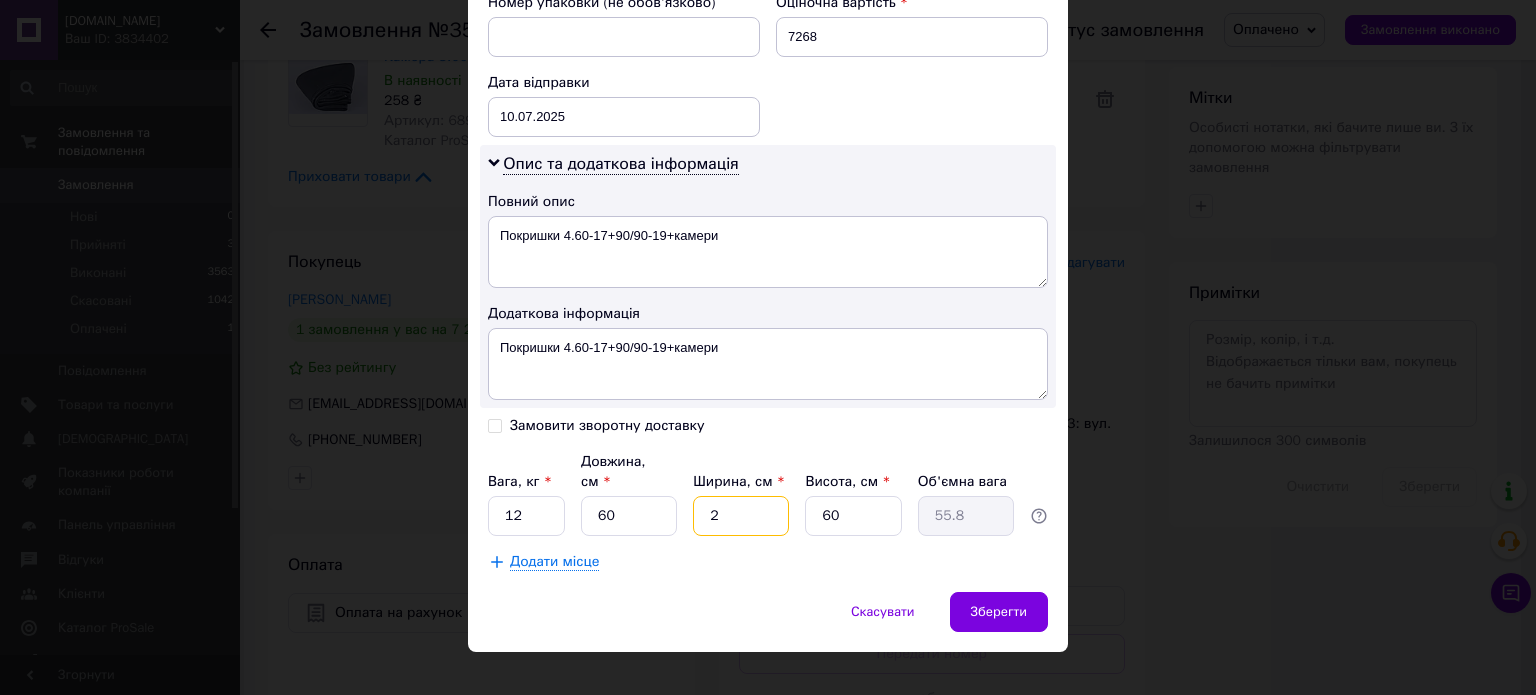 type on "2" 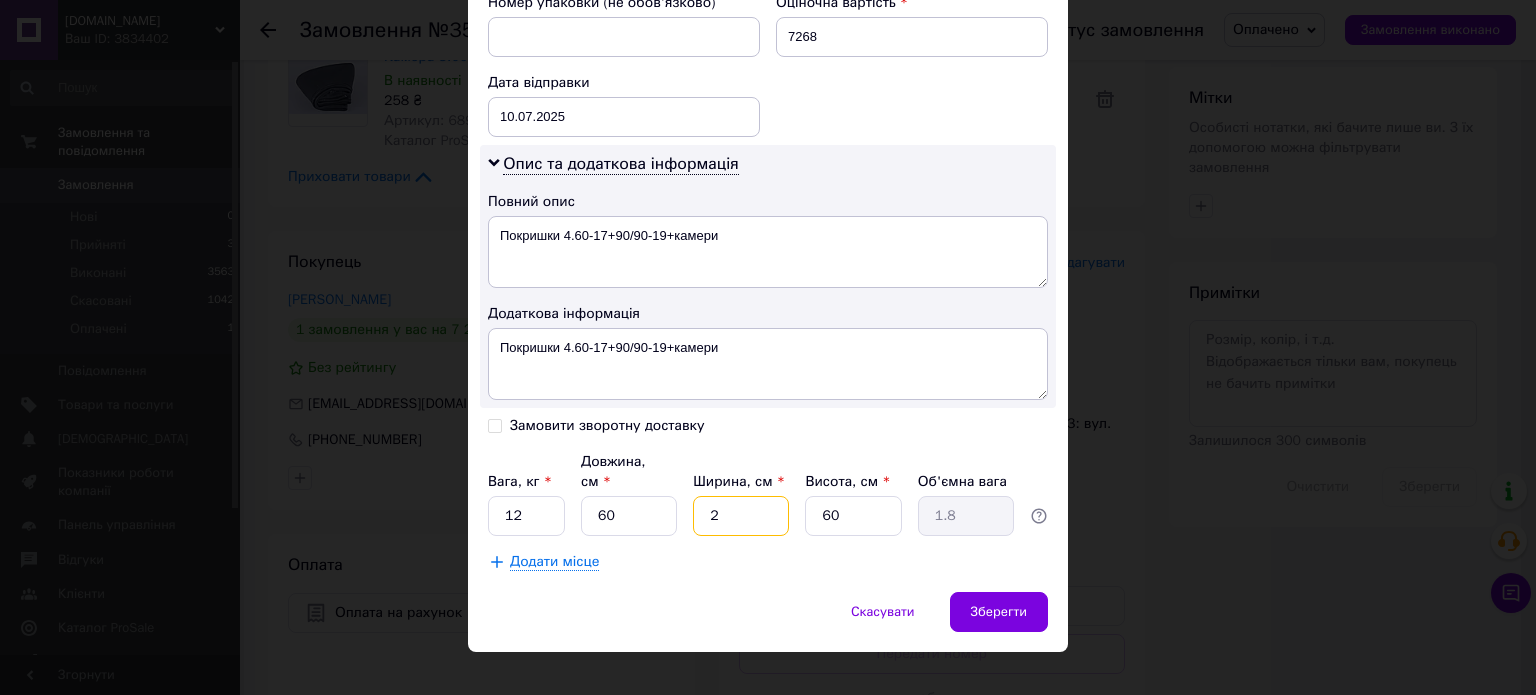 type on "20" 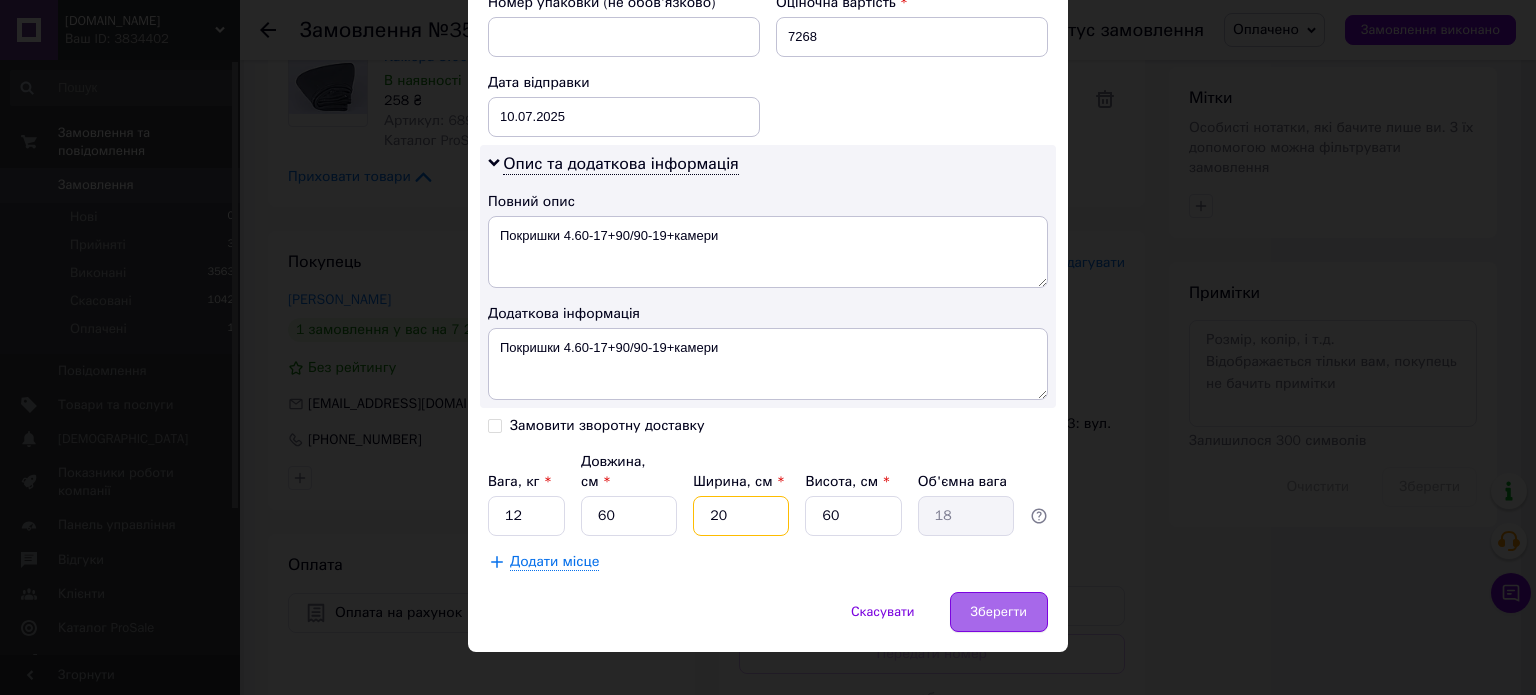 type on "20" 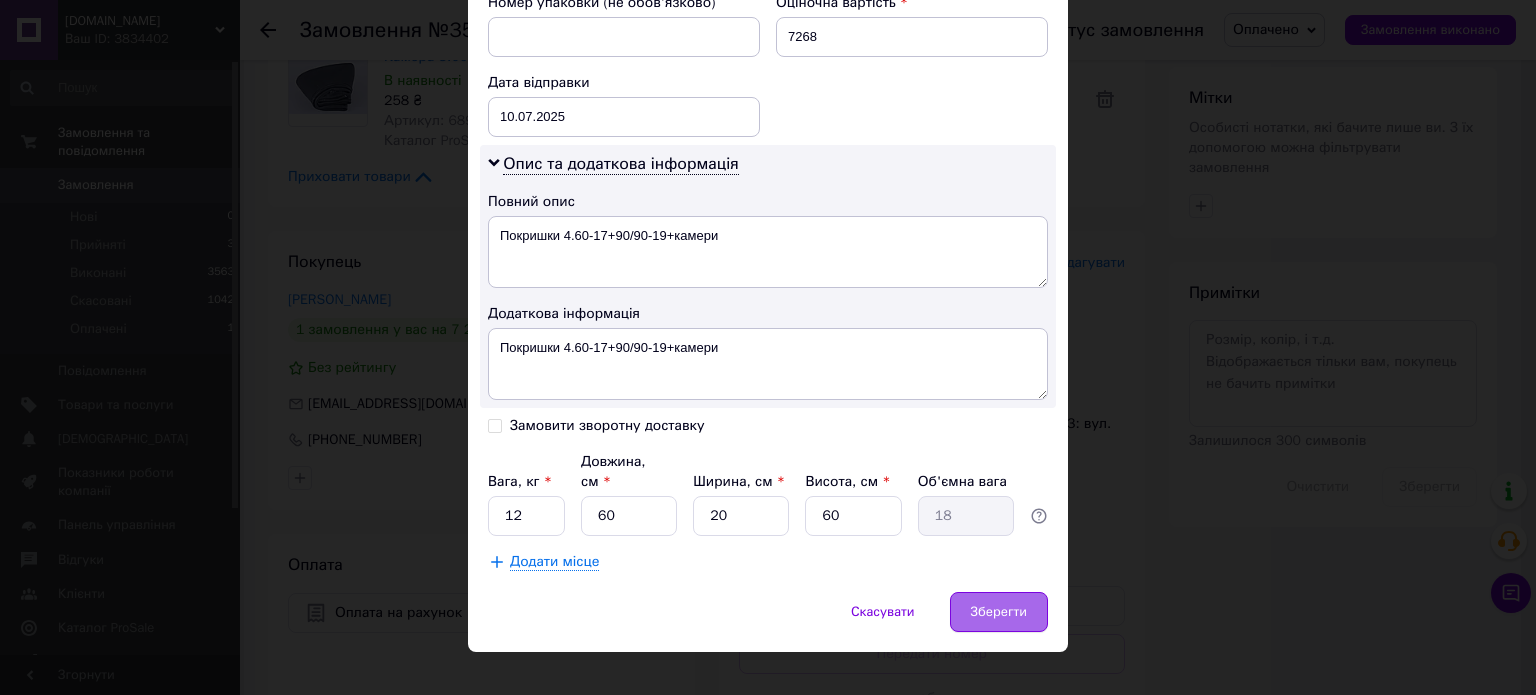 click on "Зберегти" at bounding box center [999, 612] 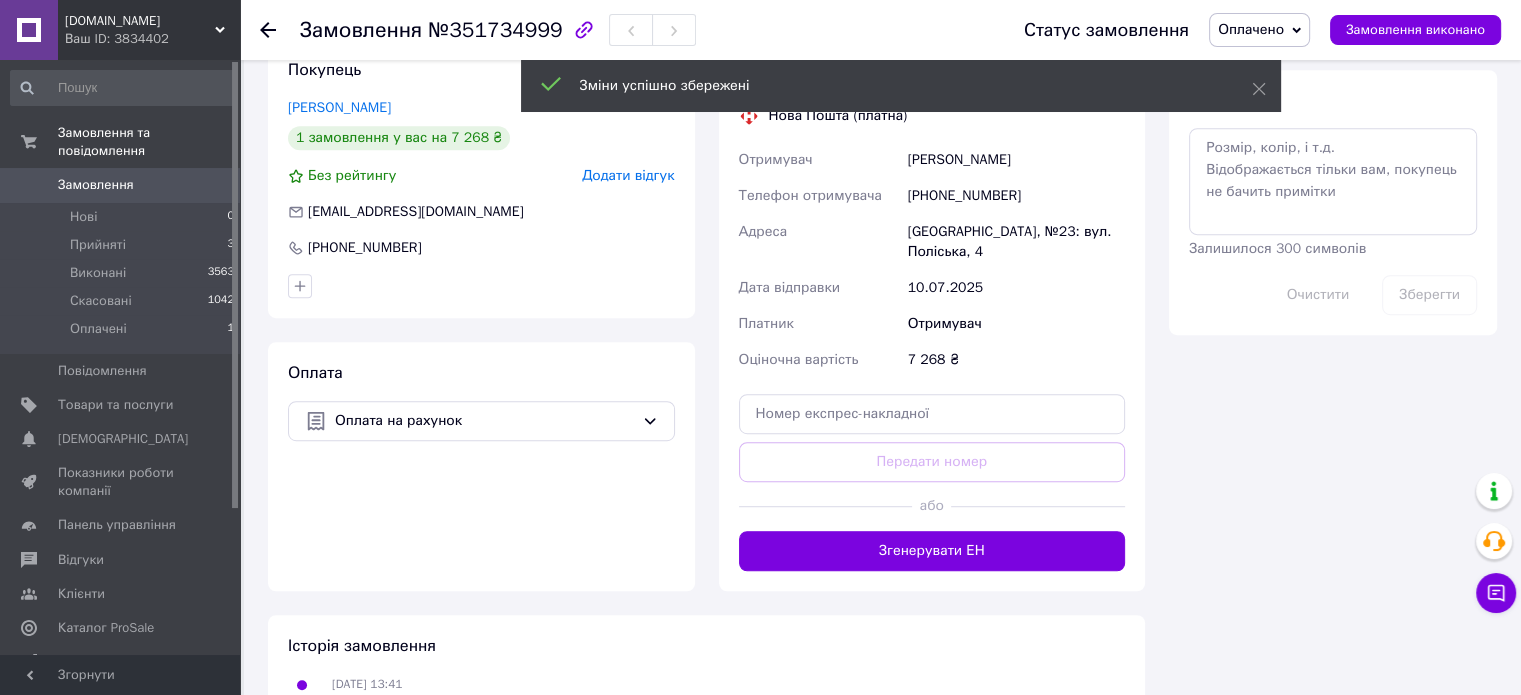 scroll, scrollTop: 1104, scrollLeft: 0, axis: vertical 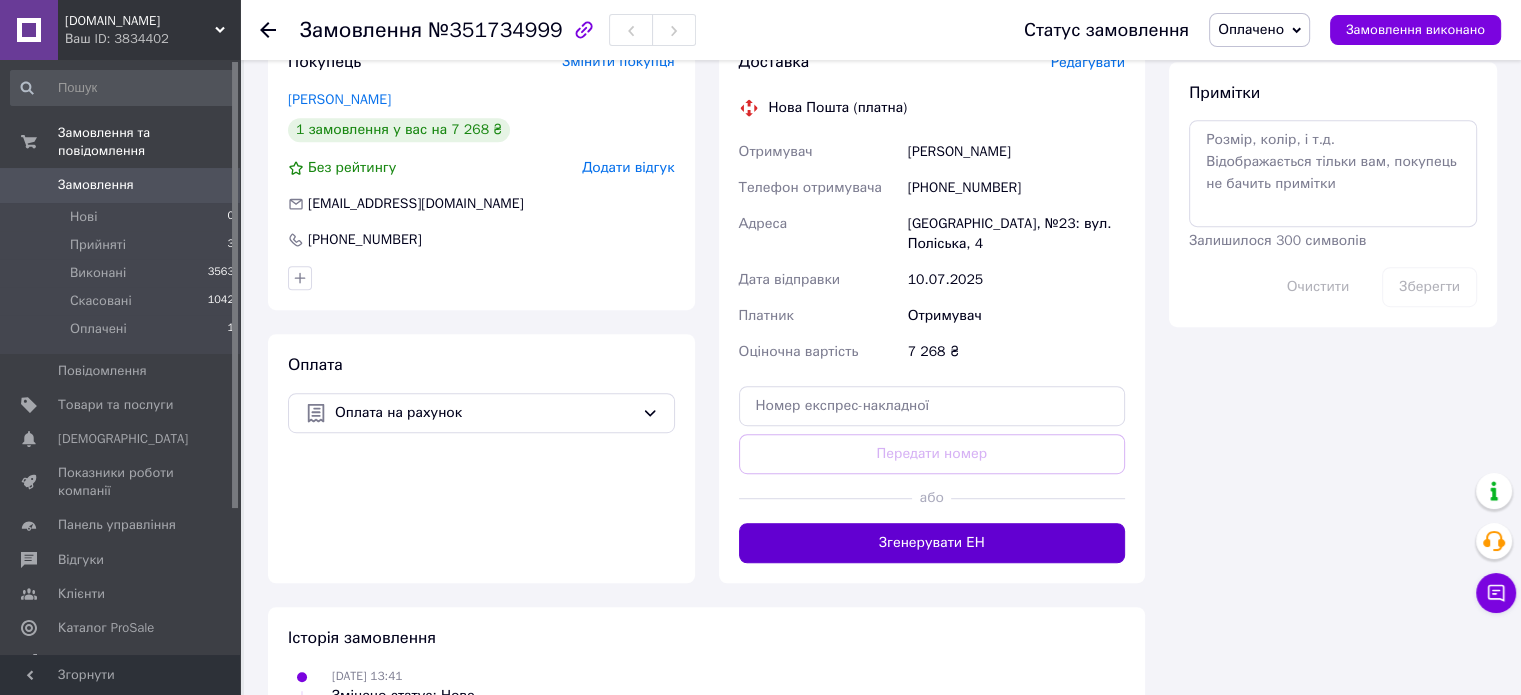 click on "Згенерувати ЕН" at bounding box center (932, 543) 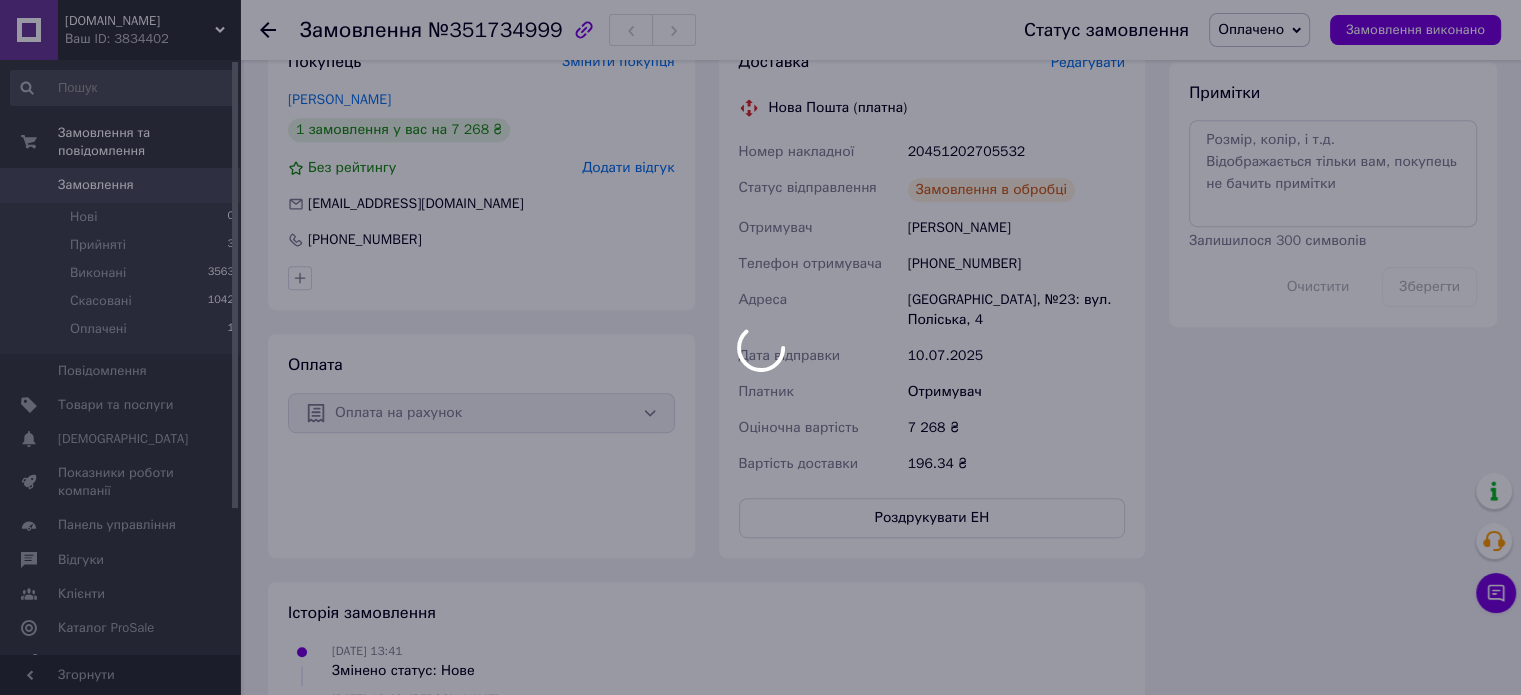 scroll, scrollTop: 4, scrollLeft: 0, axis: vertical 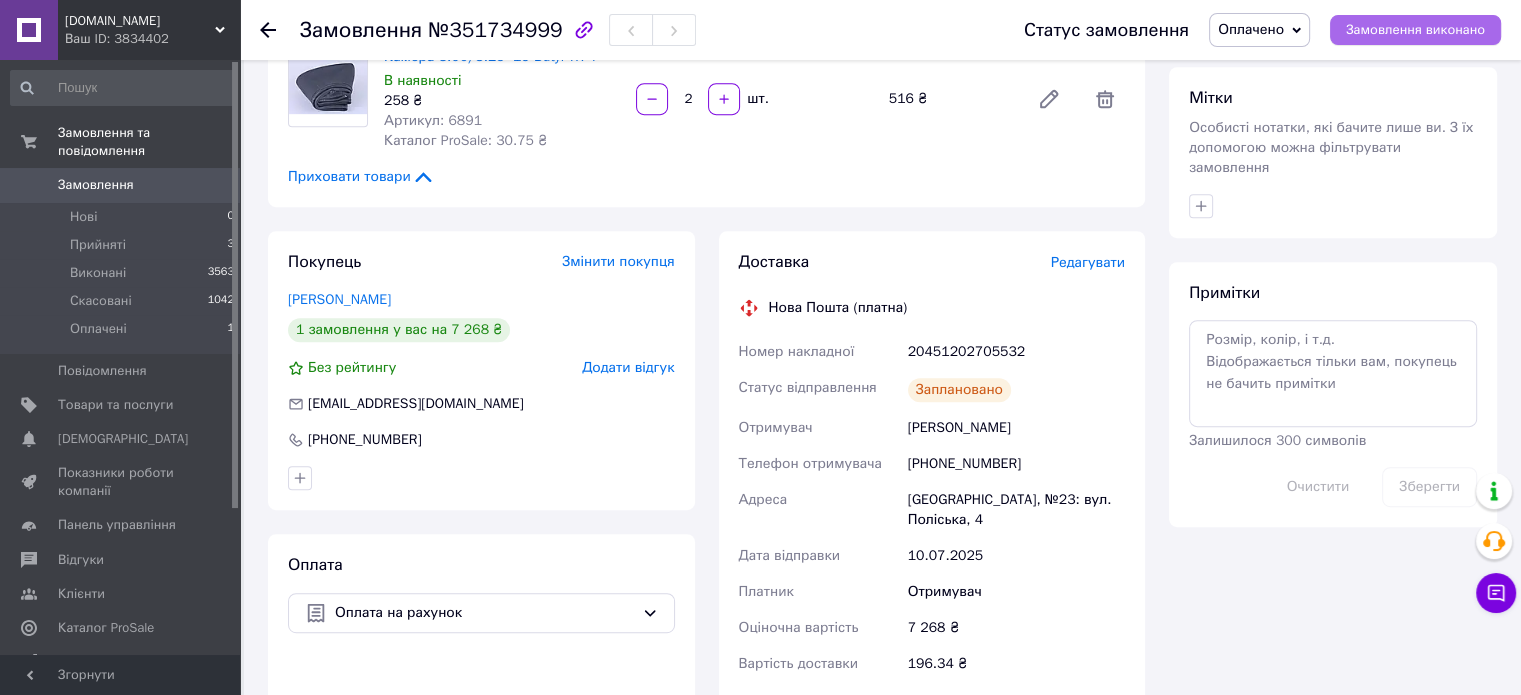 click on "Замовлення виконано" at bounding box center (1415, 30) 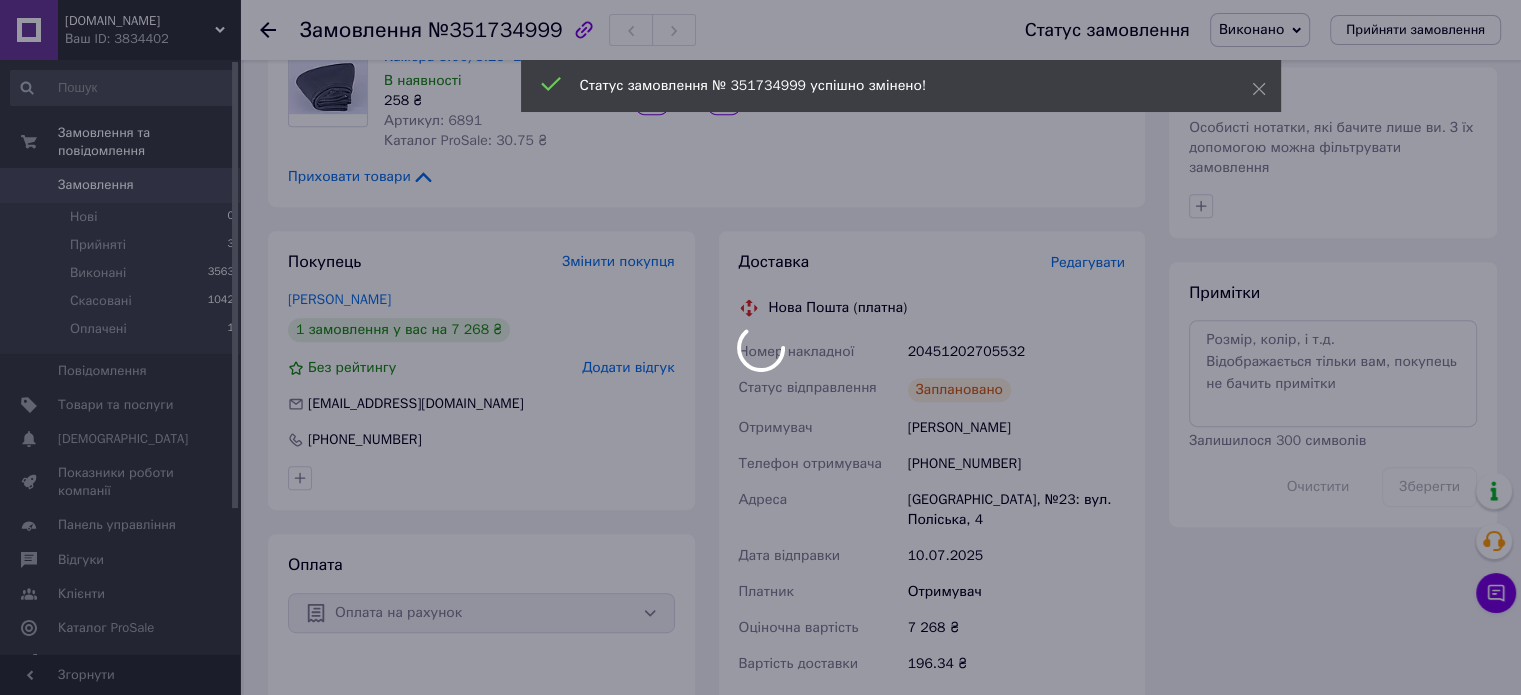 scroll, scrollTop: 52, scrollLeft: 0, axis: vertical 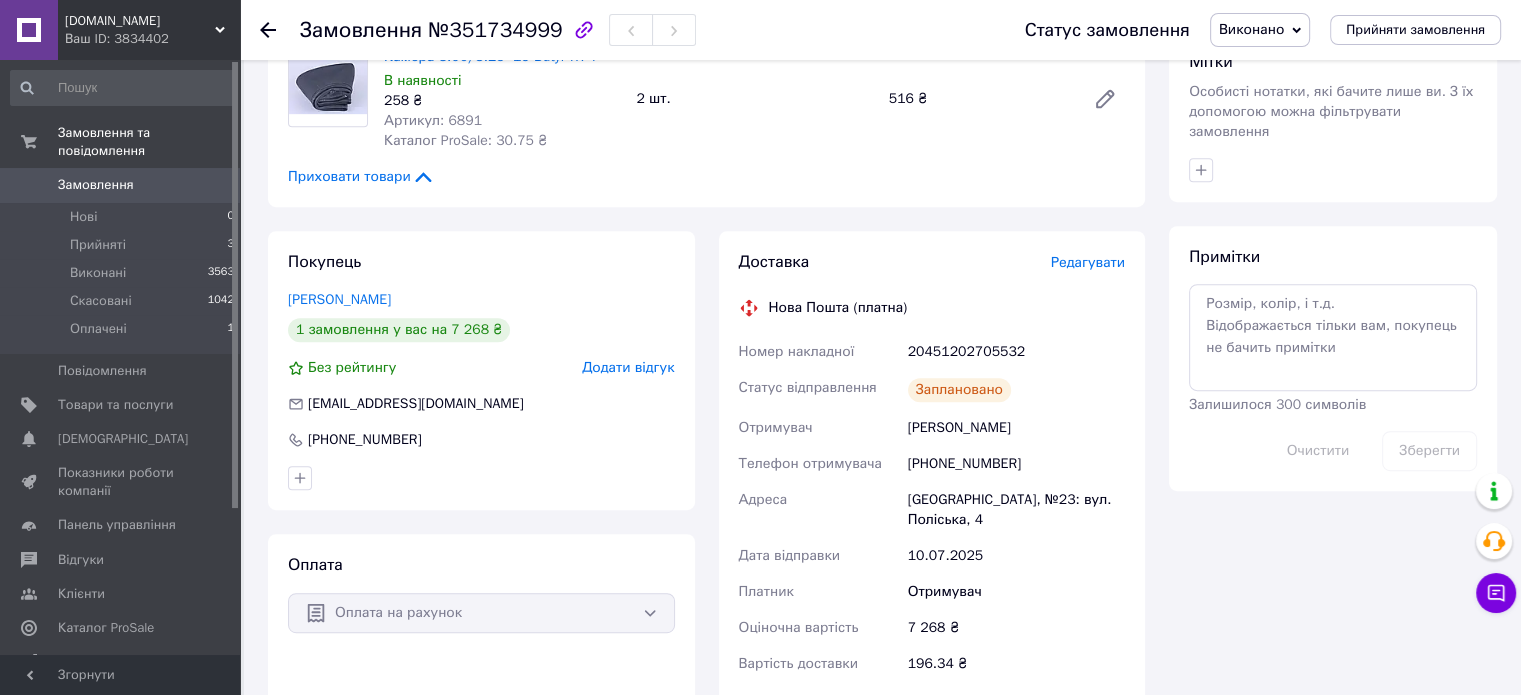 click 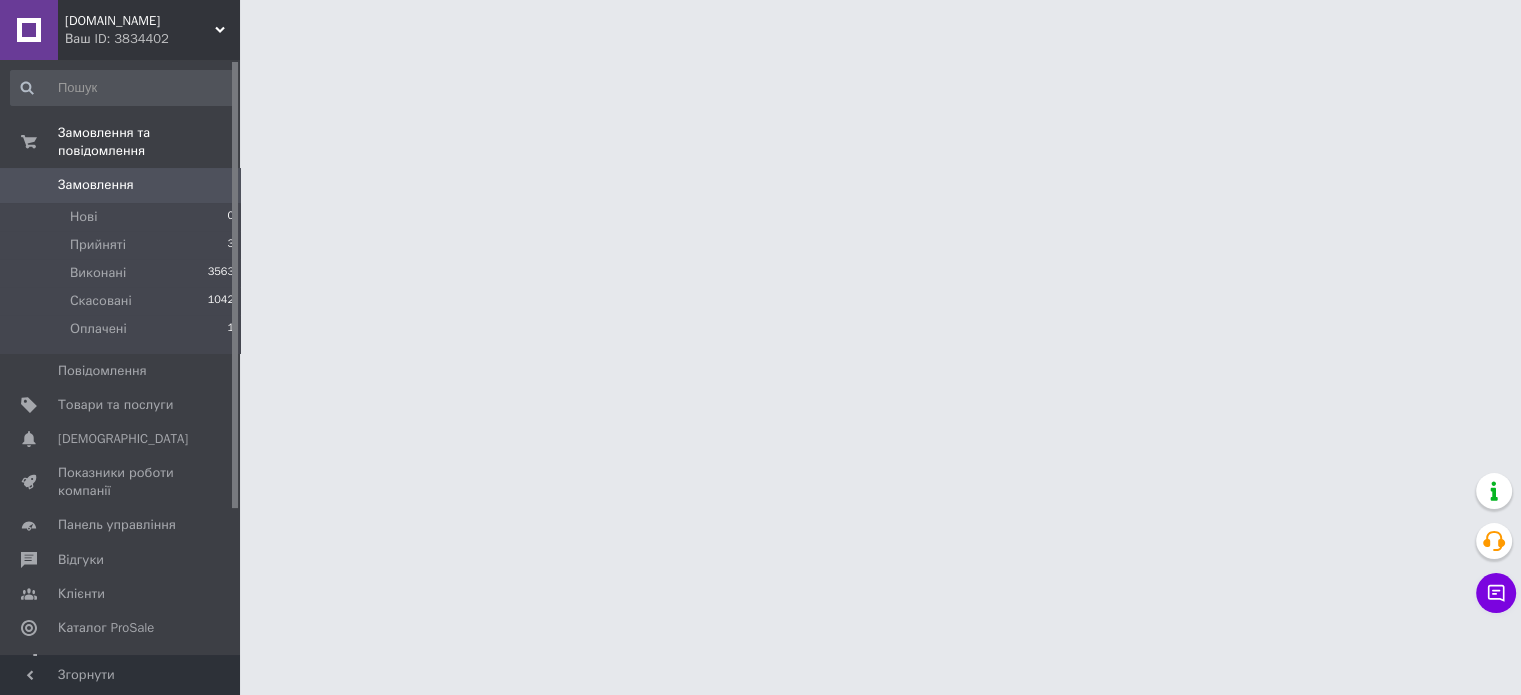 scroll, scrollTop: 0, scrollLeft: 0, axis: both 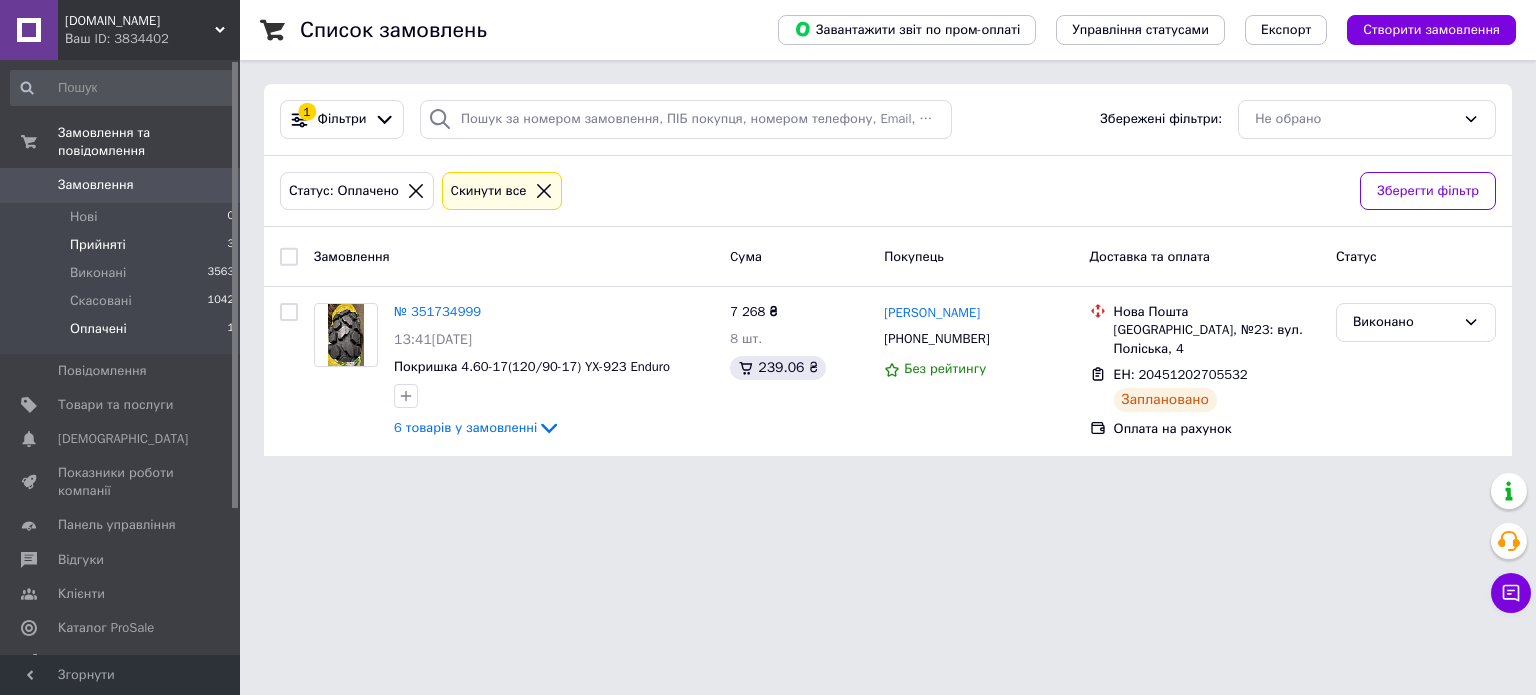click on "Прийняті" at bounding box center (98, 245) 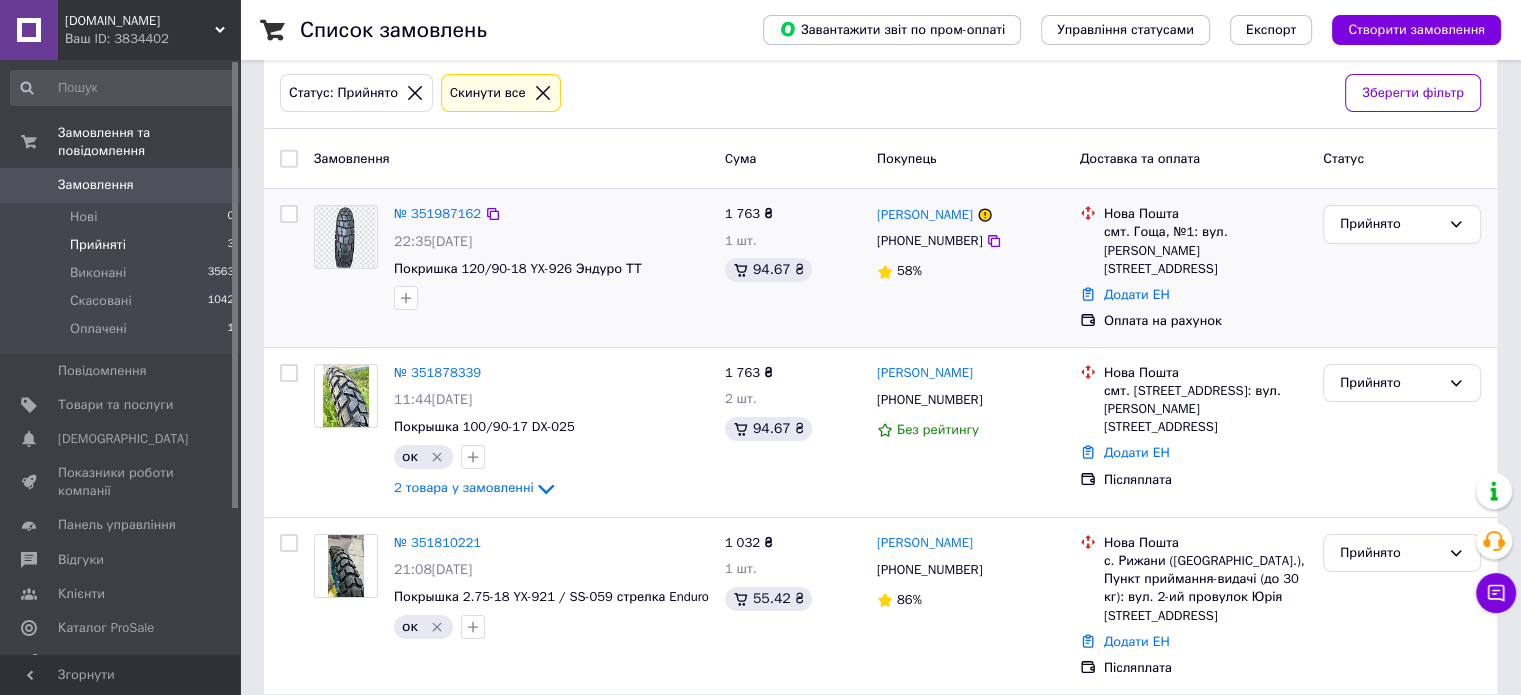 scroll, scrollTop: 100, scrollLeft: 0, axis: vertical 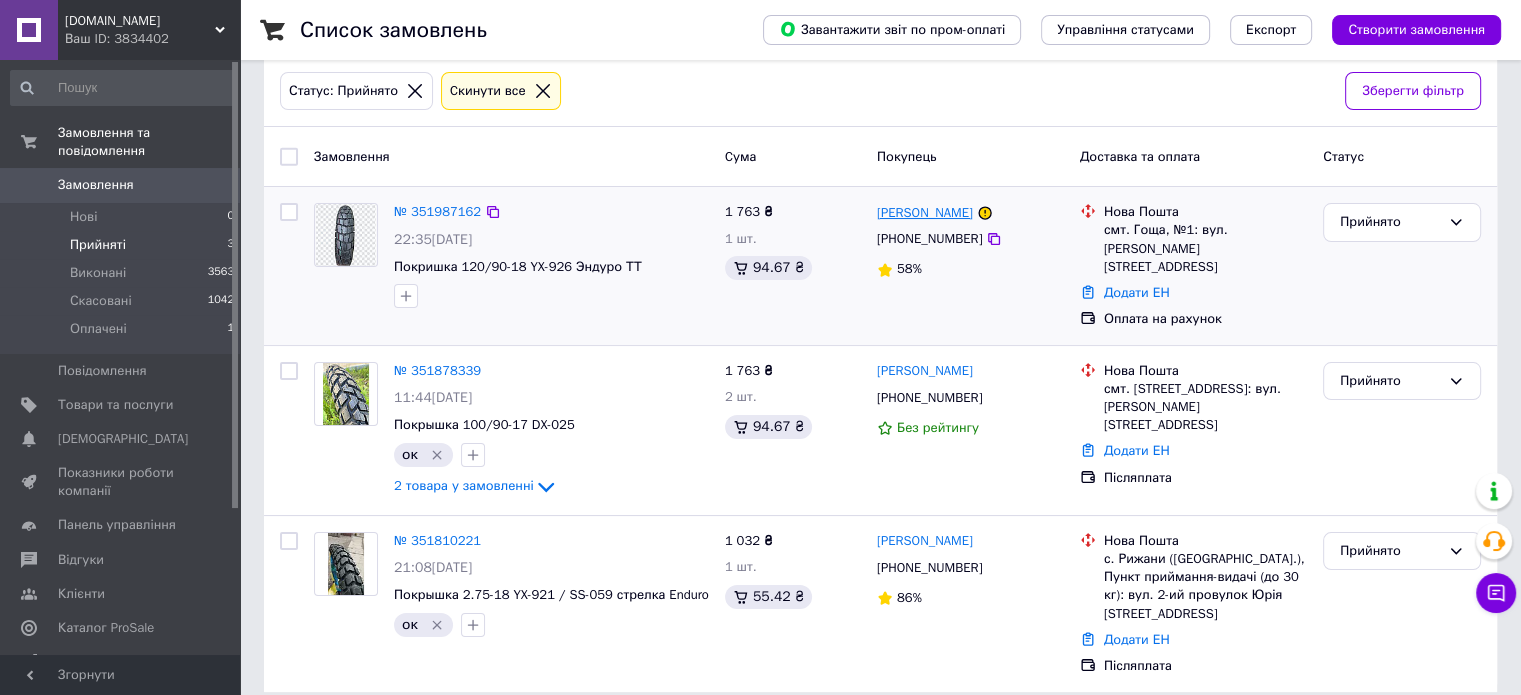 click on "[PERSON_NAME]" at bounding box center [925, 213] 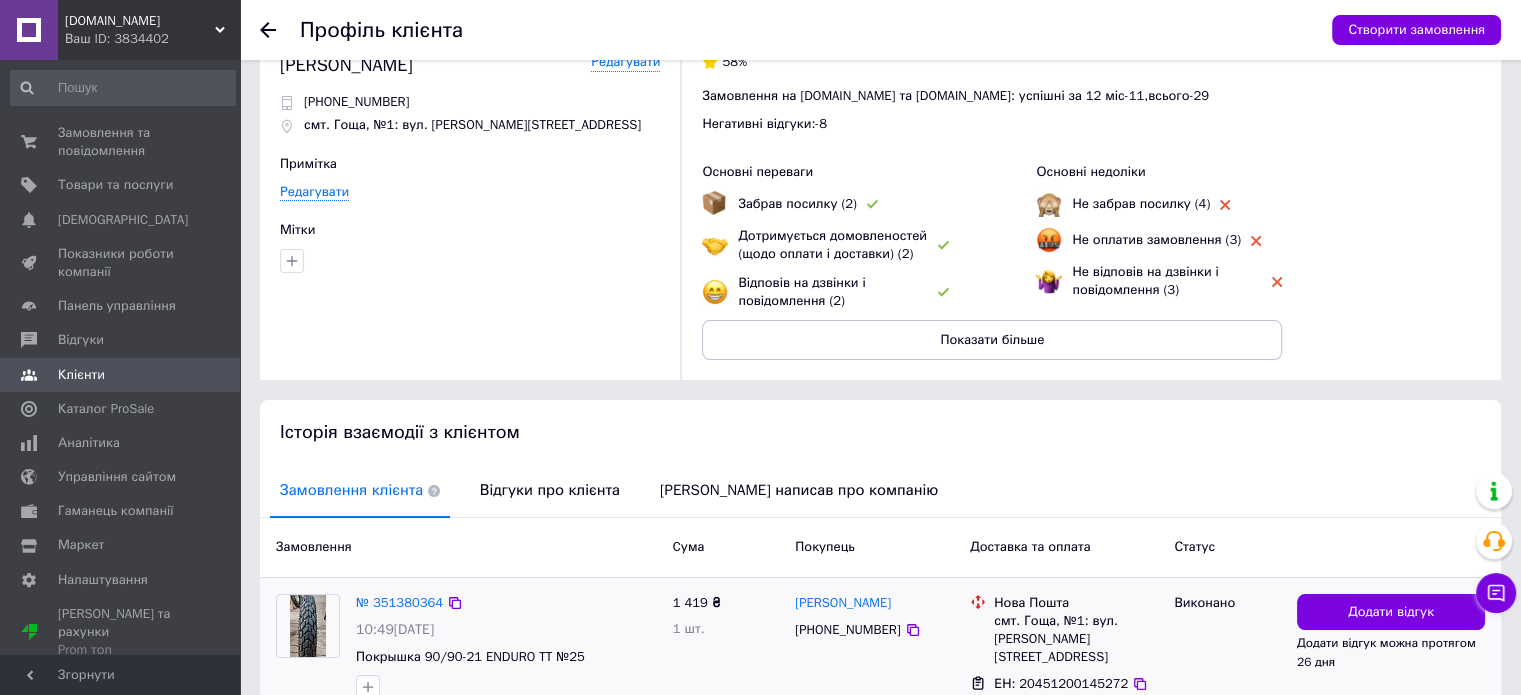 scroll, scrollTop: 0, scrollLeft: 0, axis: both 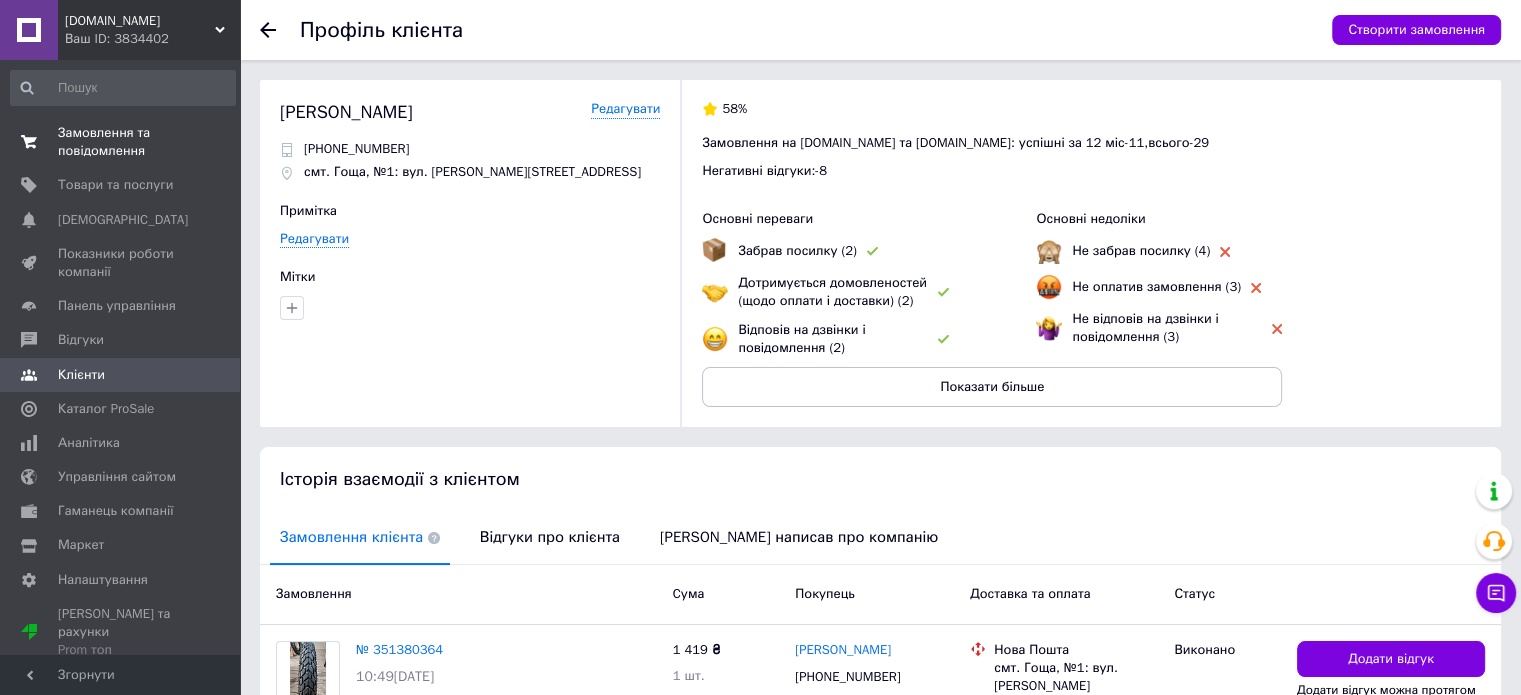 click on "Замовлення та повідомлення" at bounding box center [121, 142] 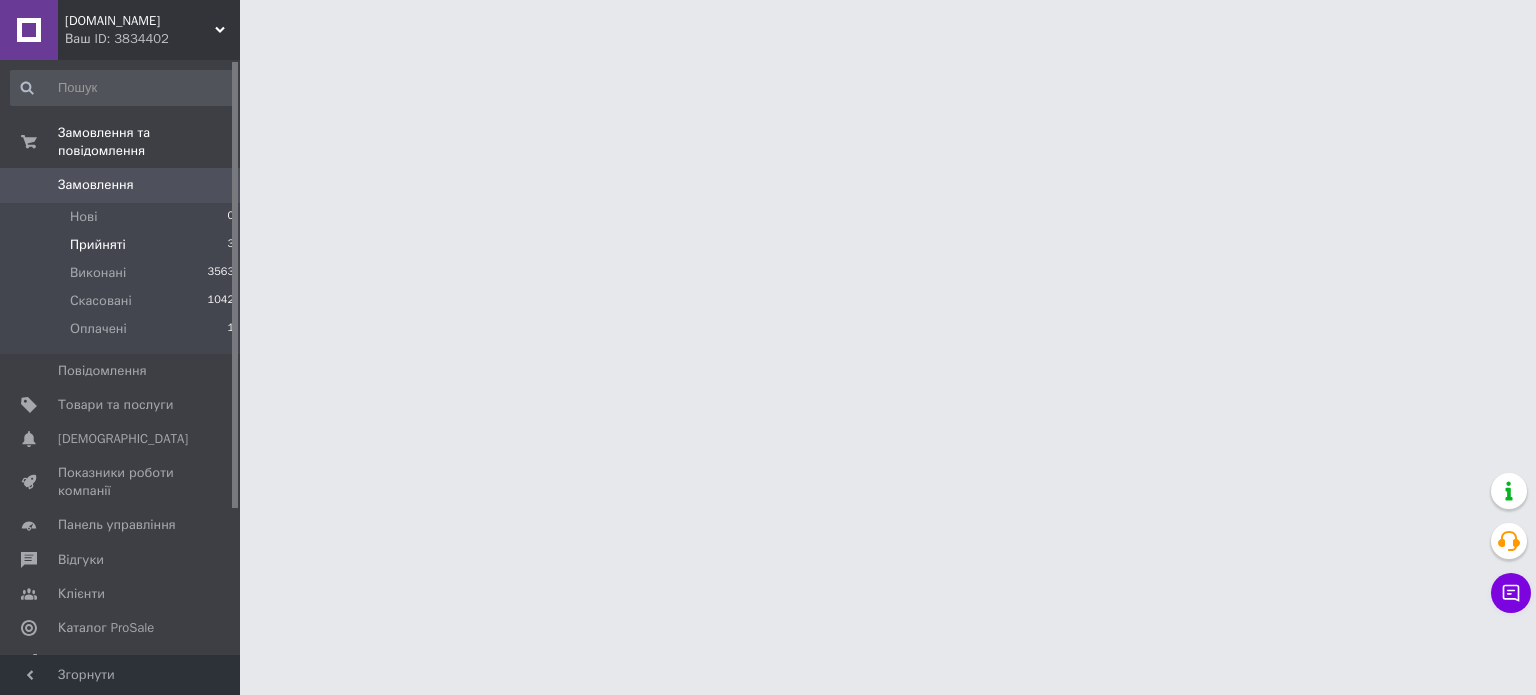 click on "Прийняті" at bounding box center [98, 245] 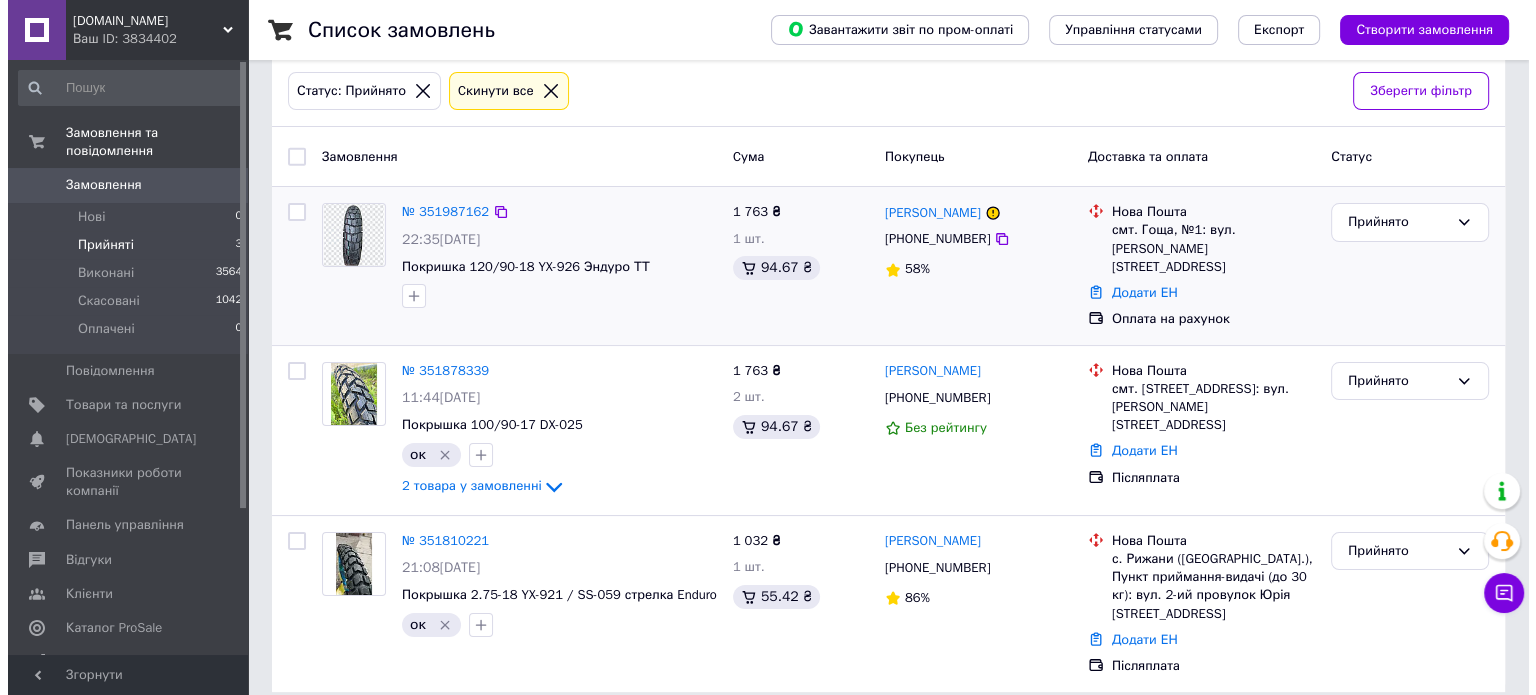 scroll, scrollTop: 100, scrollLeft: 0, axis: vertical 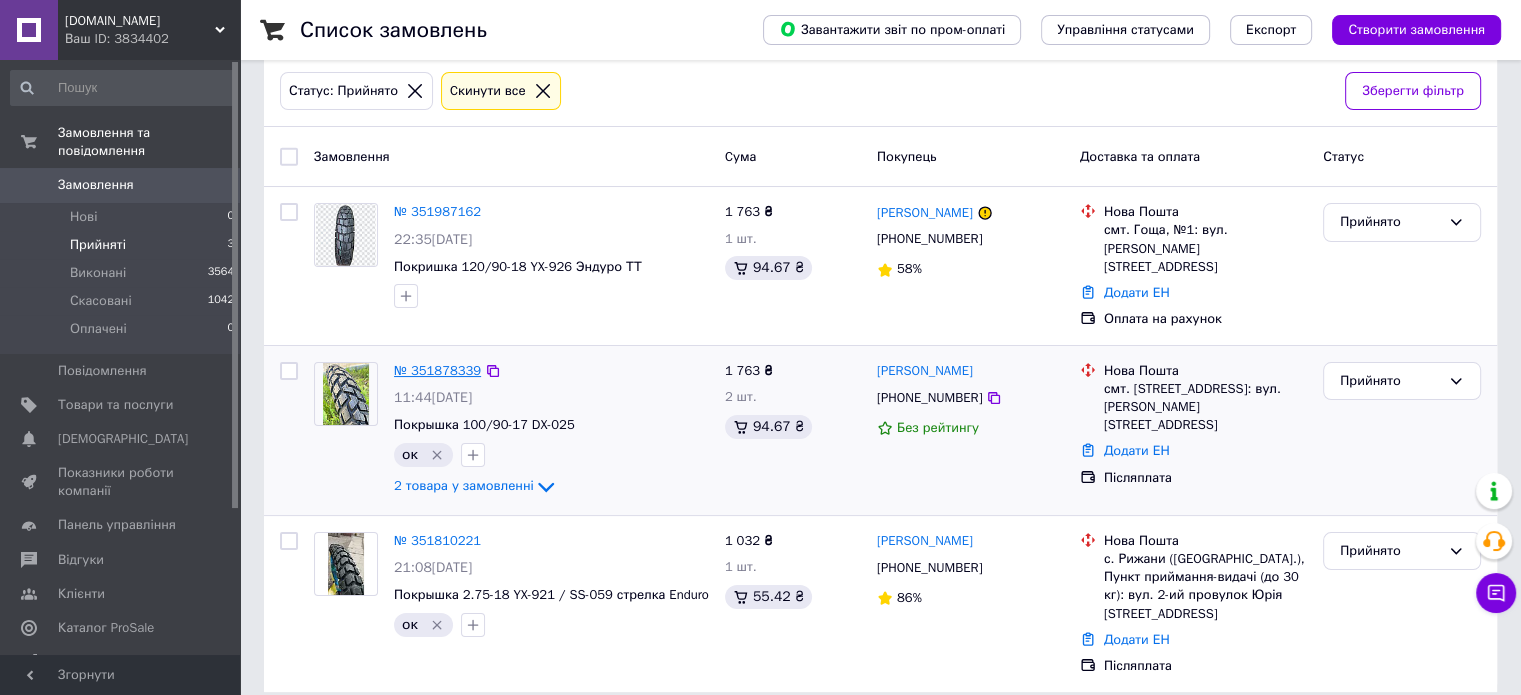 click on "№ 351878339" at bounding box center (437, 370) 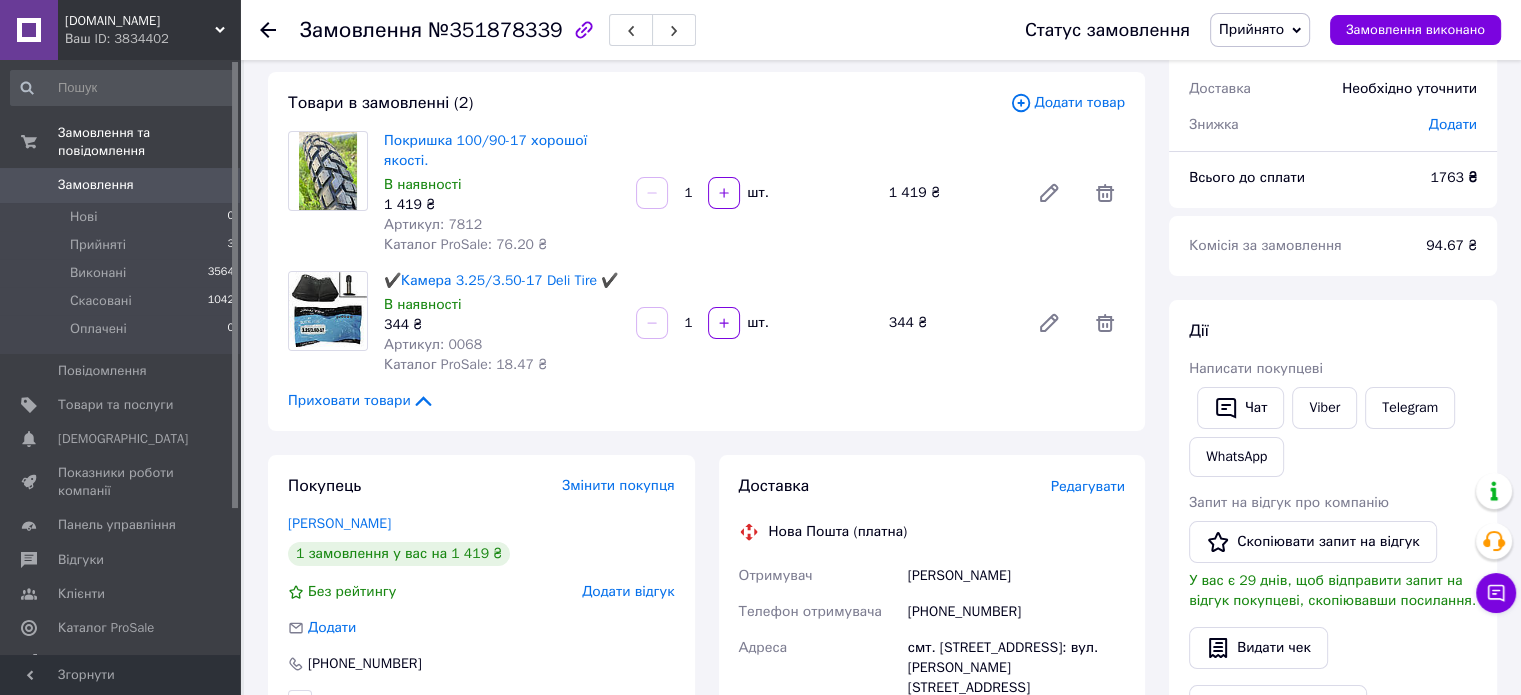 click on "Редагувати" at bounding box center (1088, 486) 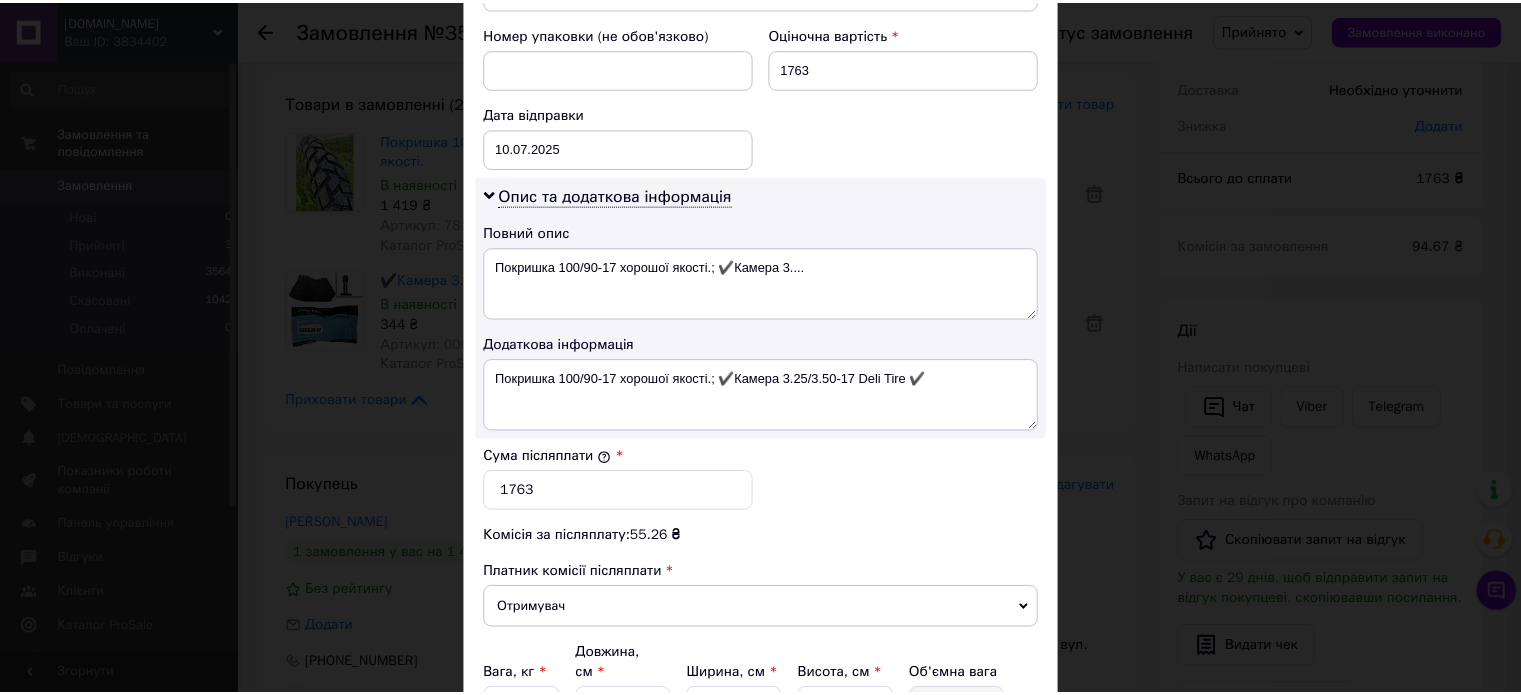 scroll, scrollTop: 1000, scrollLeft: 0, axis: vertical 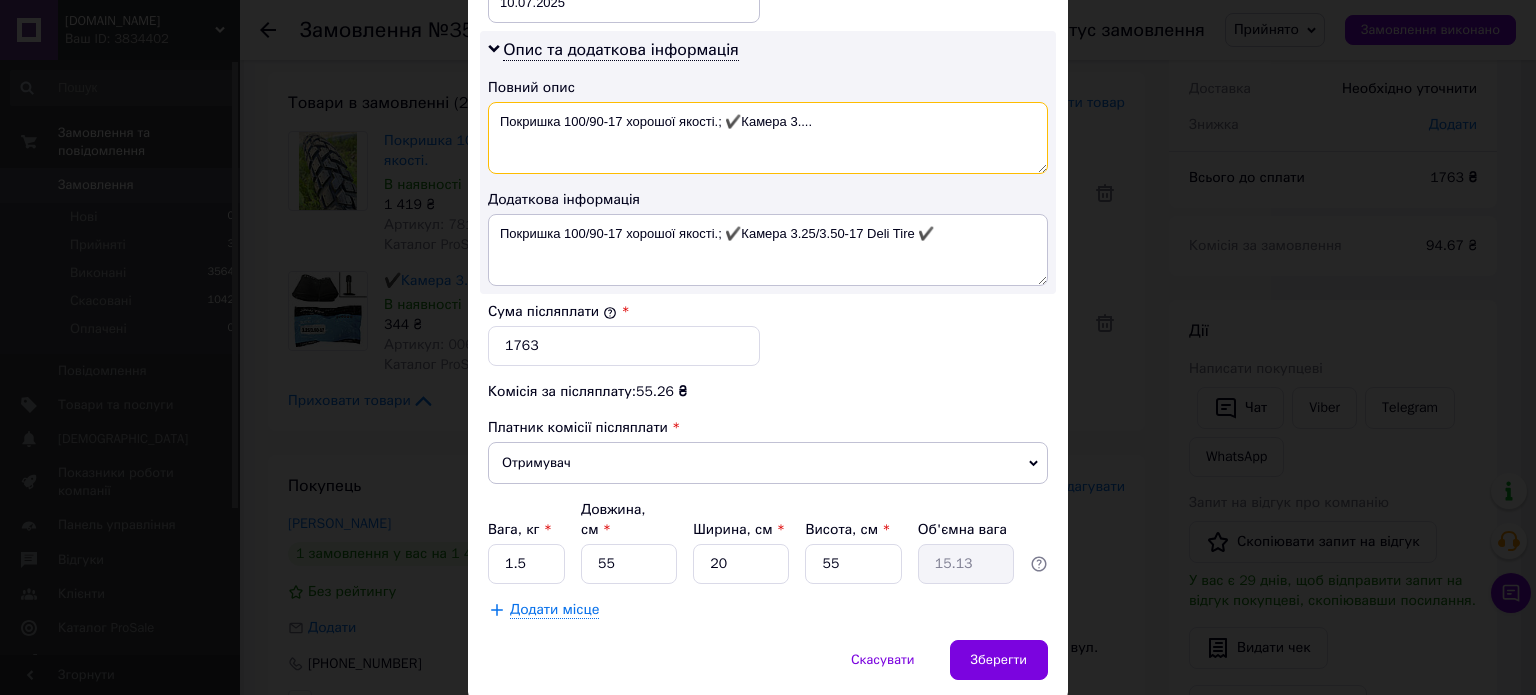 drag, startPoint x: 852, startPoint y: 121, endPoint x: 560, endPoint y: 114, distance: 292.0839 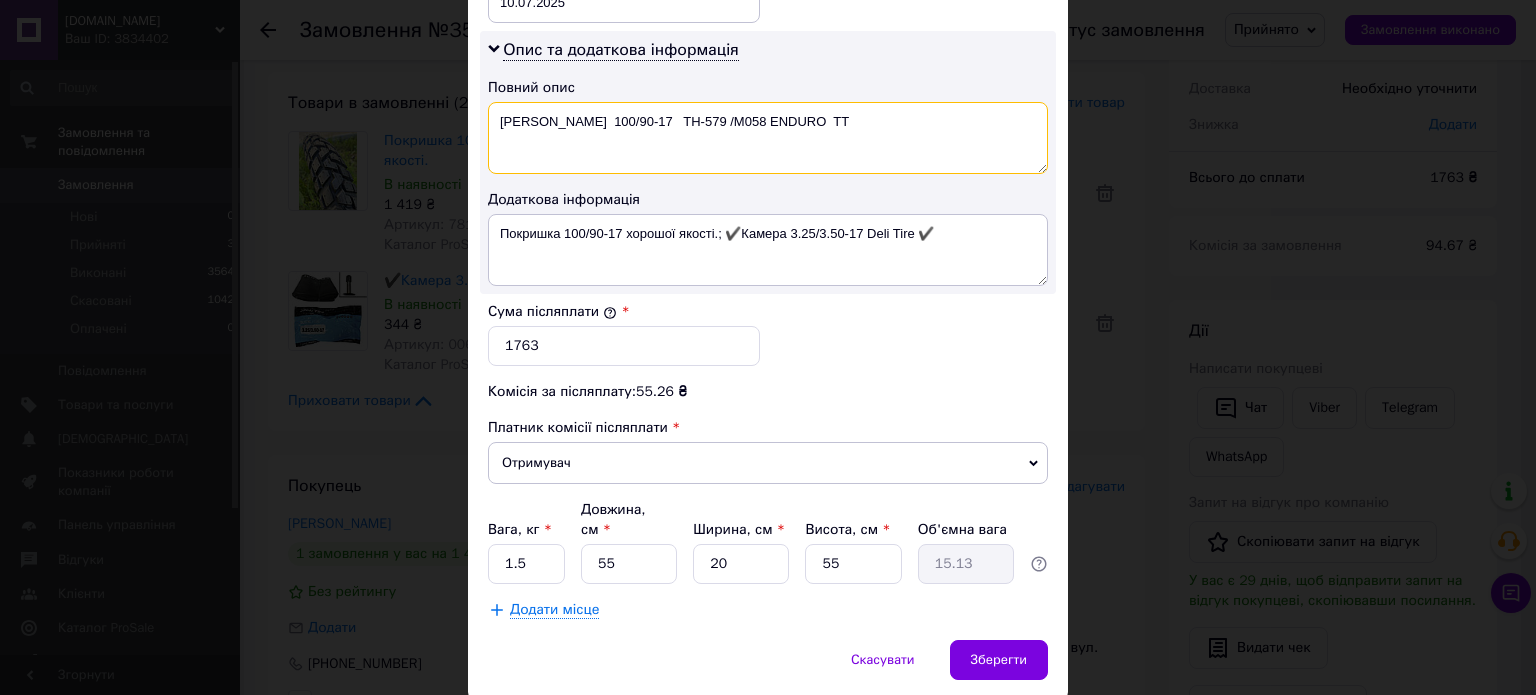 click on "[PERSON_NAME]  100/90-17   TH-579 /M058 ENDURO  TT" at bounding box center [768, 138] 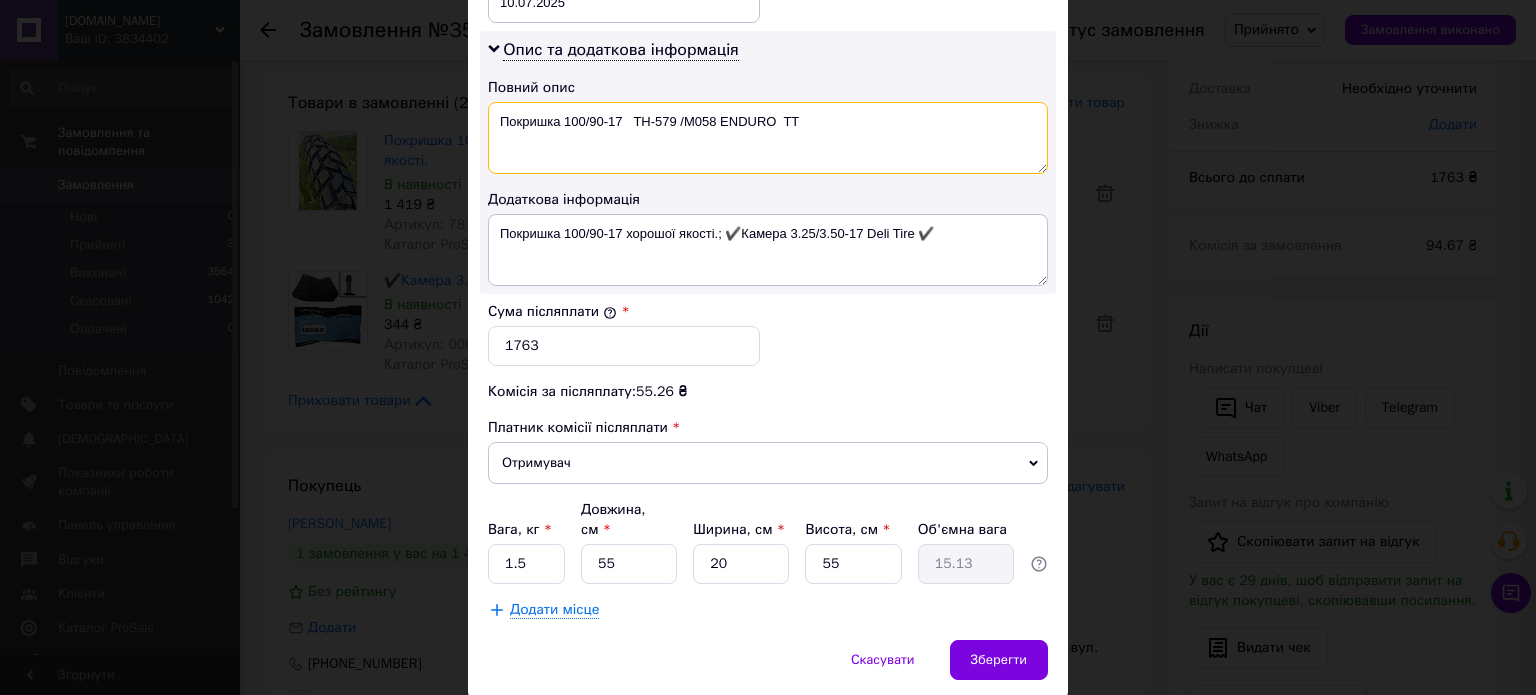 click on "Покришка 100/90-17   TH-579 /M058 ENDURO  TT" at bounding box center (768, 138) 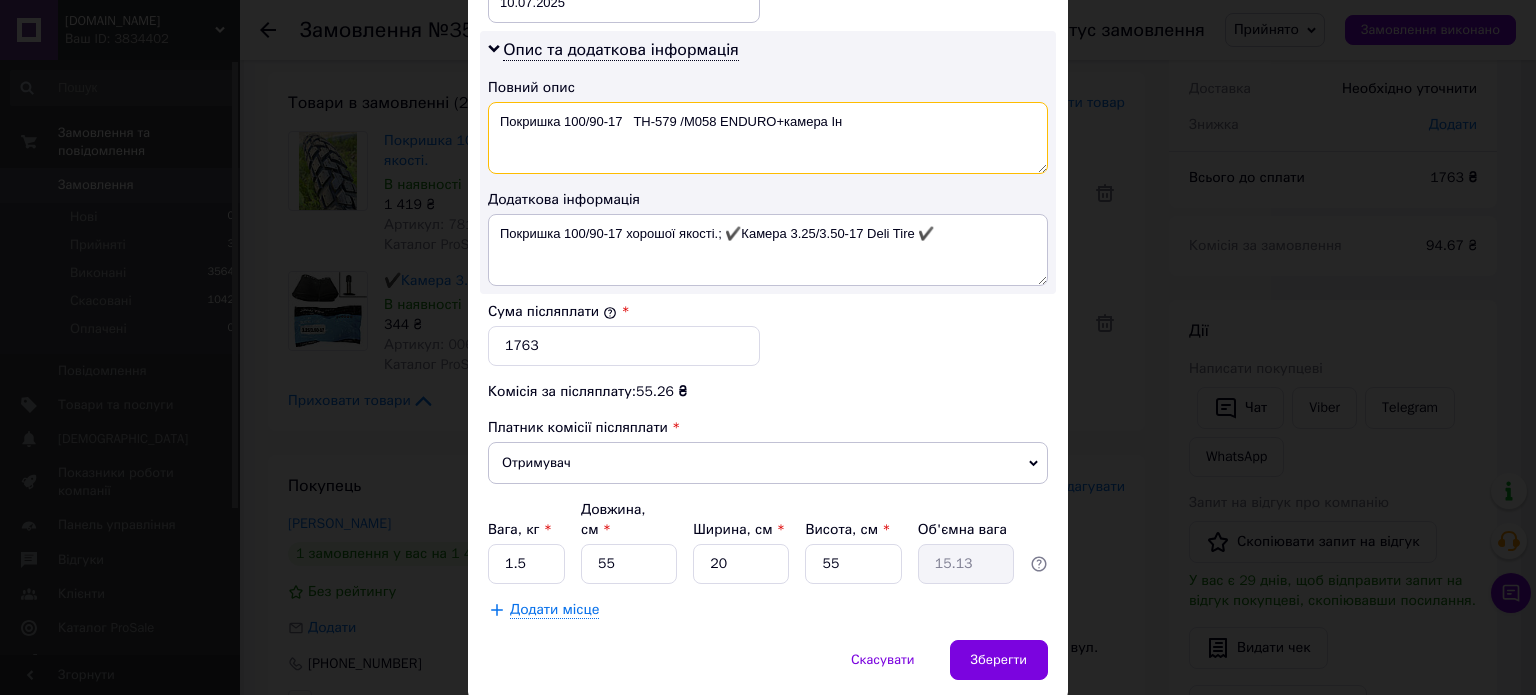 type on "Покришка 100/90-17   TH-579 /M058 ENDURO+камера Ін" 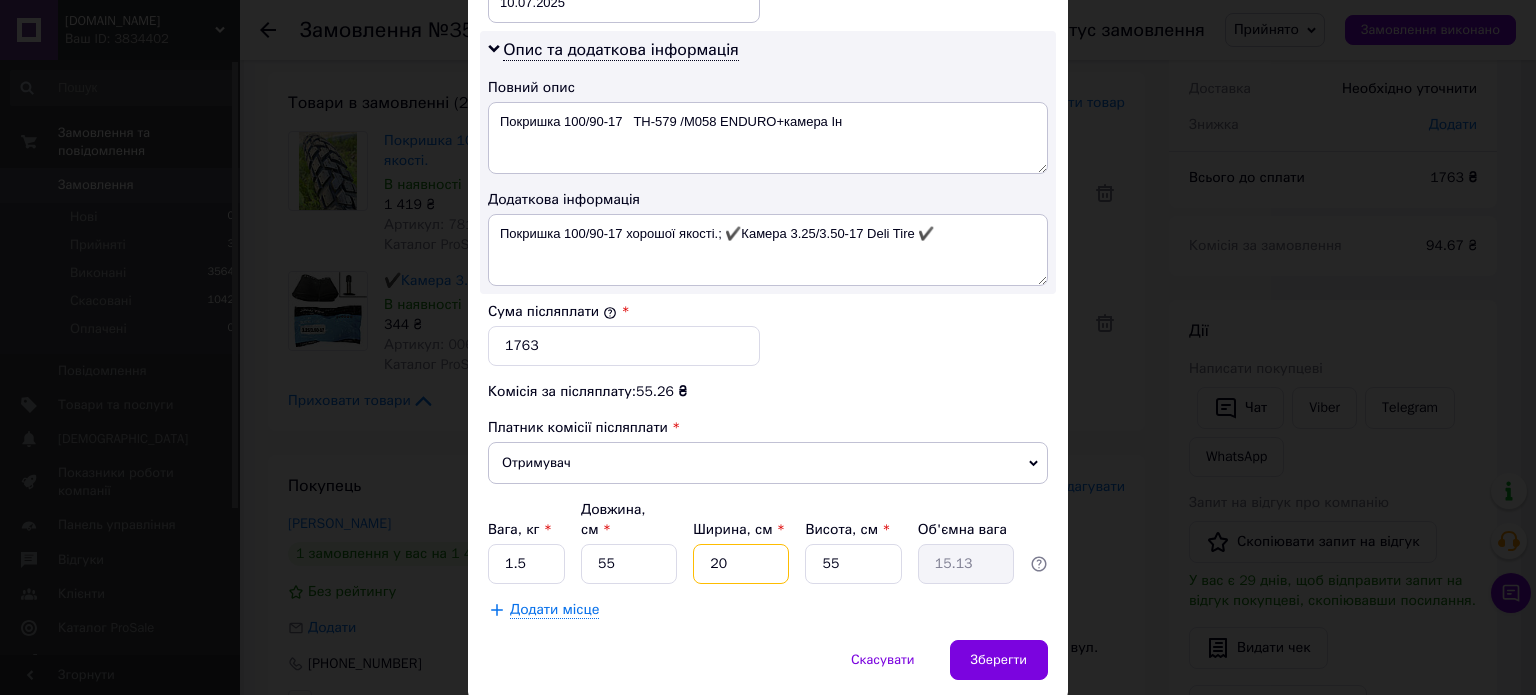 drag, startPoint x: 728, startPoint y: 543, endPoint x: 693, endPoint y: 542, distance: 35.014282 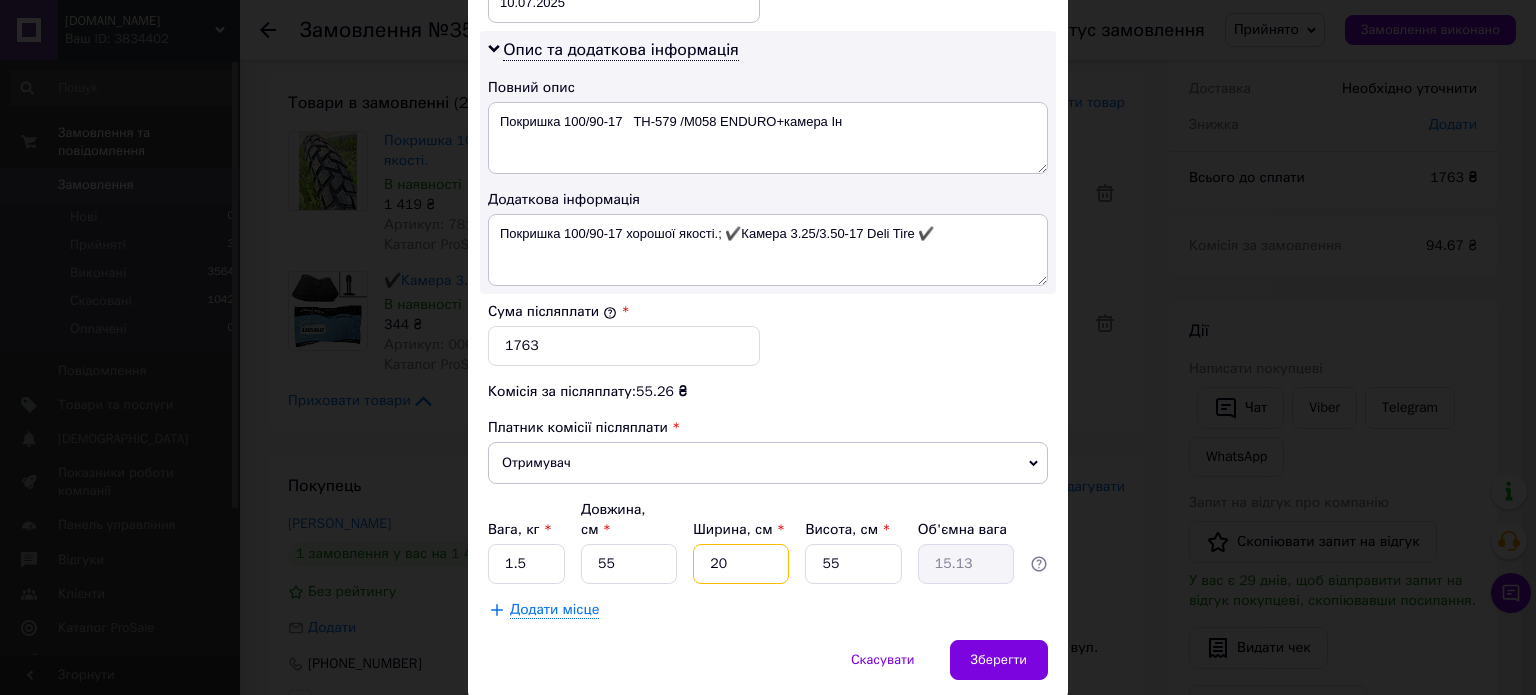 type on "8" 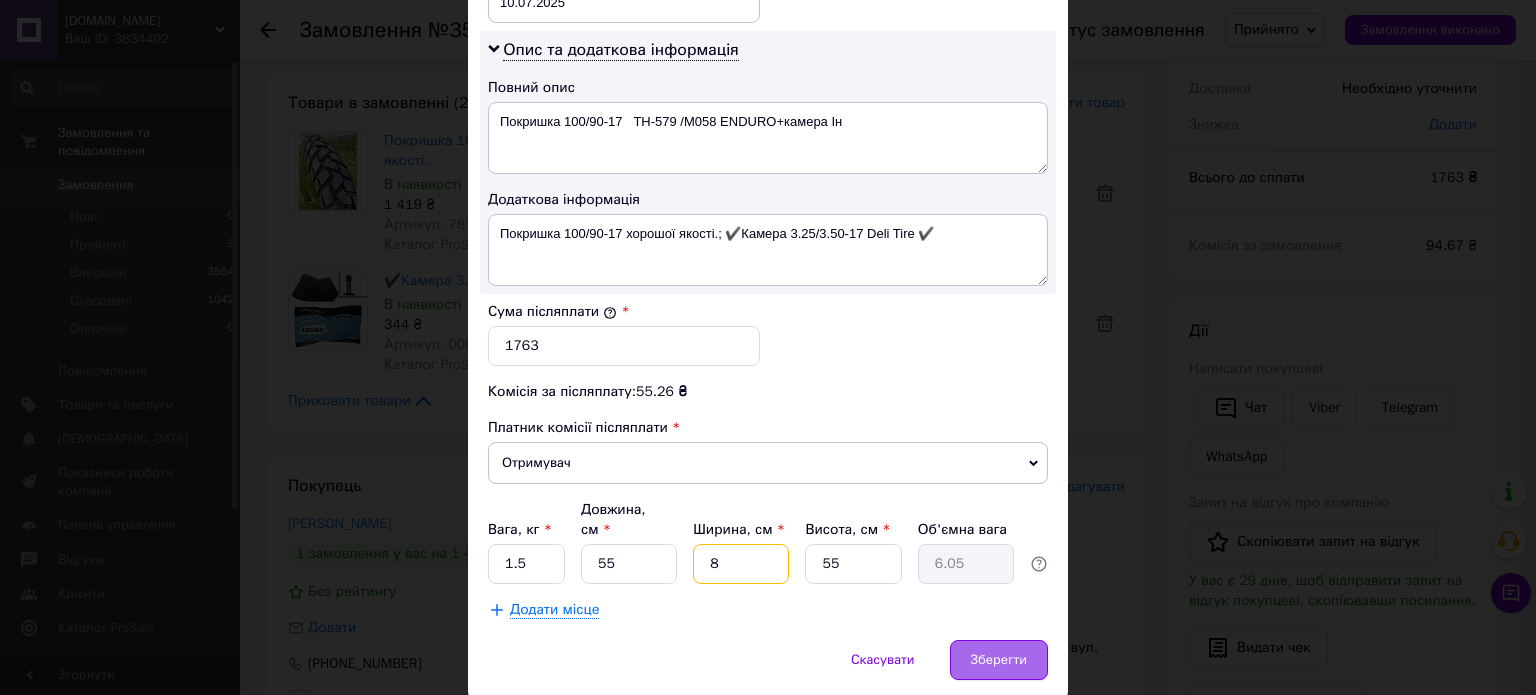 type on "8" 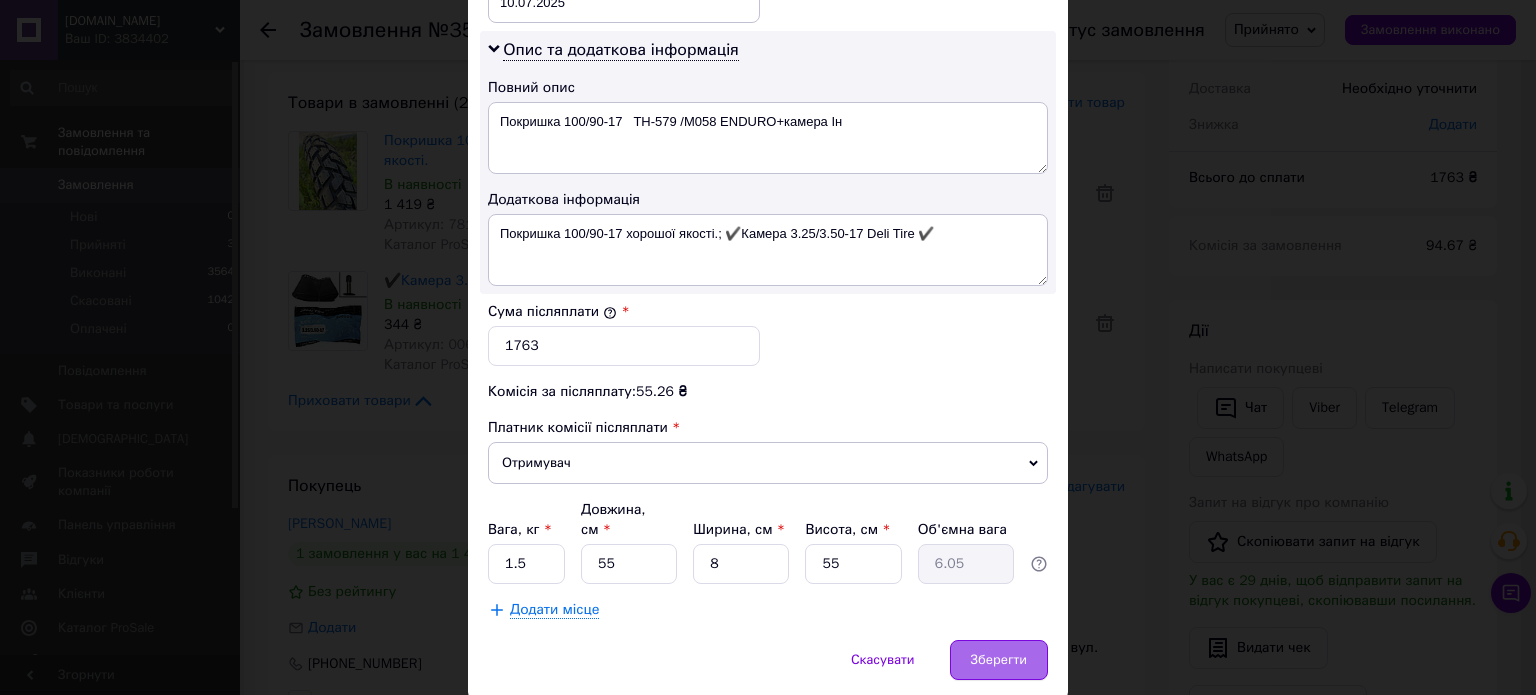 click on "Зберегти" at bounding box center [999, 660] 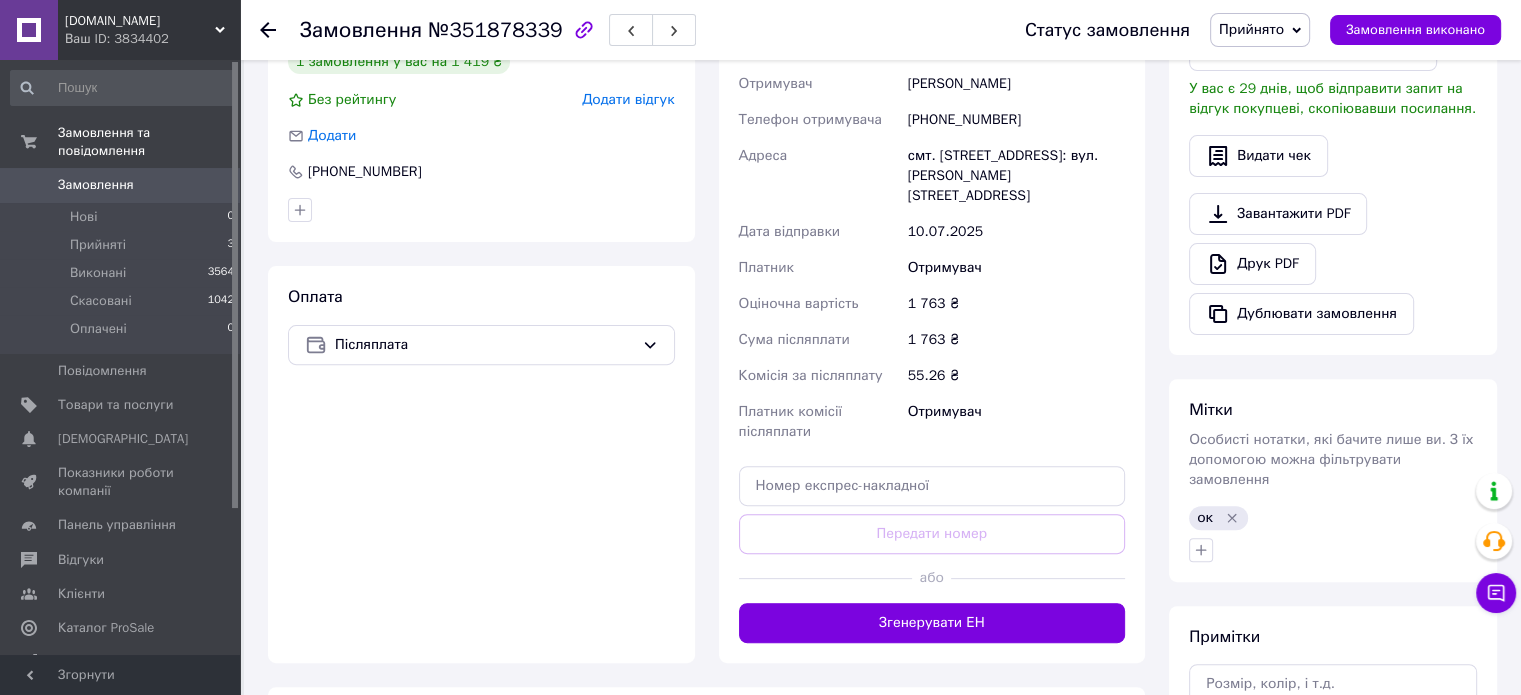 scroll, scrollTop: 700, scrollLeft: 0, axis: vertical 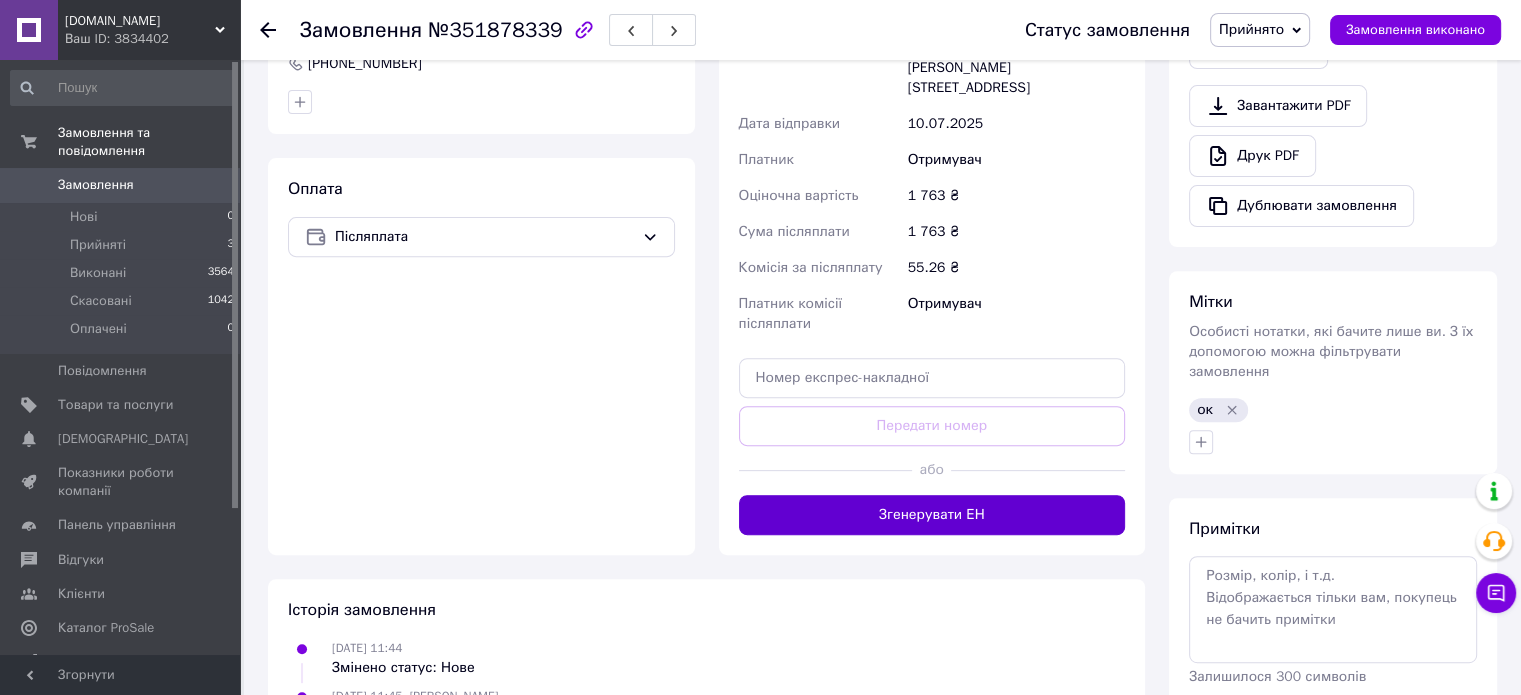 click on "Згенерувати ЕН" at bounding box center (932, 515) 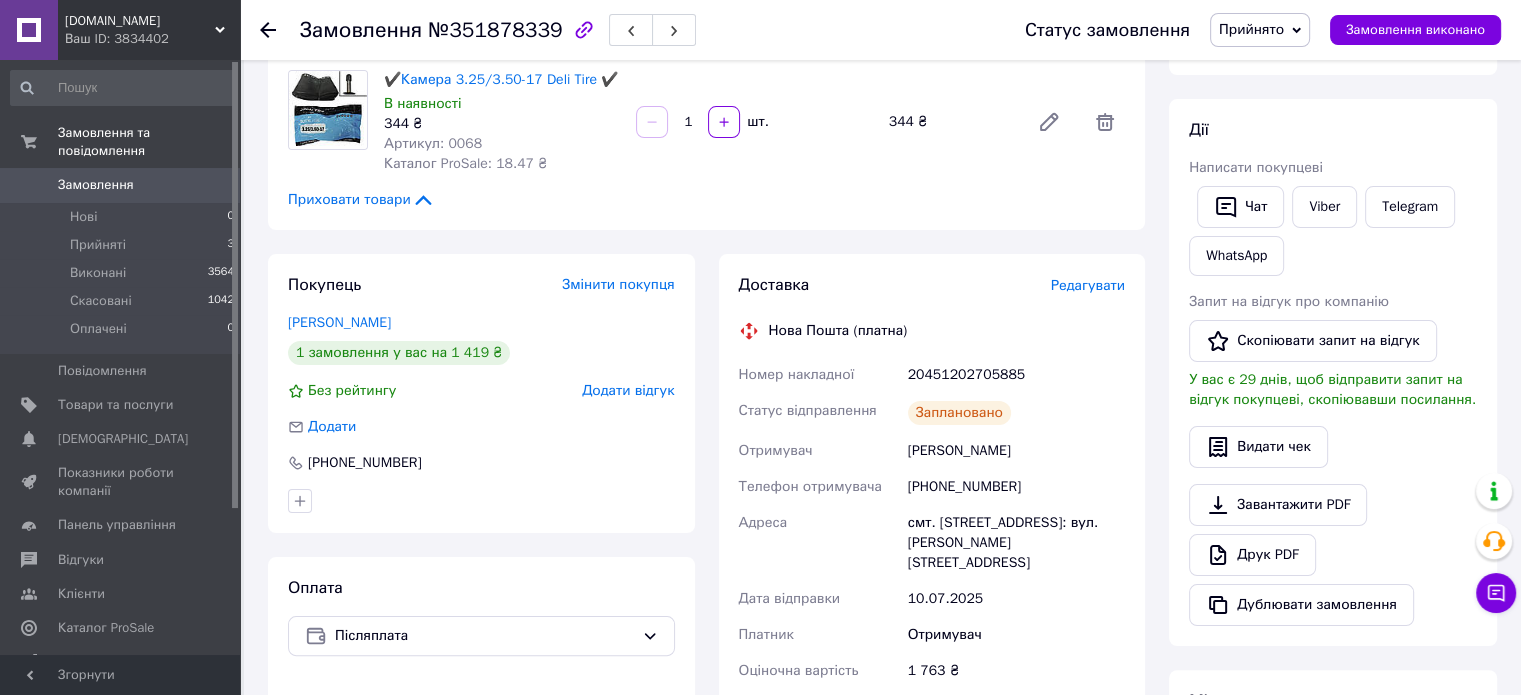 scroll, scrollTop: 300, scrollLeft: 0, axis: vertical 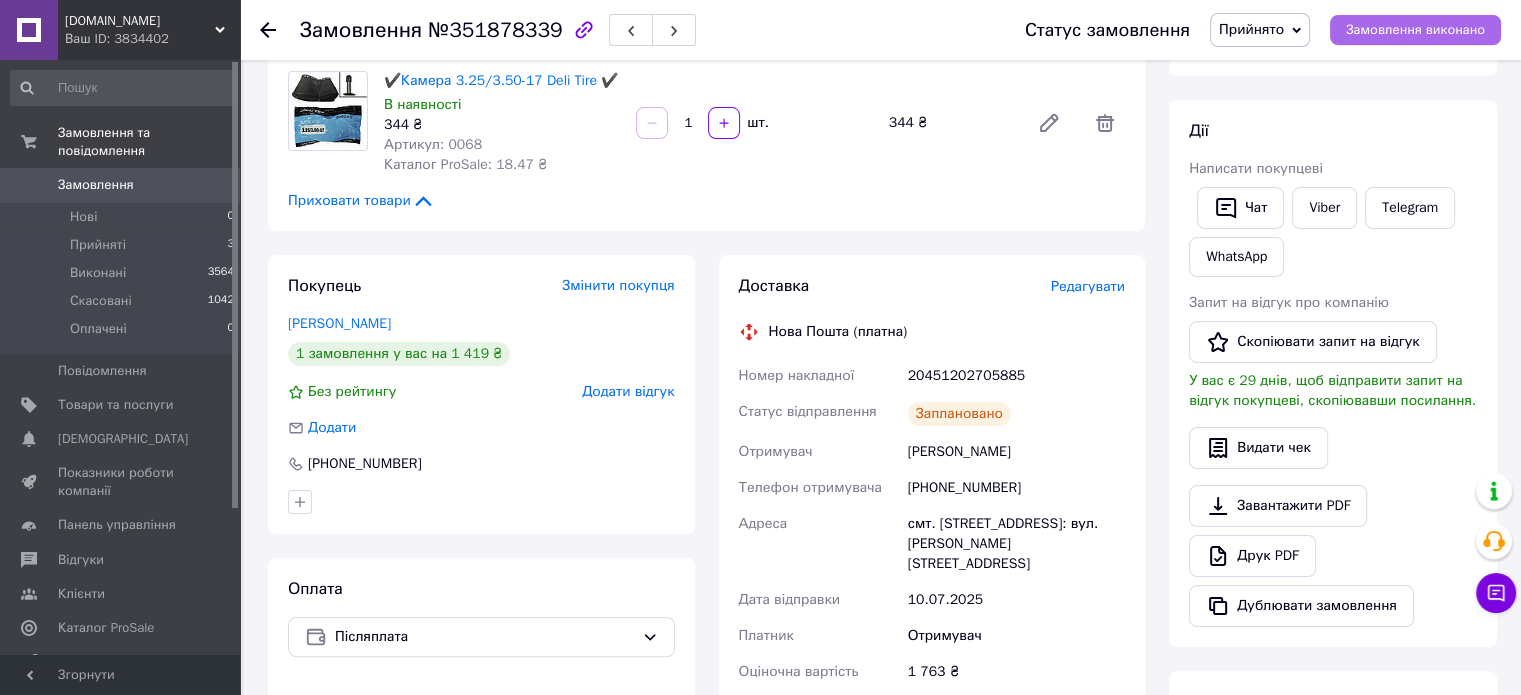 click on "Замовлення виконано" at bounding box center (1415, 30) 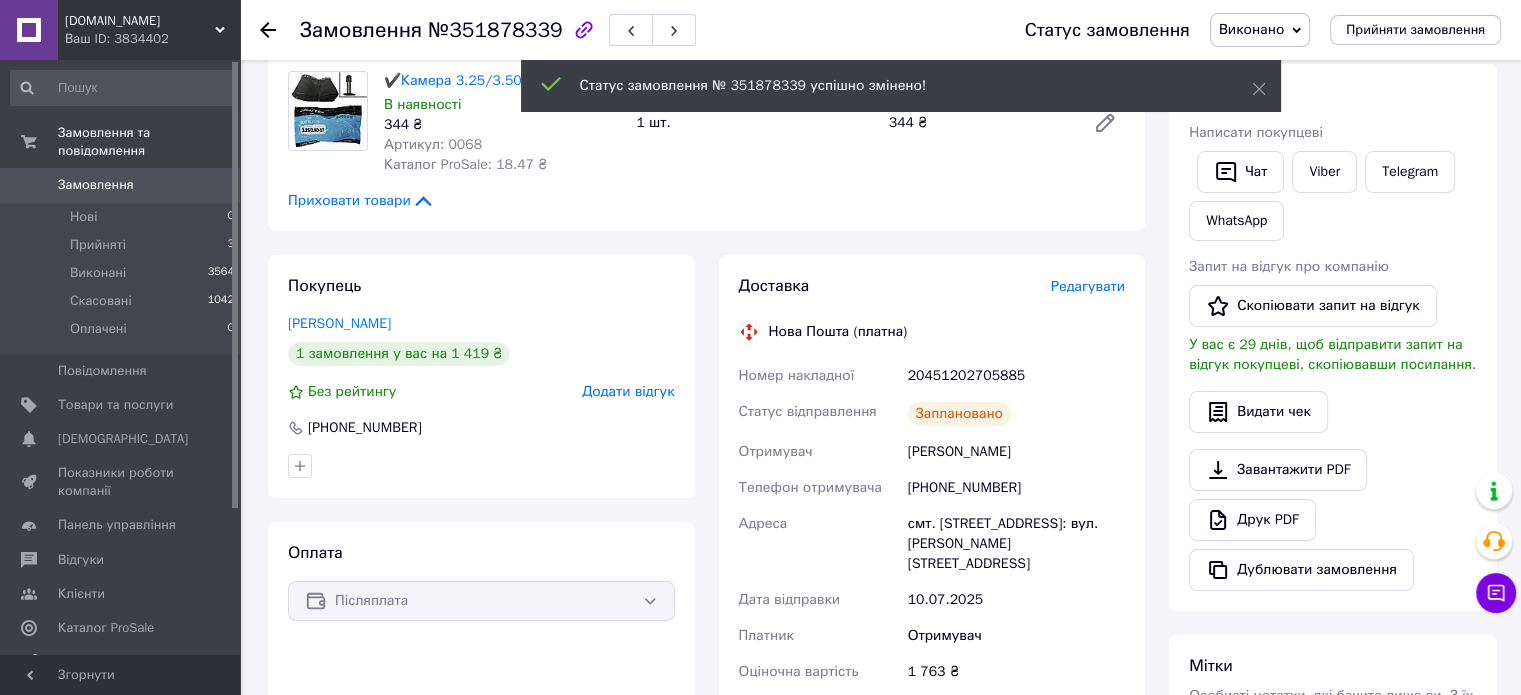 click at bounding box center (268, 30) 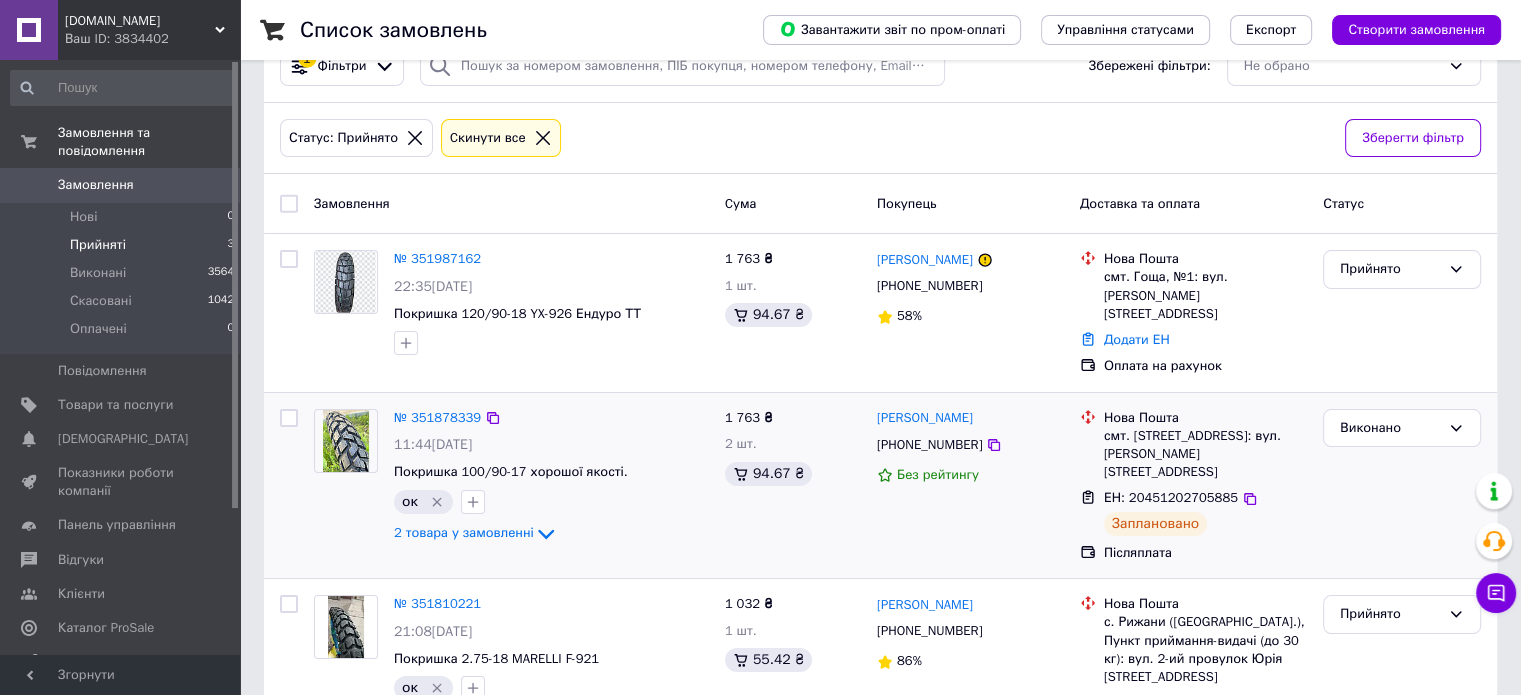 scroll, scrollTop: 100, scrollLeft: 0, axis: vertical 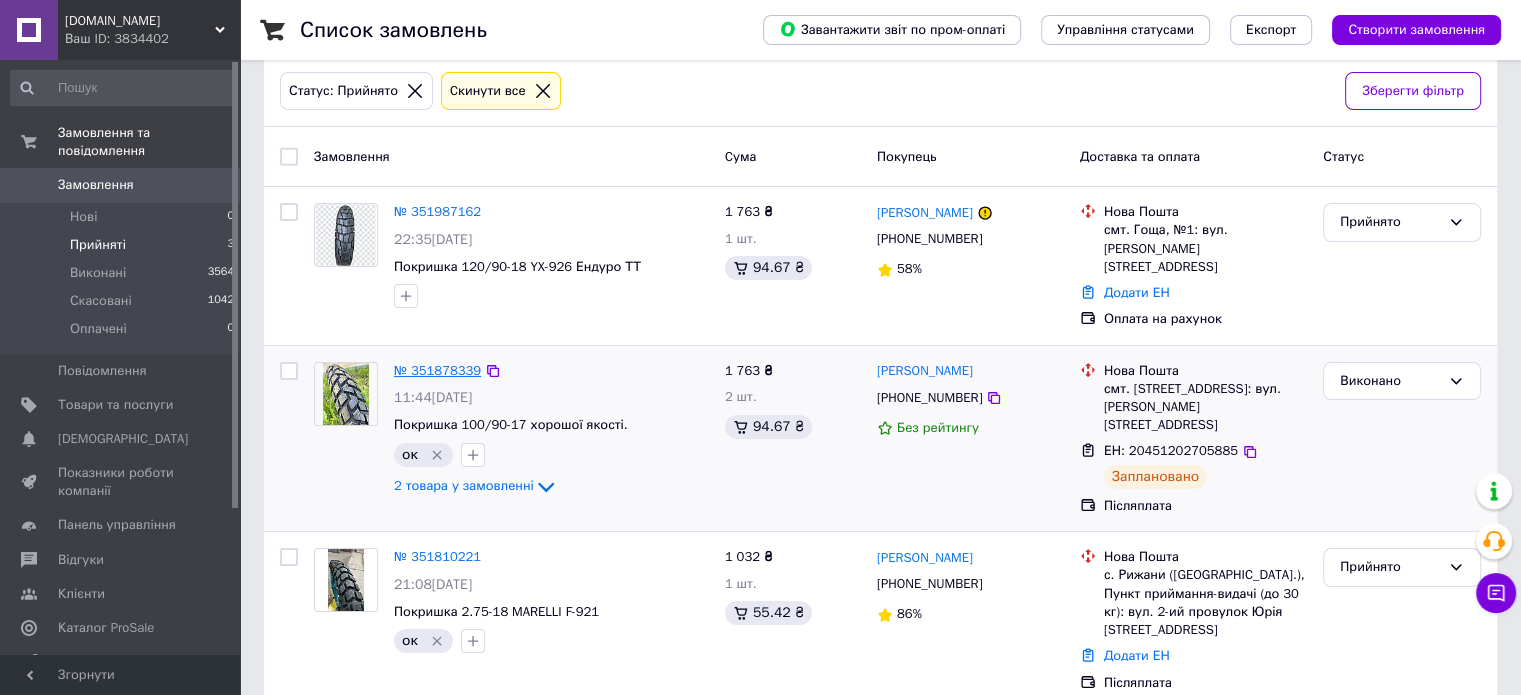 click on "№ 351878339" at bounding box center [437, 370] 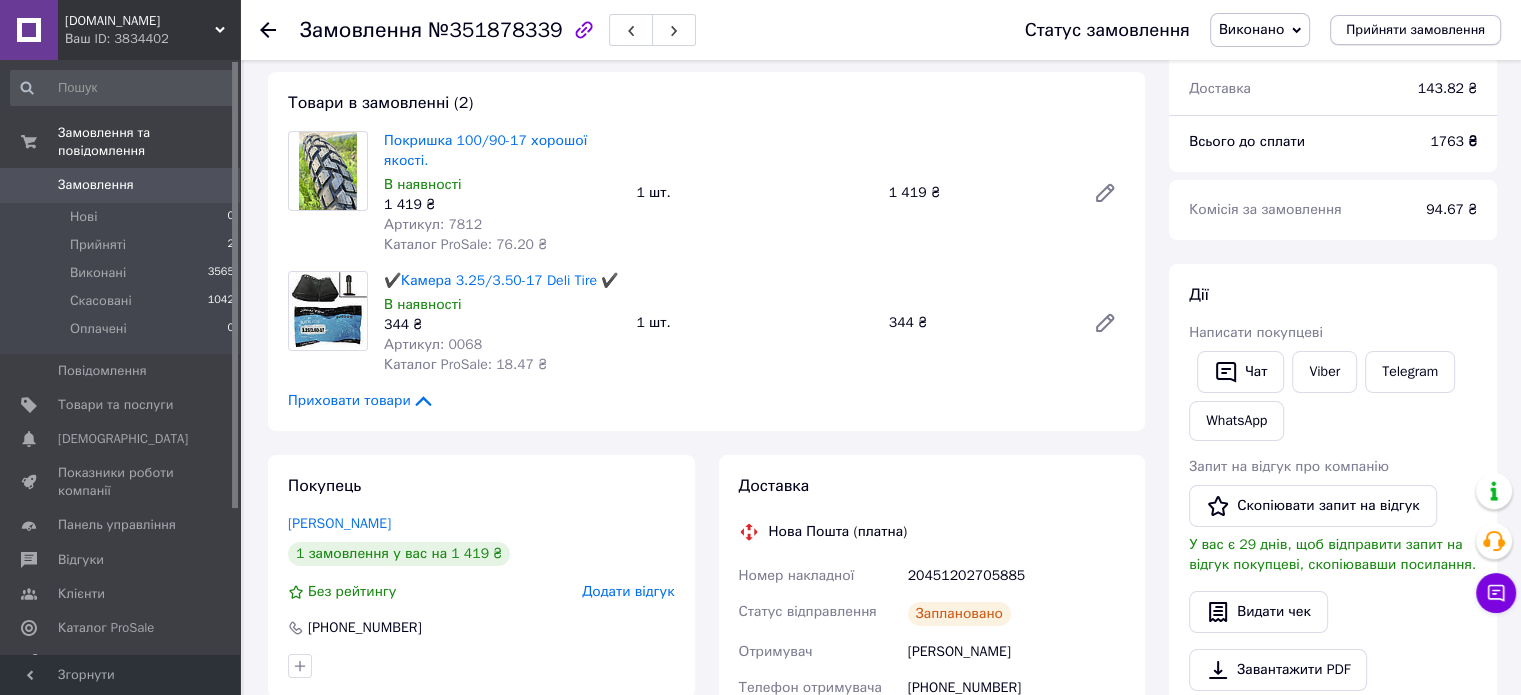 click on "Прийняти замовлення" at bounding box center (1415, 30) 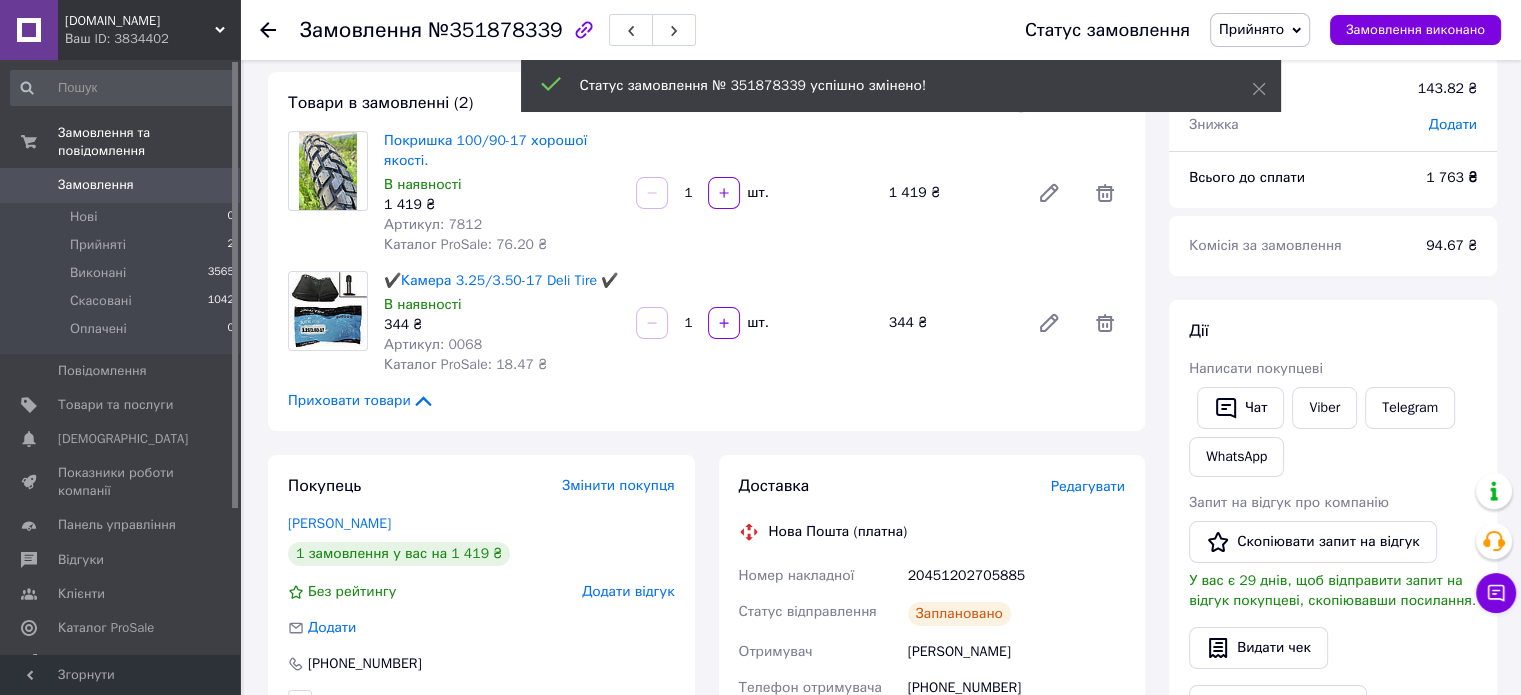 scroll, scrollTop: 4, scrollLeft: 0, axis: vertical 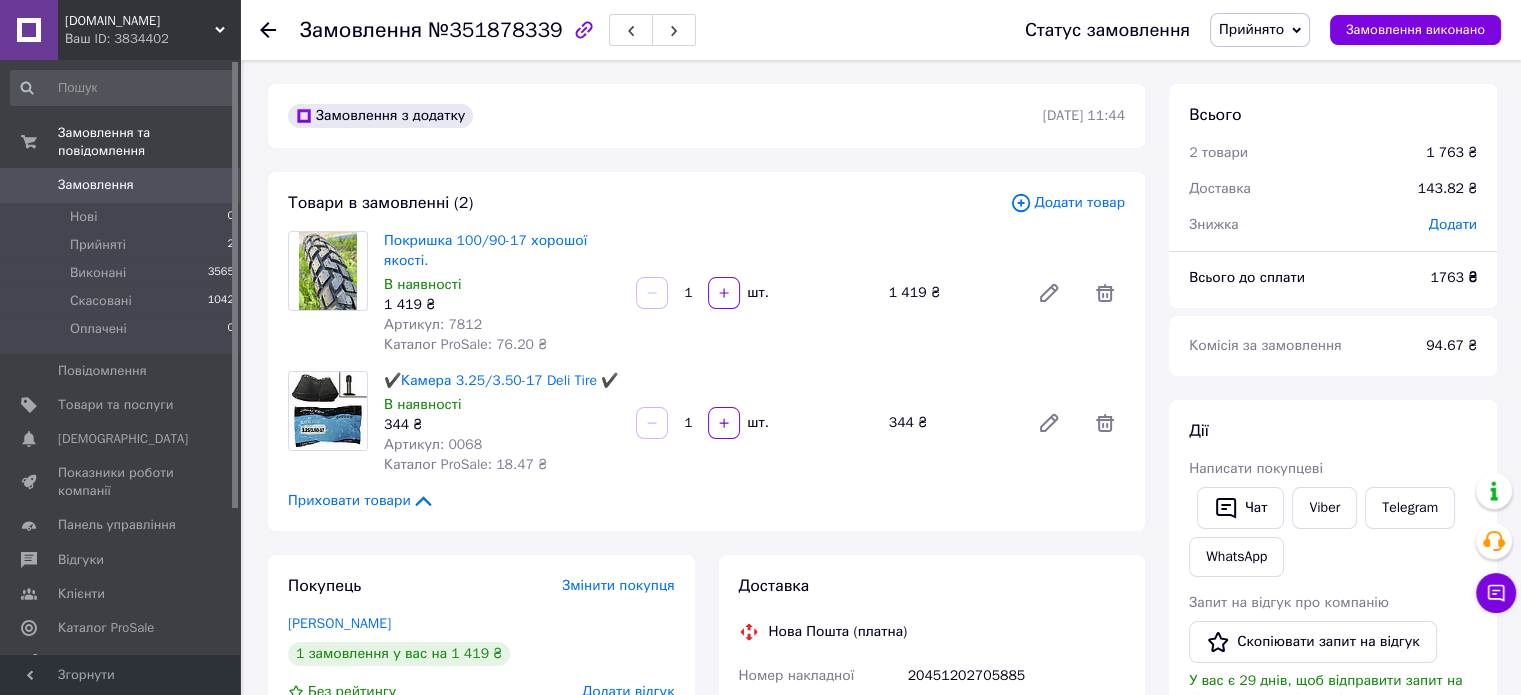 click on "Додати товар" at bounding box center [1067, 203] 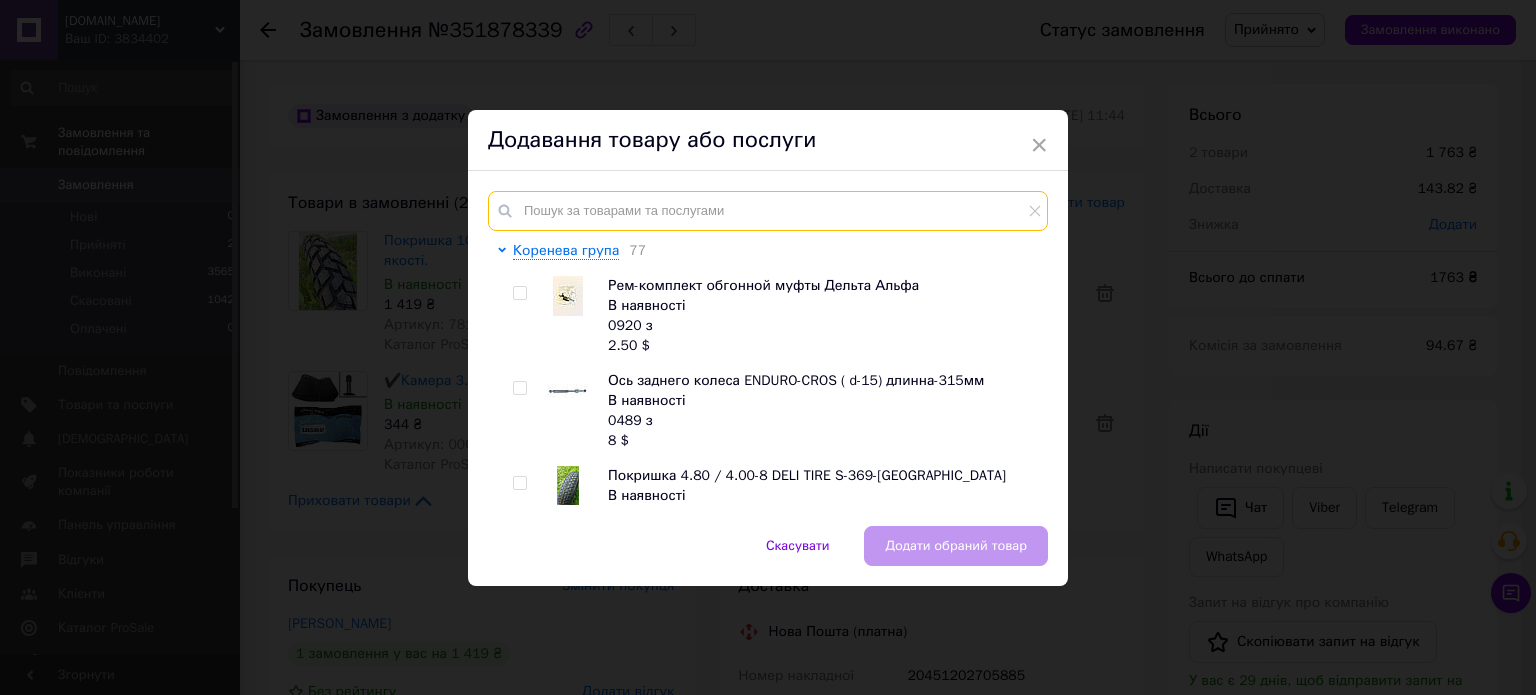 click at bounding box center (768, 211) 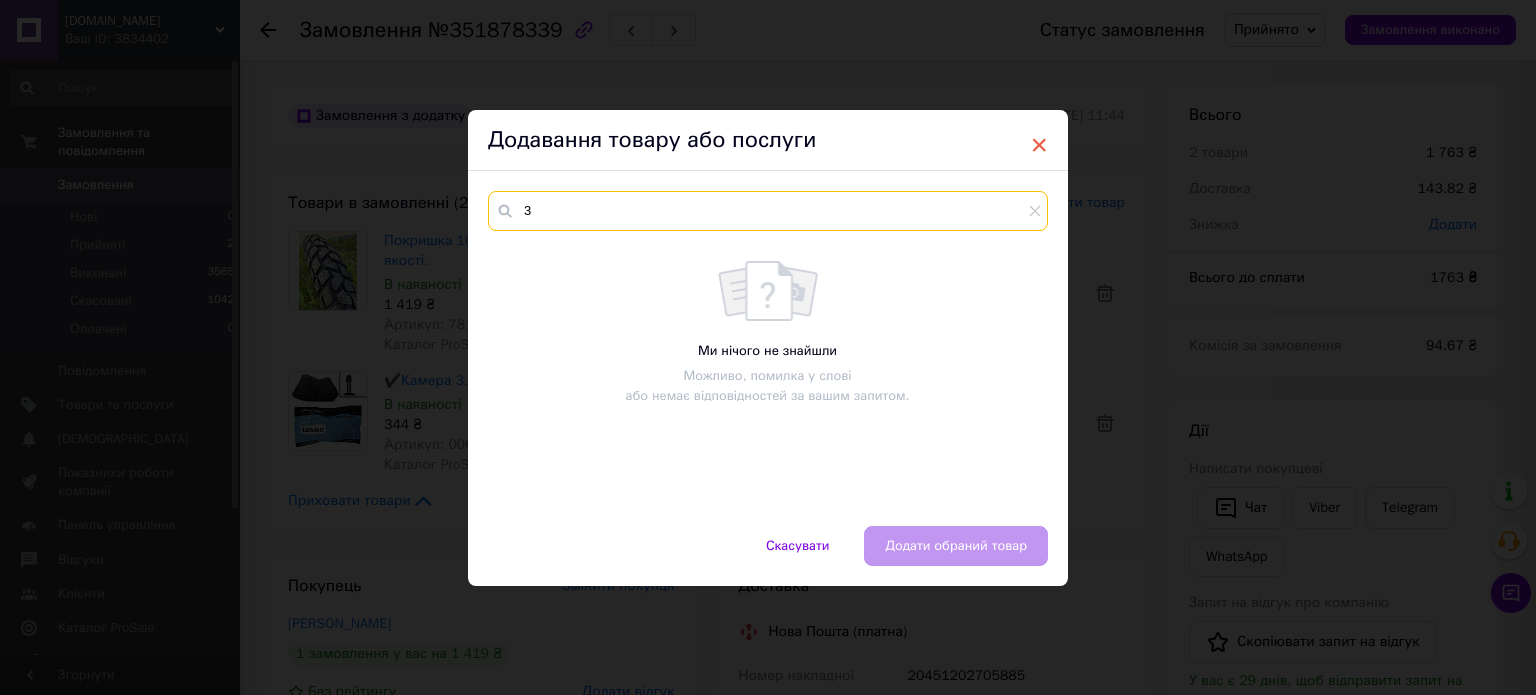 type on "3" 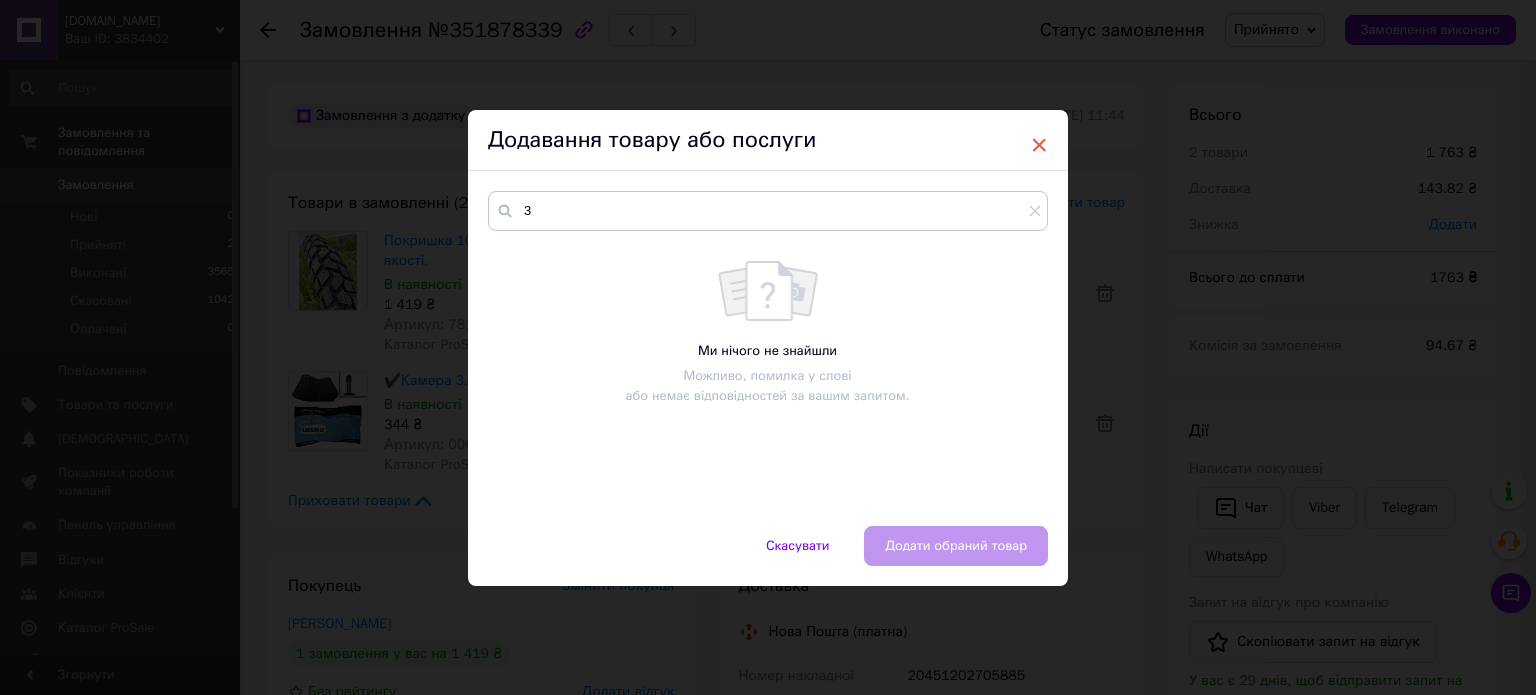 click on "×" at bounding box center (1039, 145) 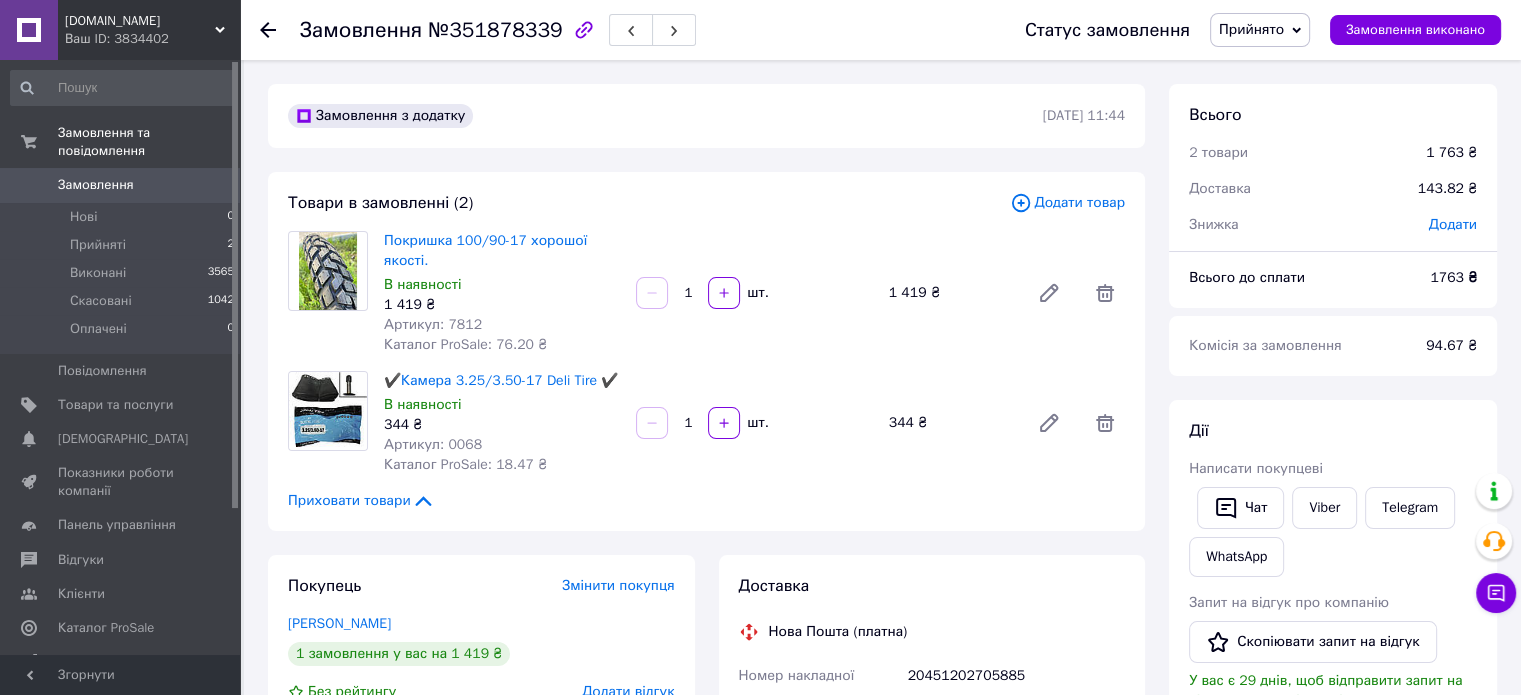scroll, scrollTop: 100, scrollLeft: 0, axis: vertical 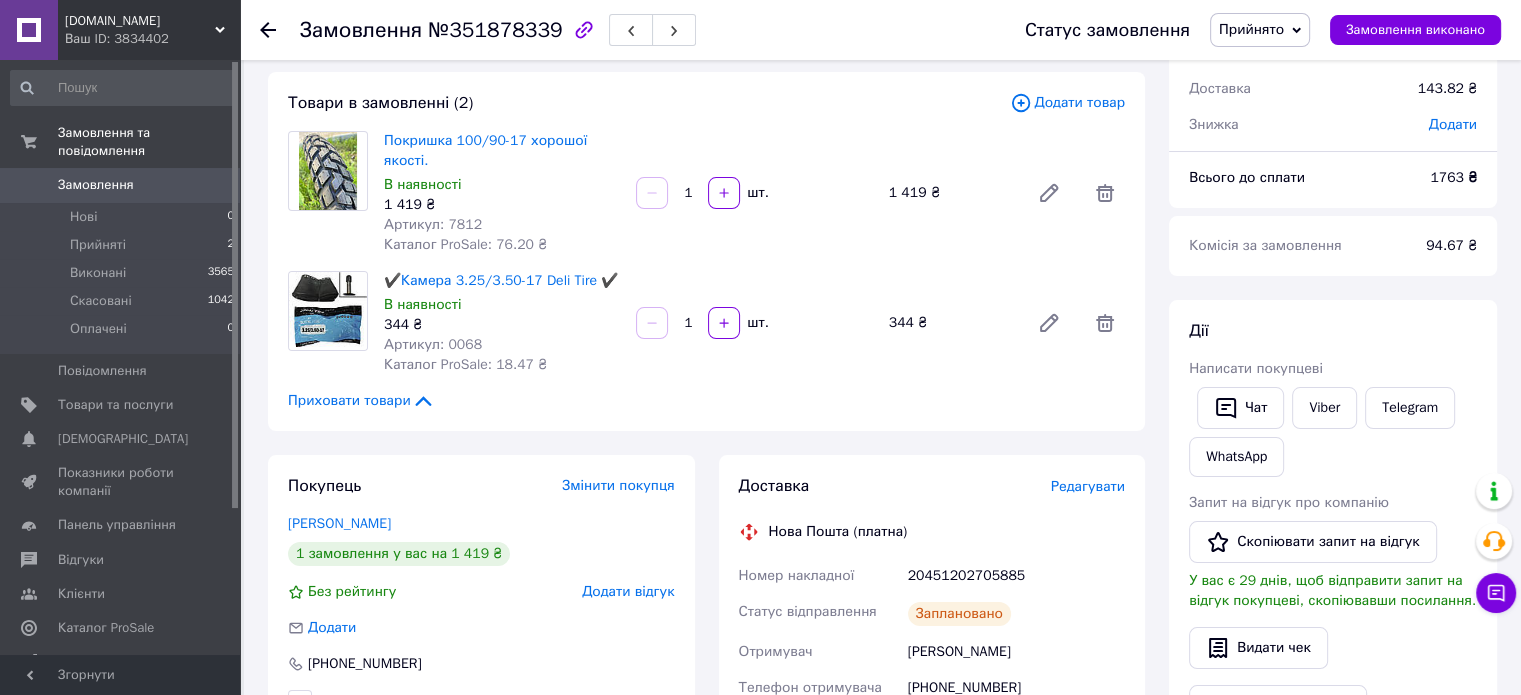 click on "Редагувати" at bounding box center (1088, 486) 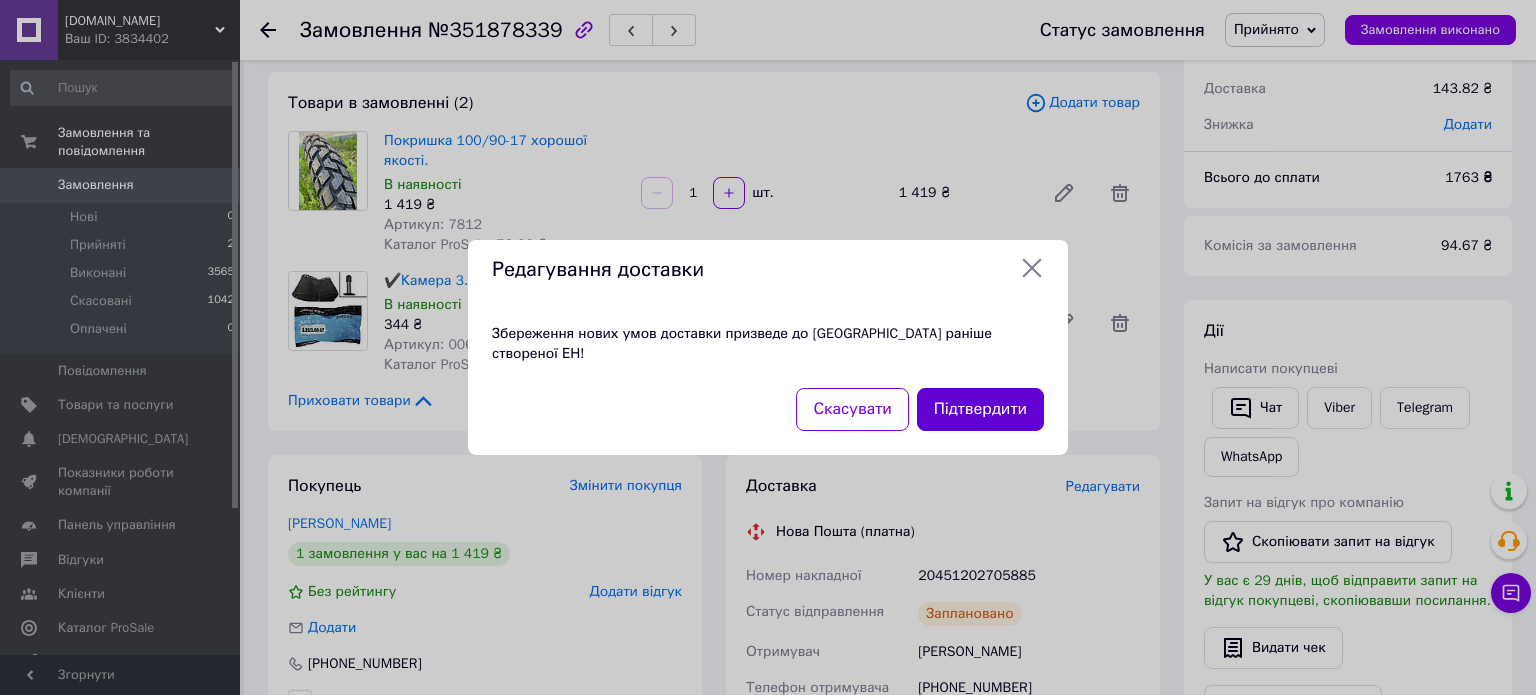 click on "Підтвердити" at bounding box center (980, 409) 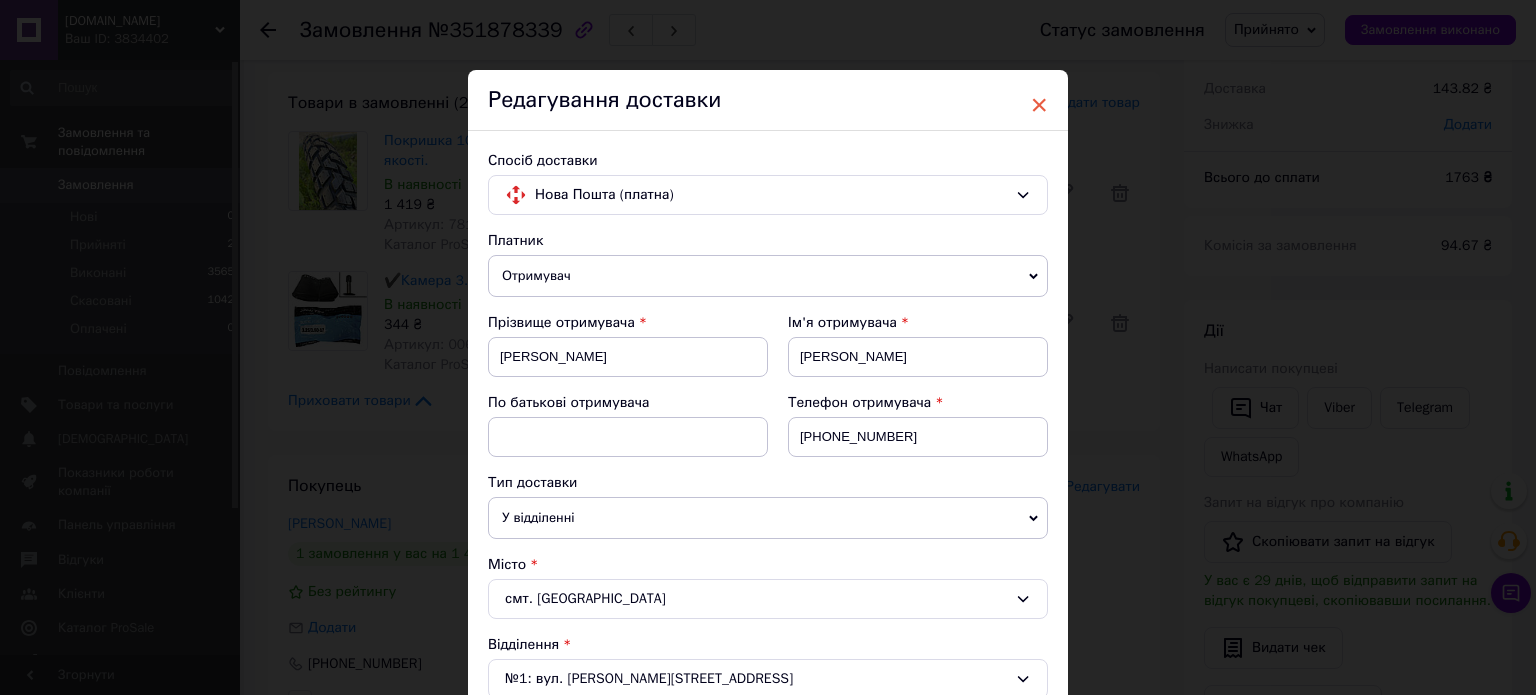 click on "×" at bounding box center [1039, 105] 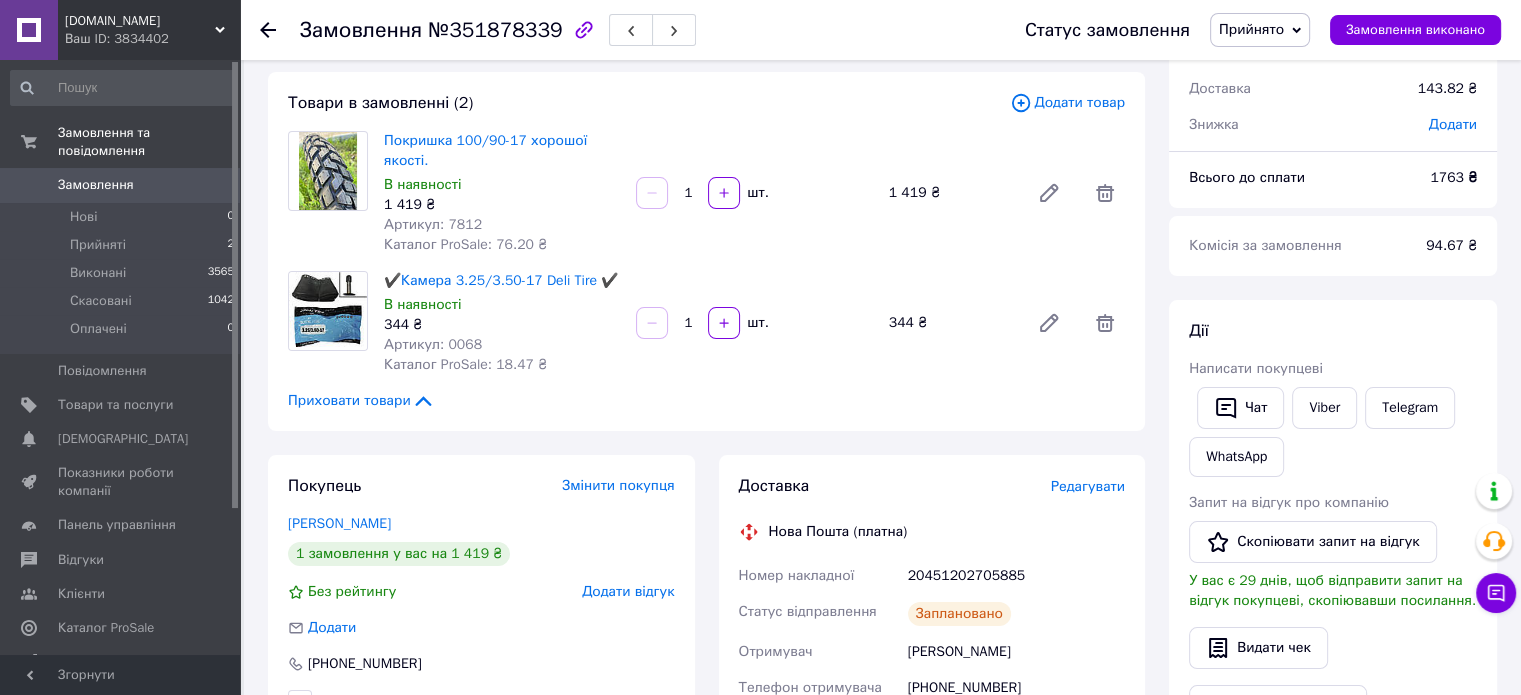 click on "Редагувати" at bounding box center (1088, 486) 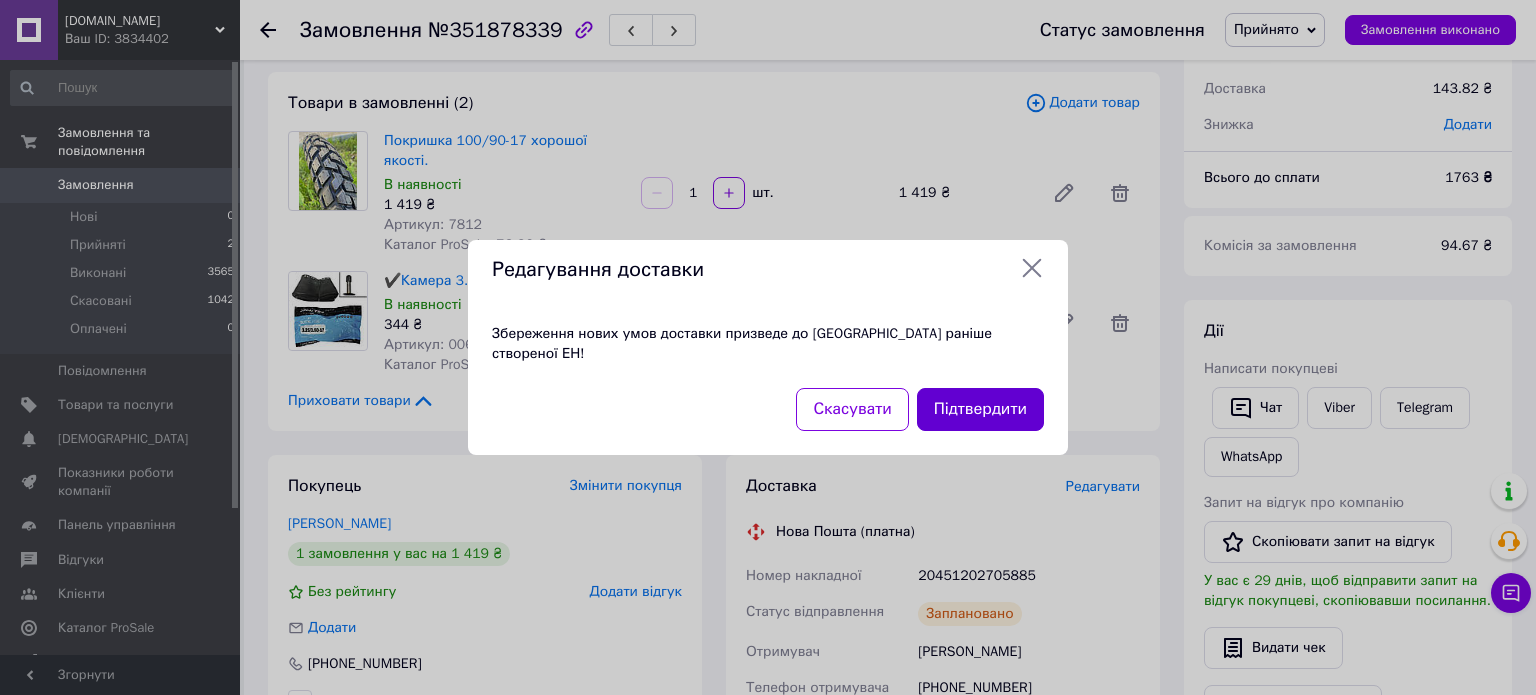 click on "Підтвердити" at bounding box center (980, 409) 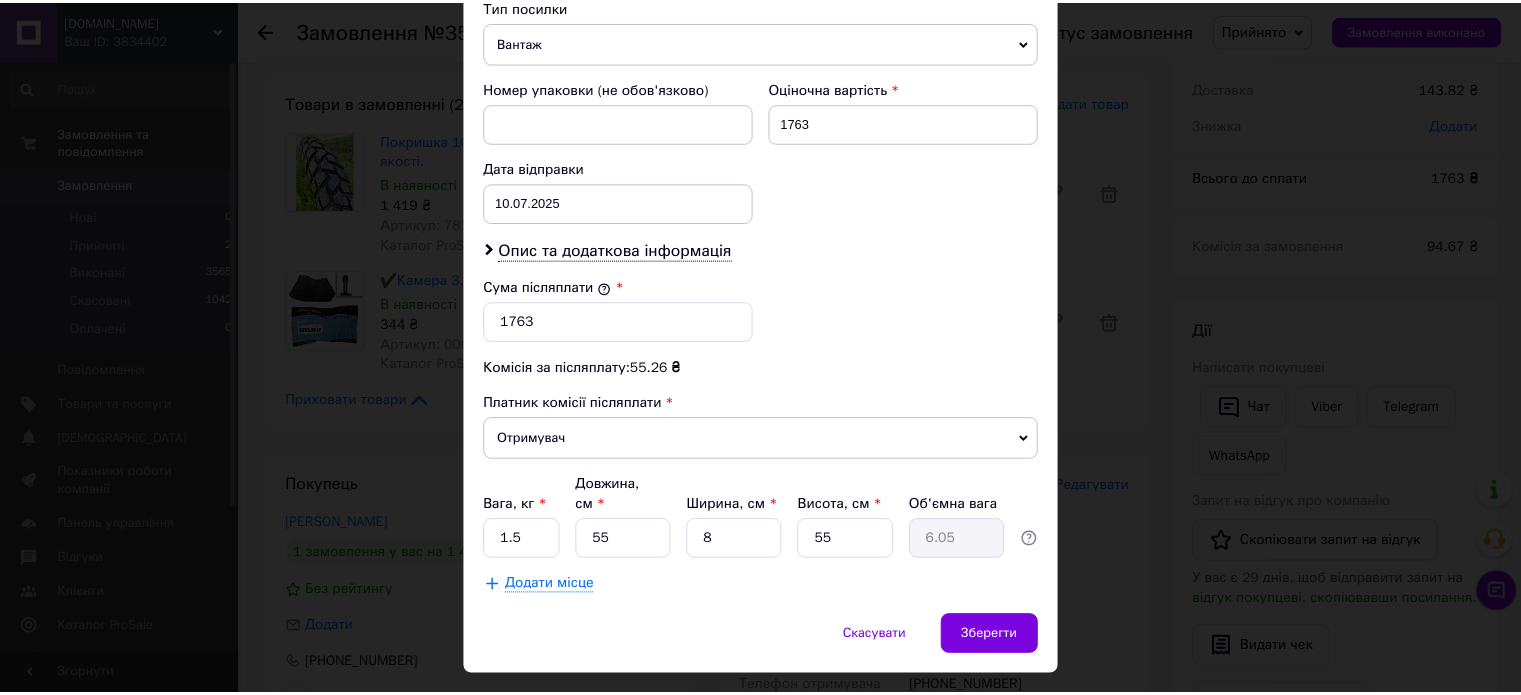 scroll, scrollTop: 824, scrollLeft: 0, axis: vertical 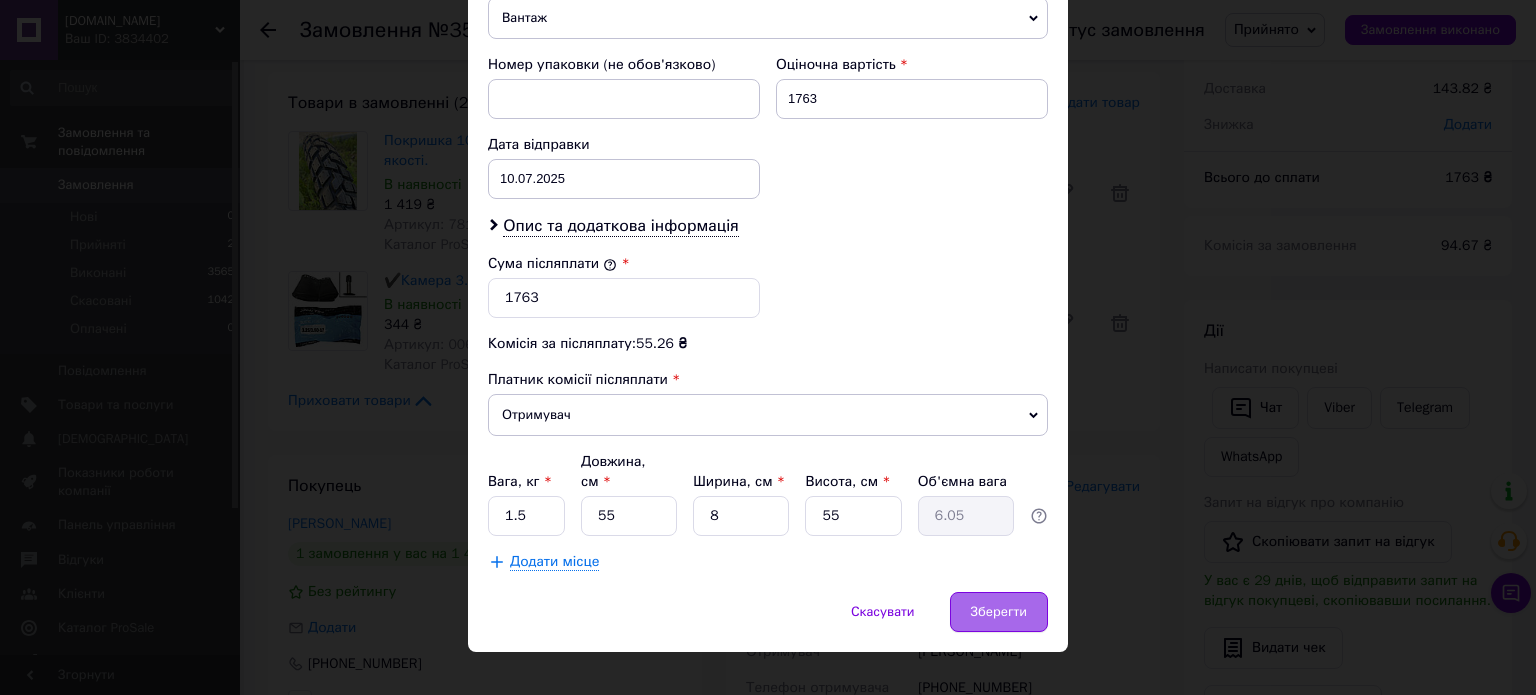 click on "Зберегти" at bounding box center (999, 612) 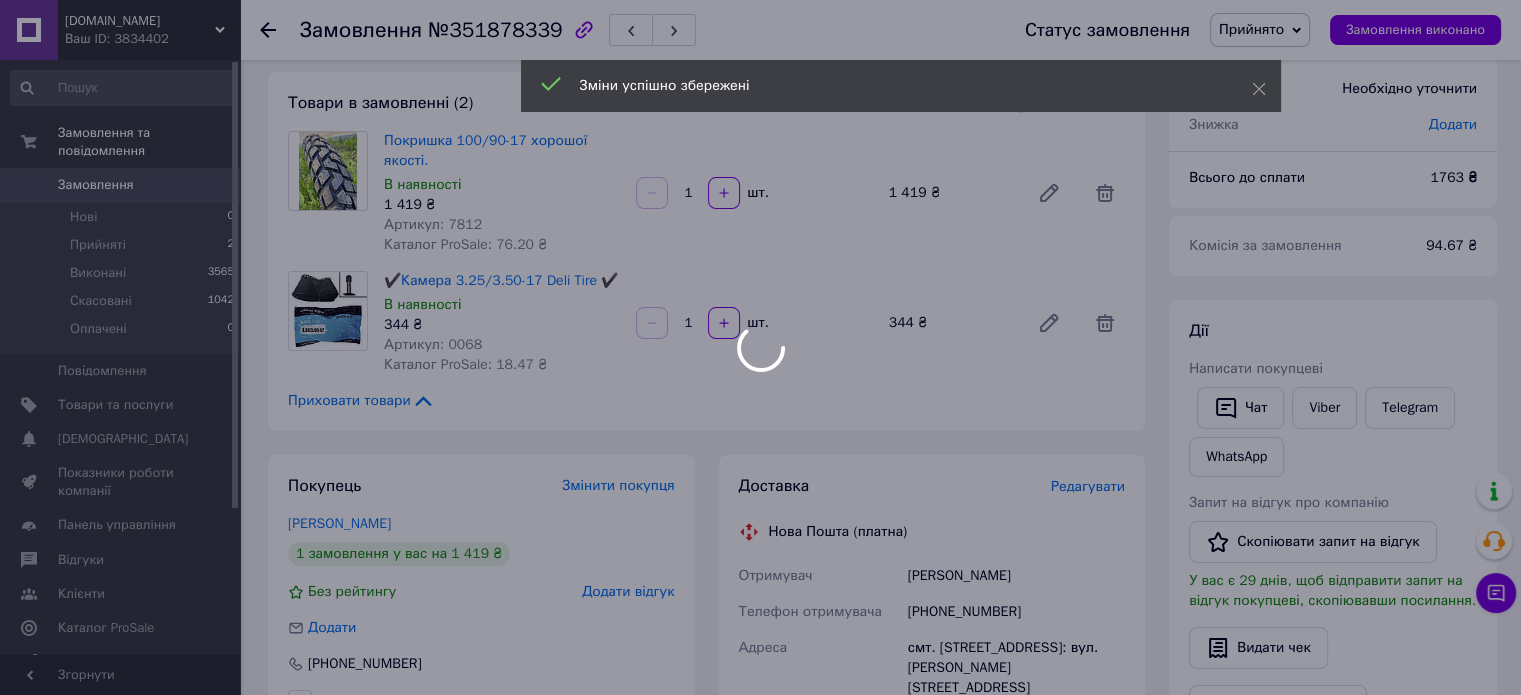 scroll, scrollTop: 52, scrollLeft: 0, axis: vertical 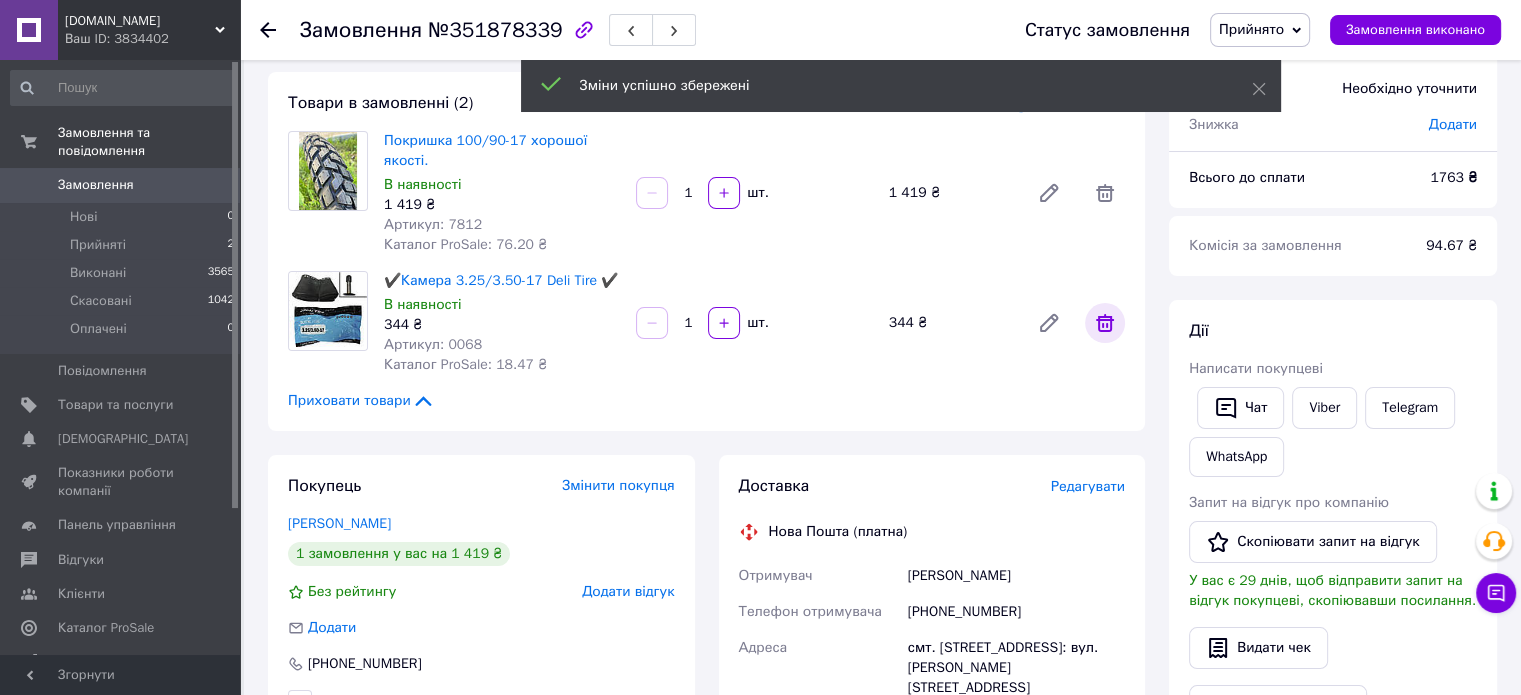 click 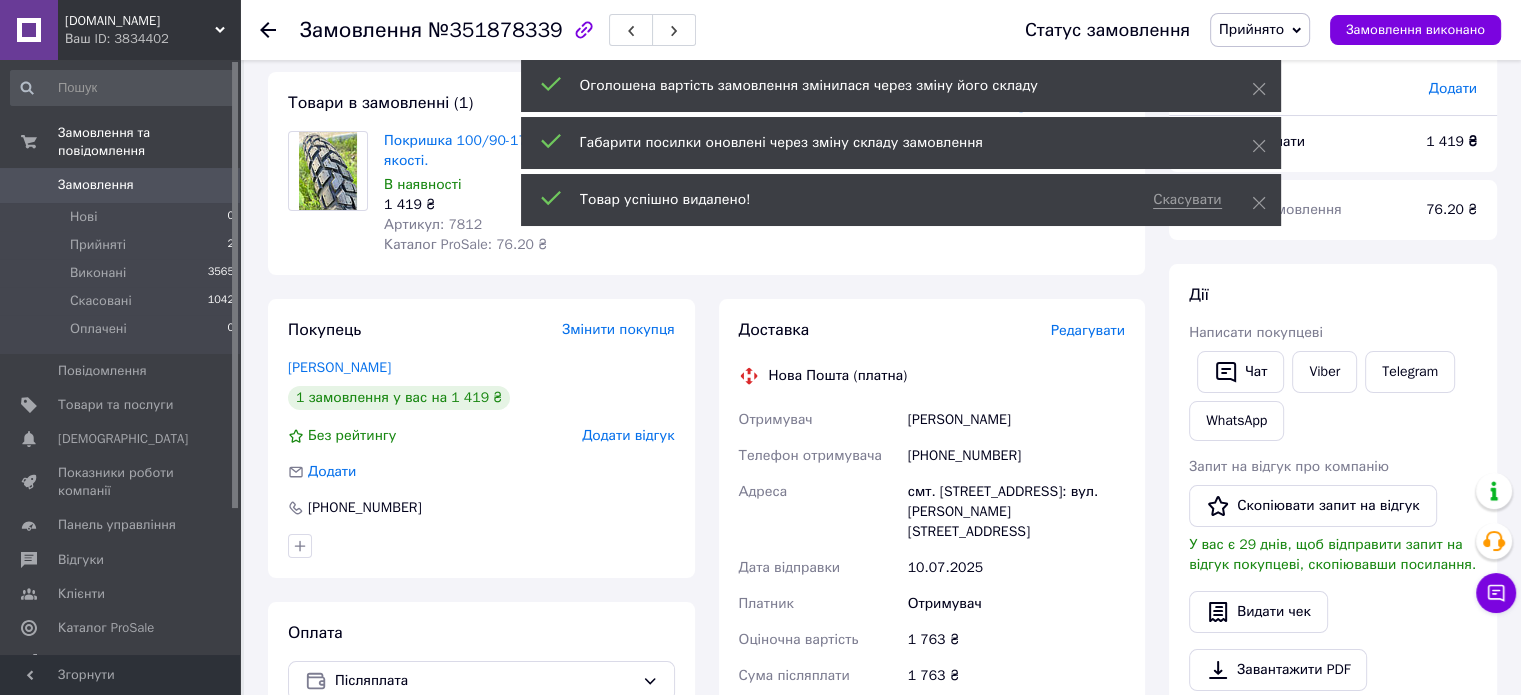 scroll, scrollTop: 148, scrollLeft: 0, axis: vertical 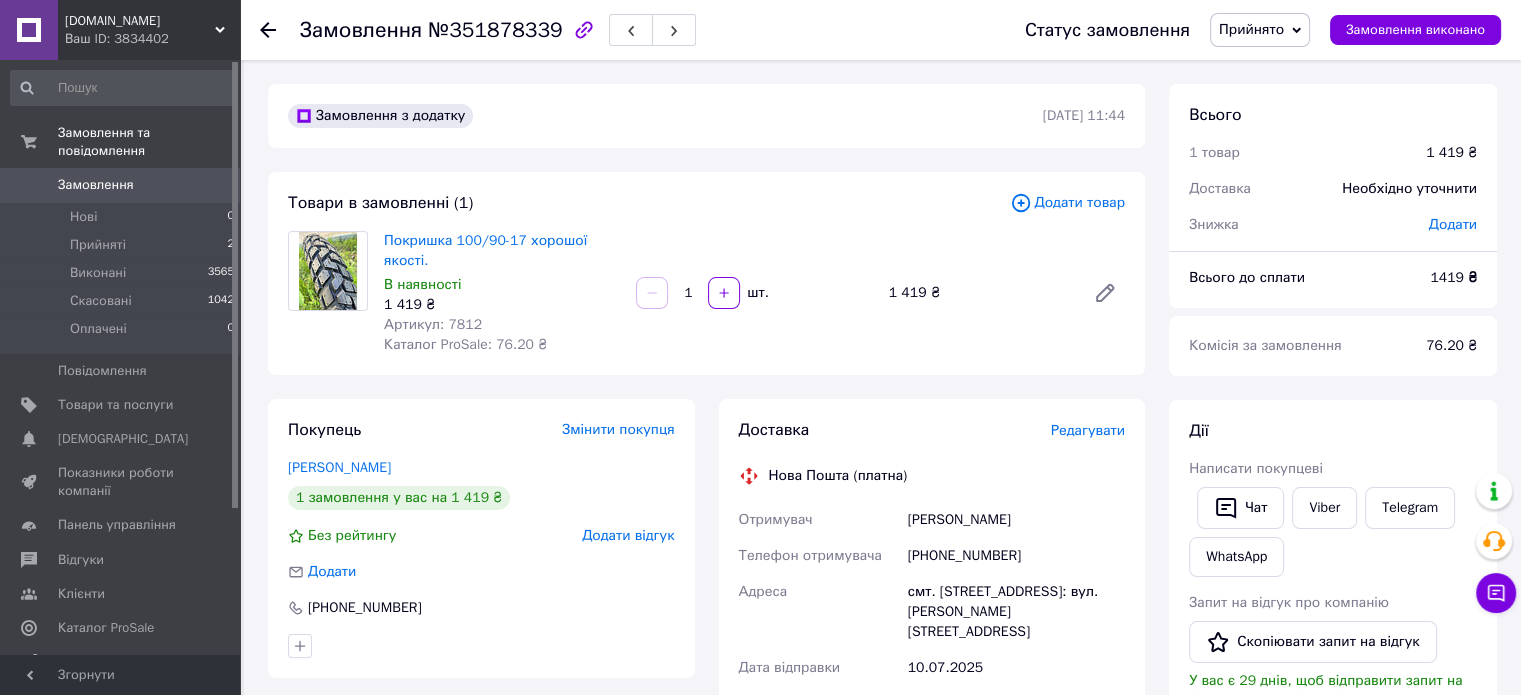click on "Додати товар" at bounding box center (1067, 203) 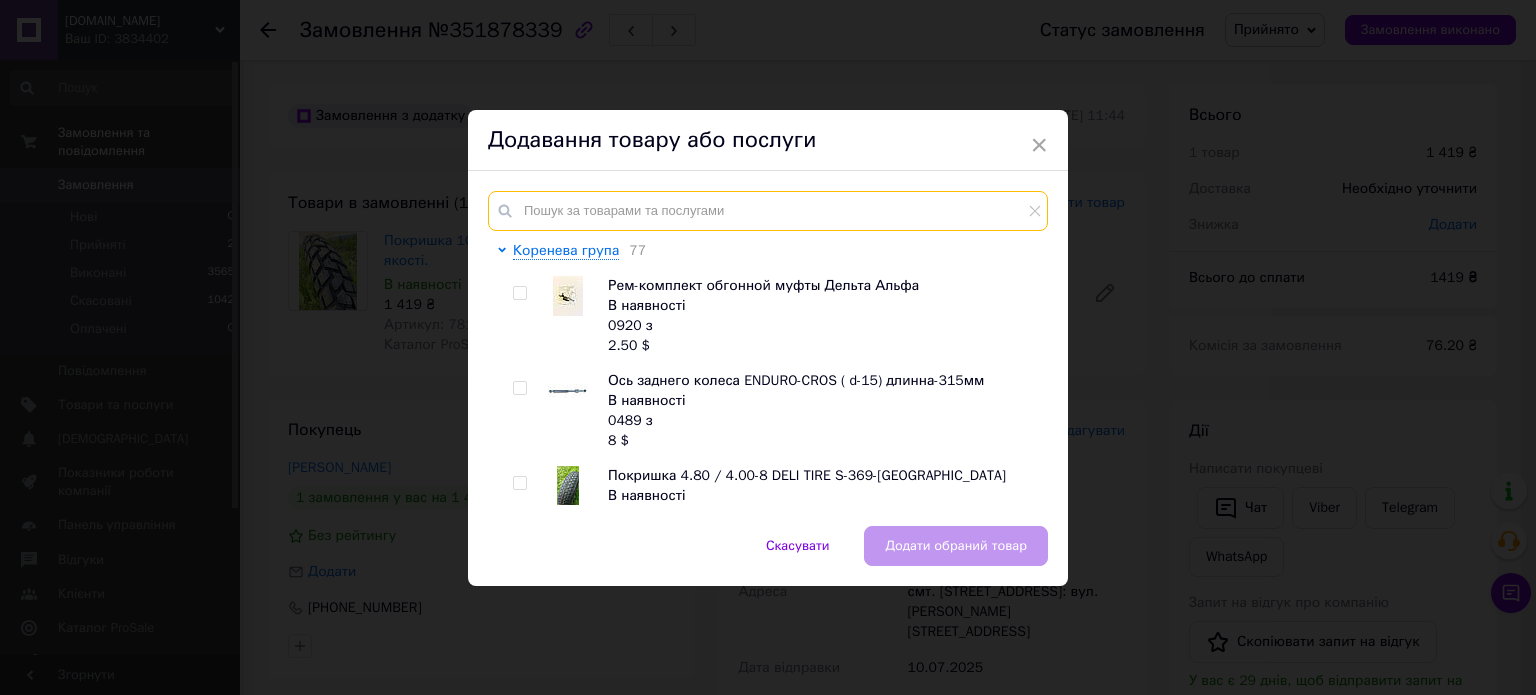 click at bounding box center [768, 211] 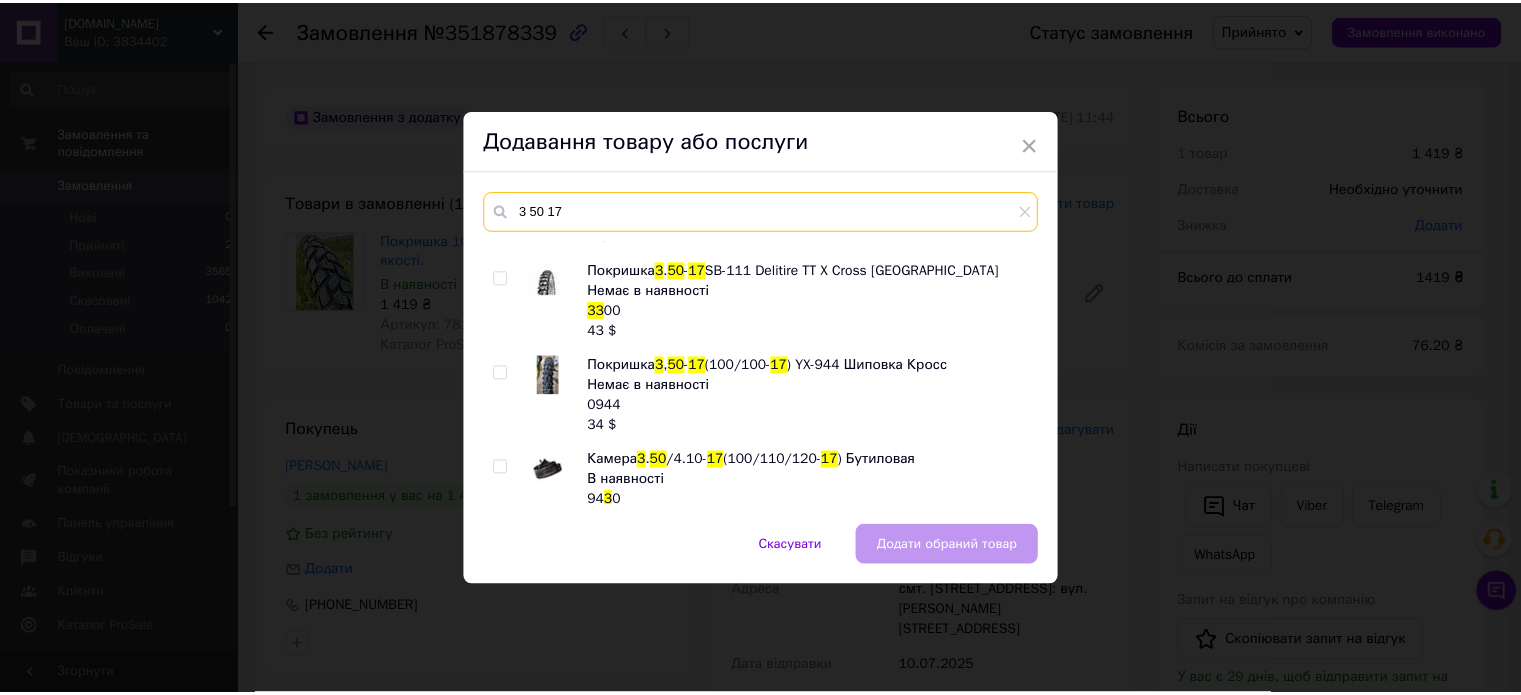 scroll, scrollTop: 520, scrollLeft: 0, axis: vertical 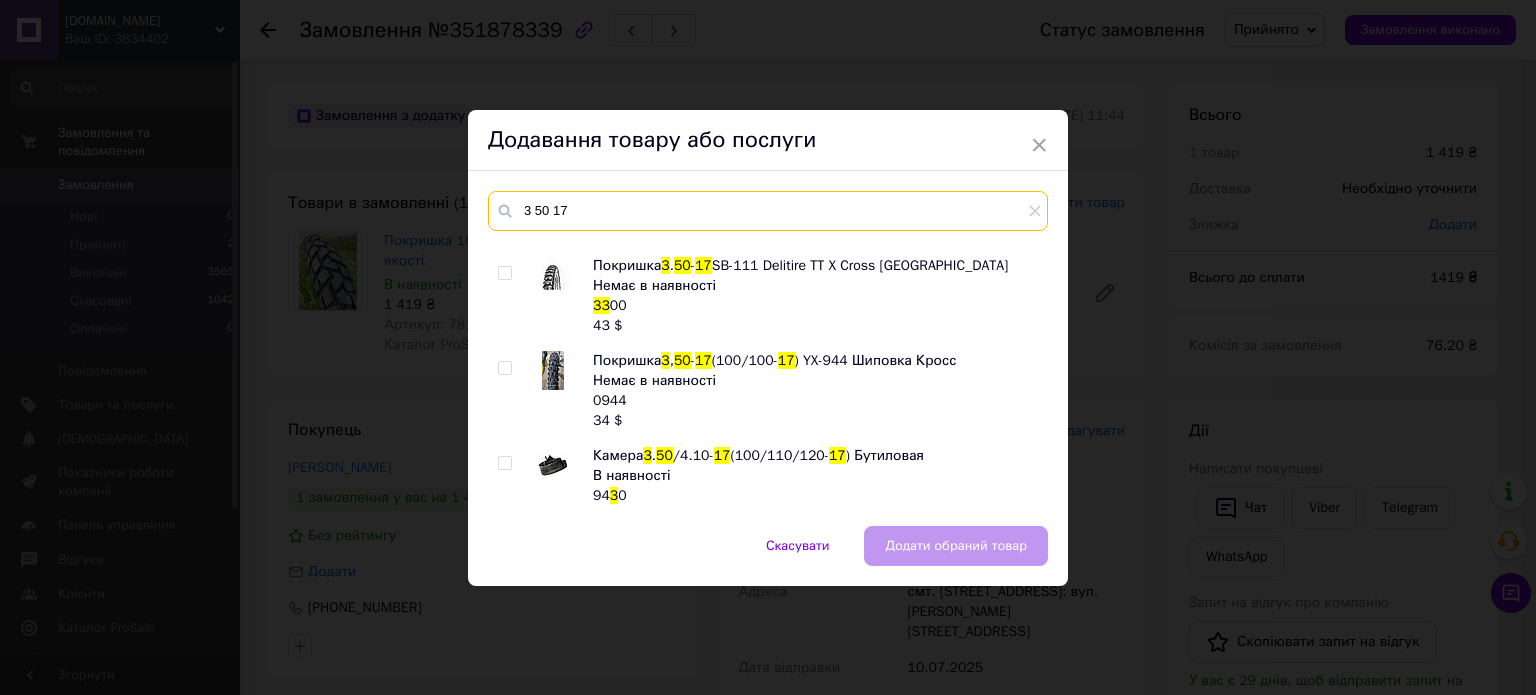 type on "3 50 17" 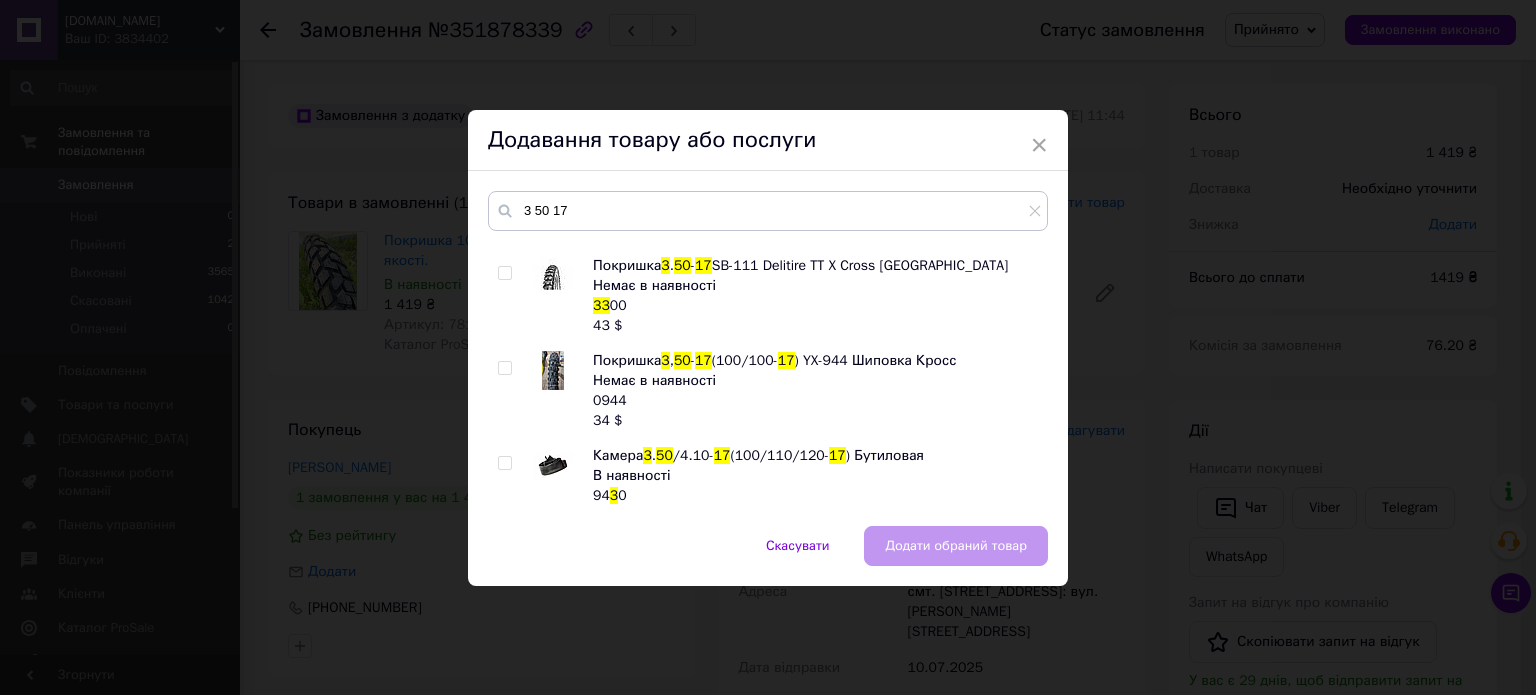 drag, startPoint x: 499, startPoint y: 442, endPoint x: 603, endPoint y: 480, distance: 110.724884 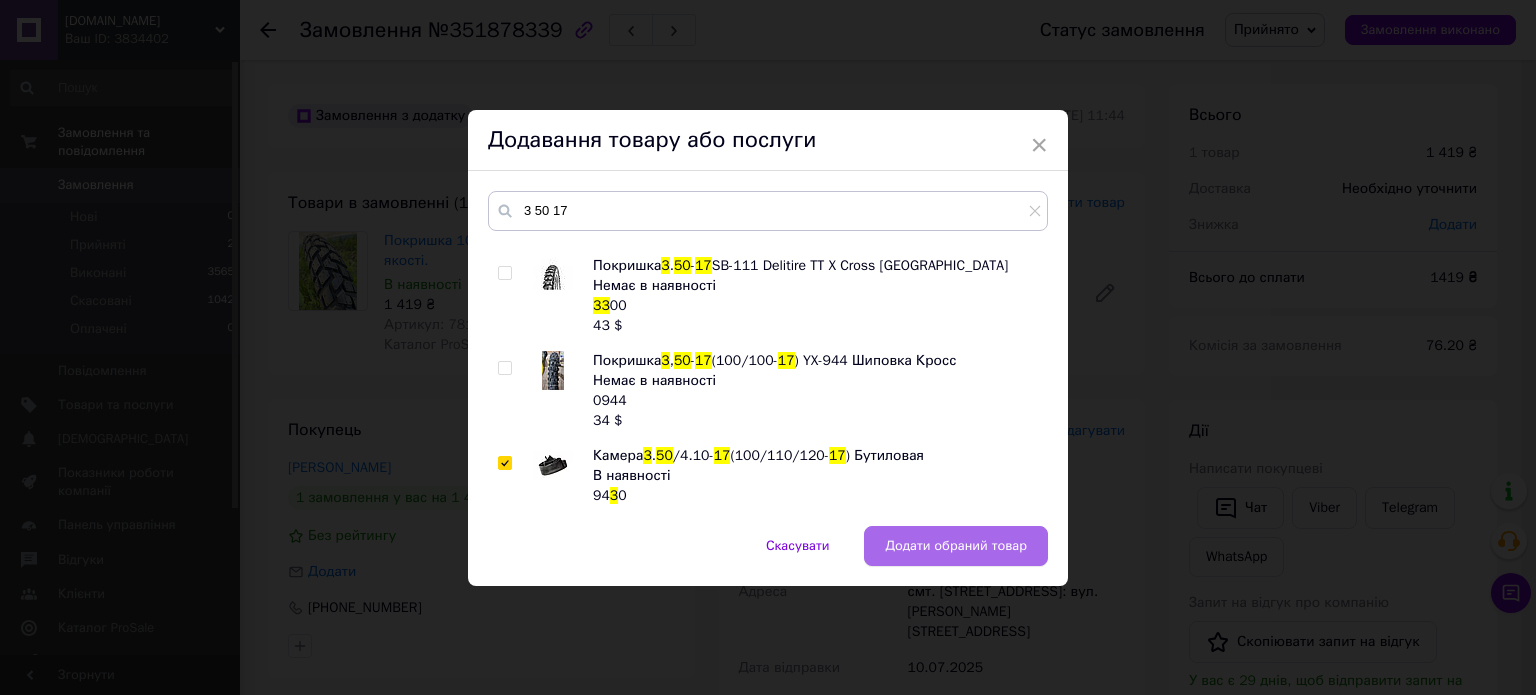 click on "Додати обраний товар" at bounding box center [956, 546] 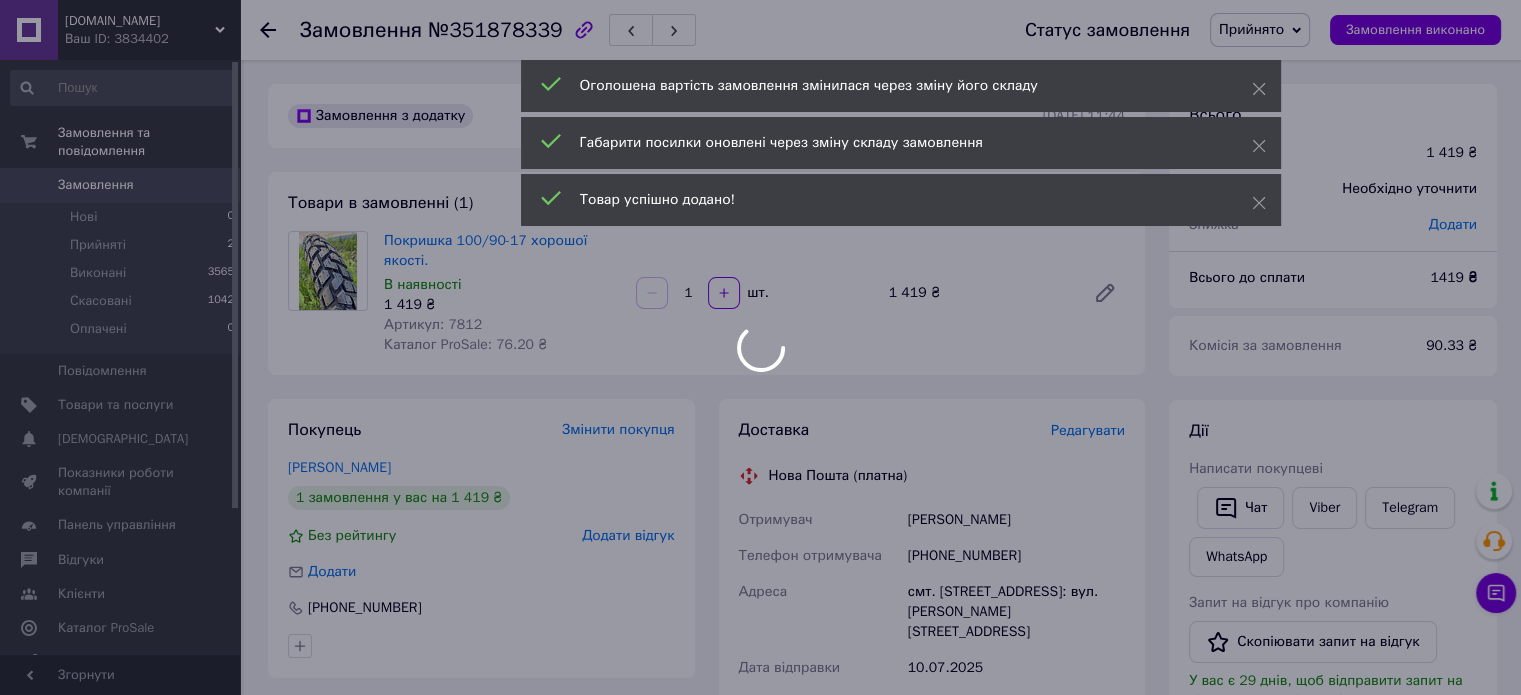 scroll, scrollTop: 245, scrollLeft: 0, axis: vertical 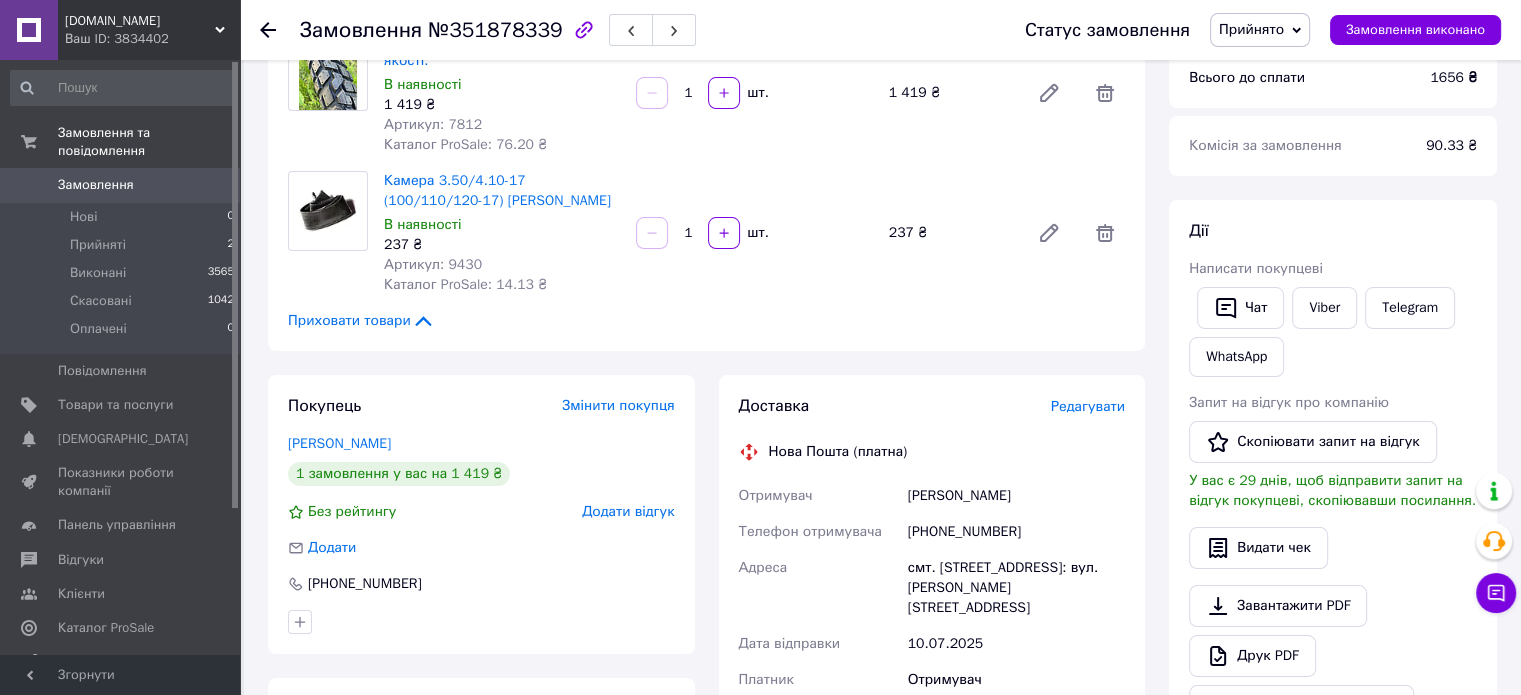 click on "Редагувати" at bounding box center (1088, 406) 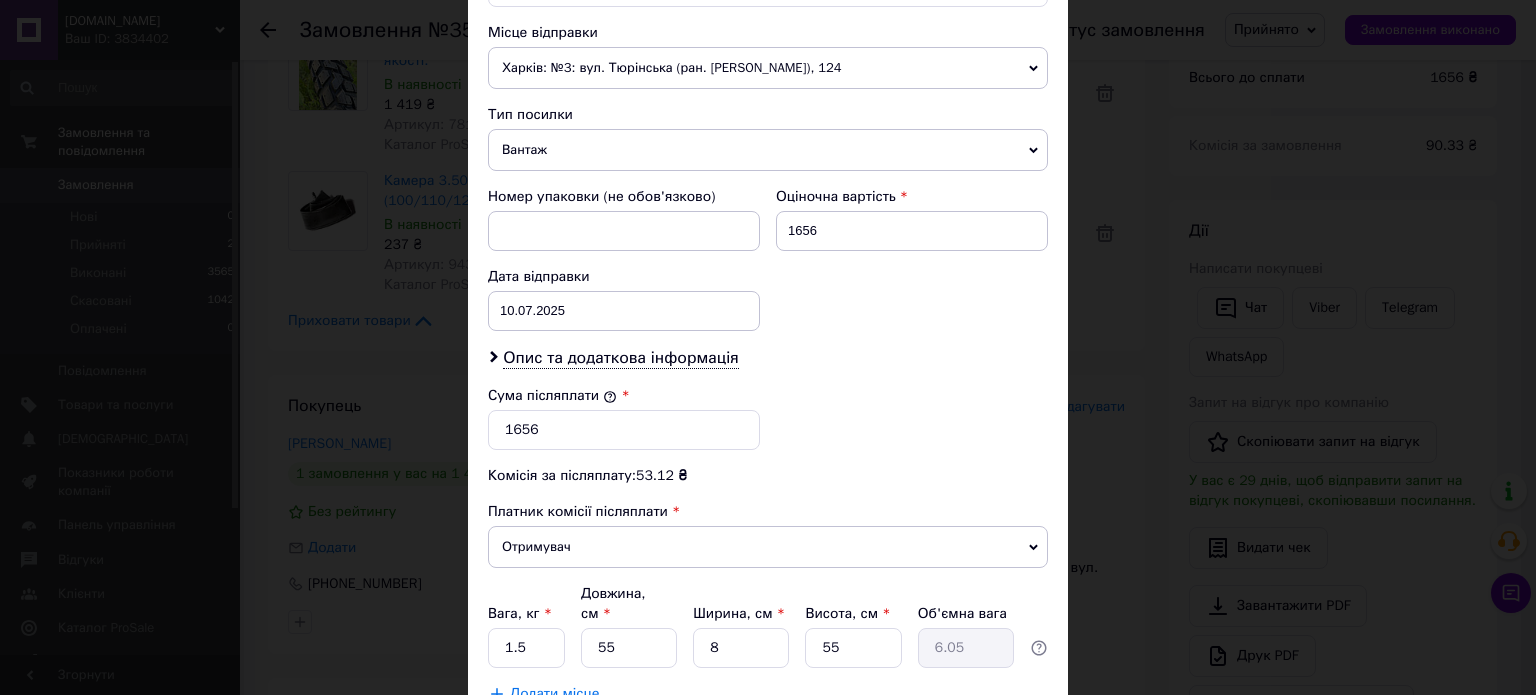 scroll, scrollTop: 824, scrollLeft: 0, axis: vertical 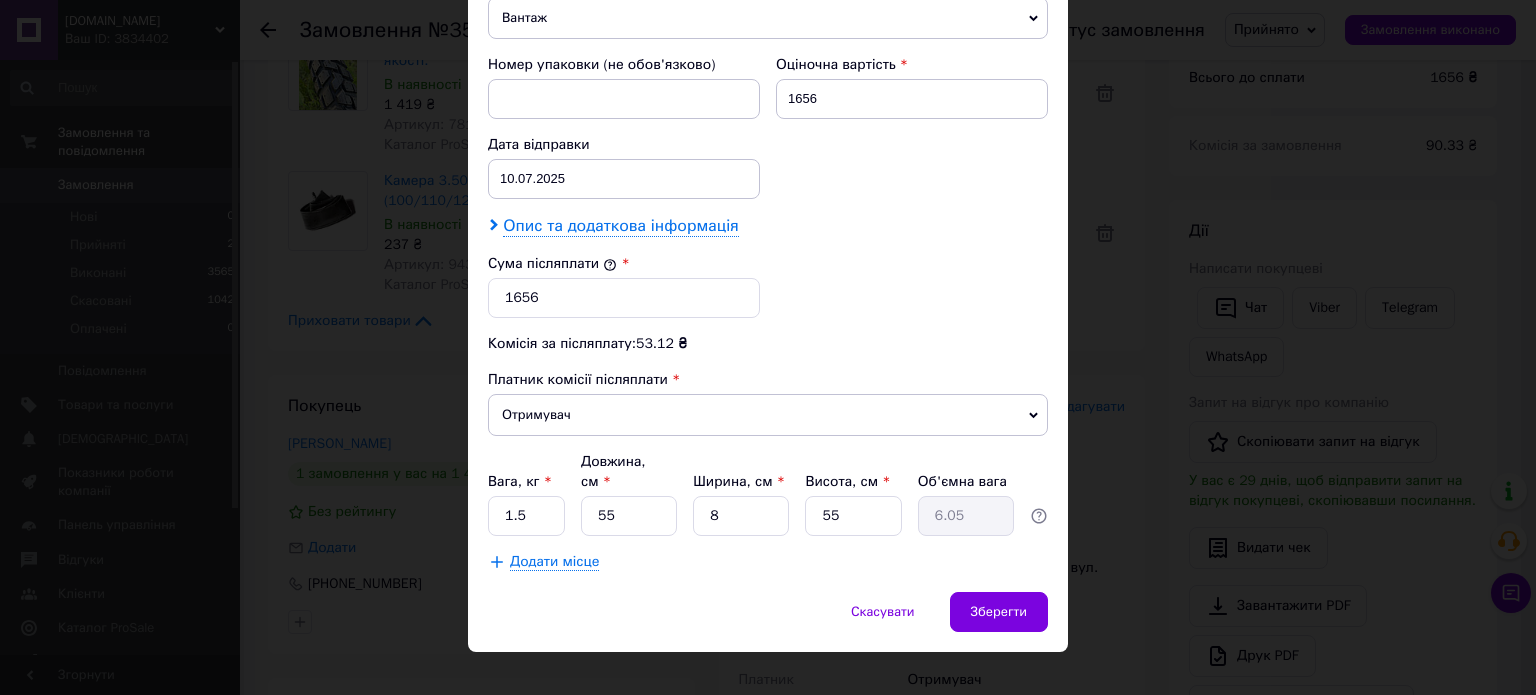 click on "Опис та додаткова інформація" at bounding box center (620, 226) 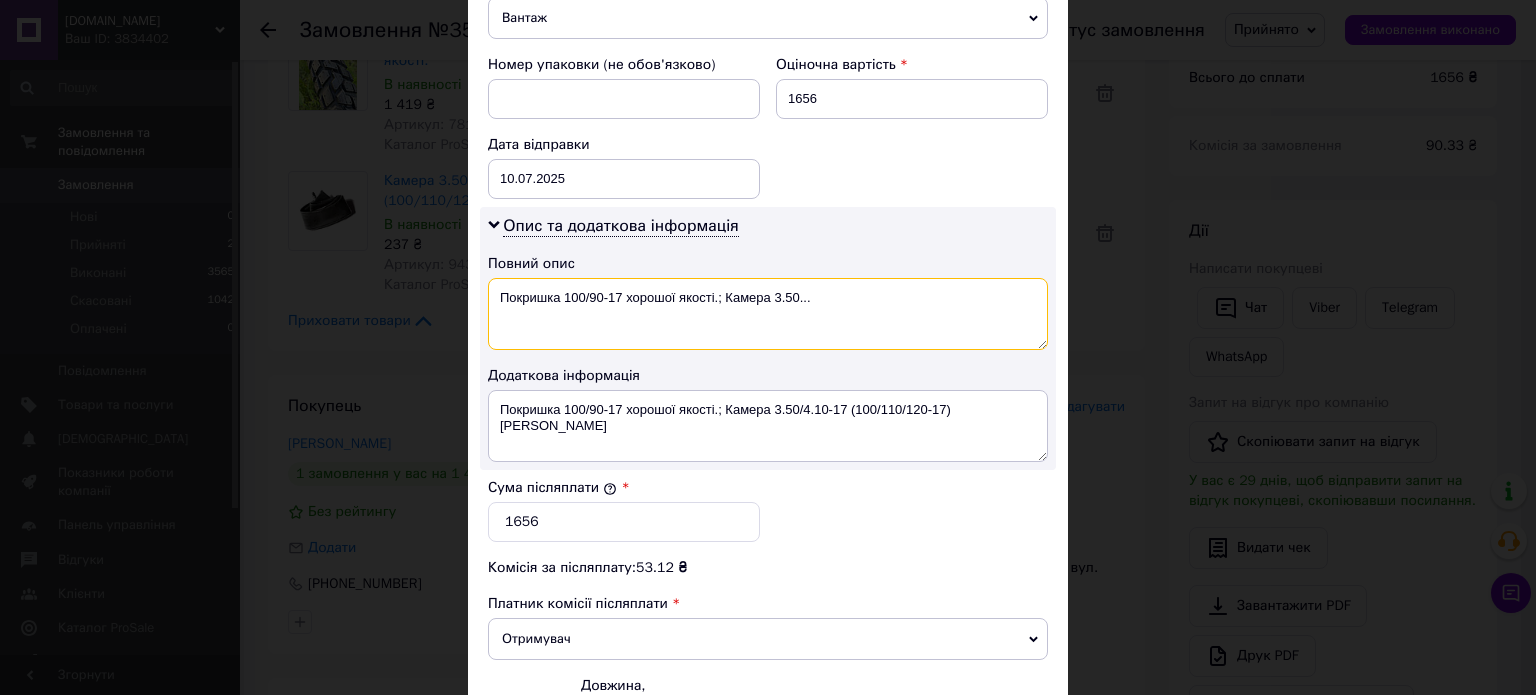 drag, startPoint x: 836, startPoint y: 279, endPoint x: 579, endPoint y: 295, distance: 257.49756 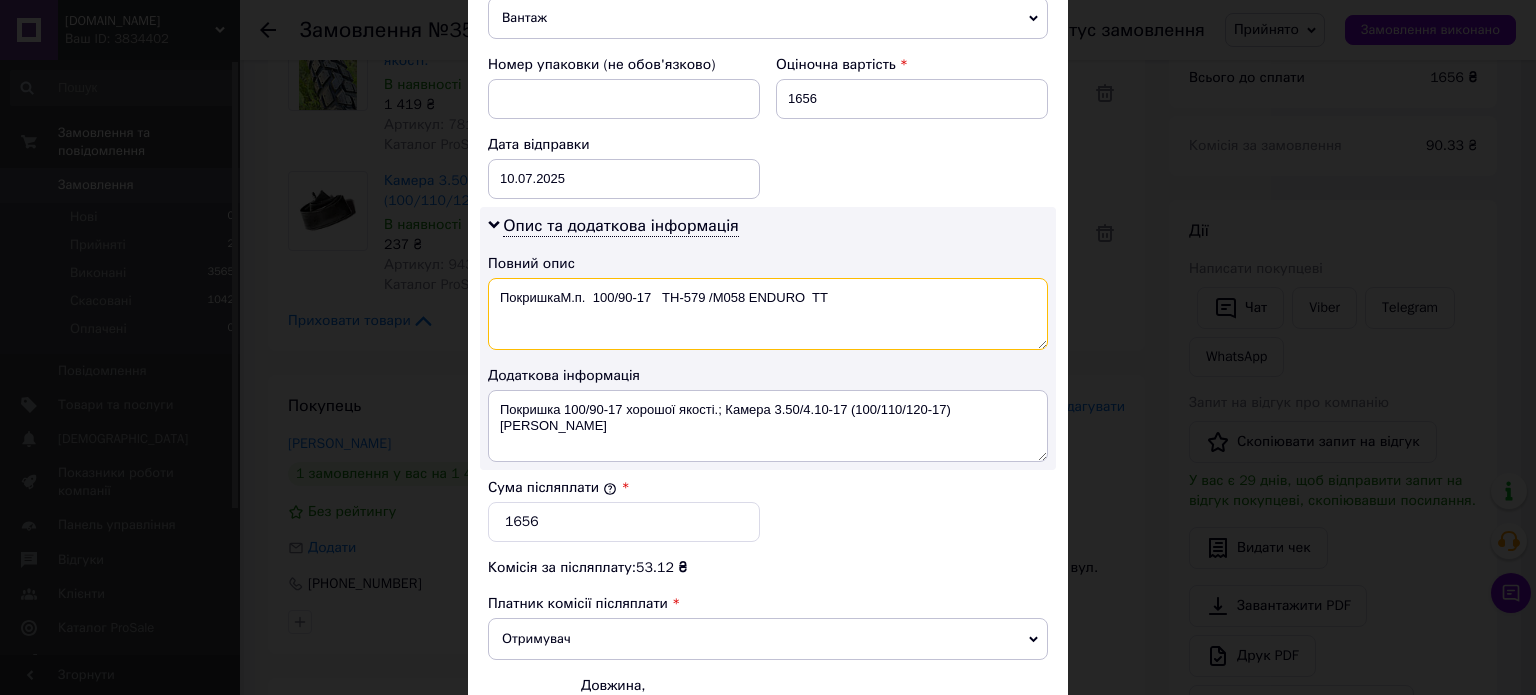 click on "ПокришкаМ.п.  100/90-17   TH-579 /M058 ENDURO  TT" at bounding box center (768, 314) 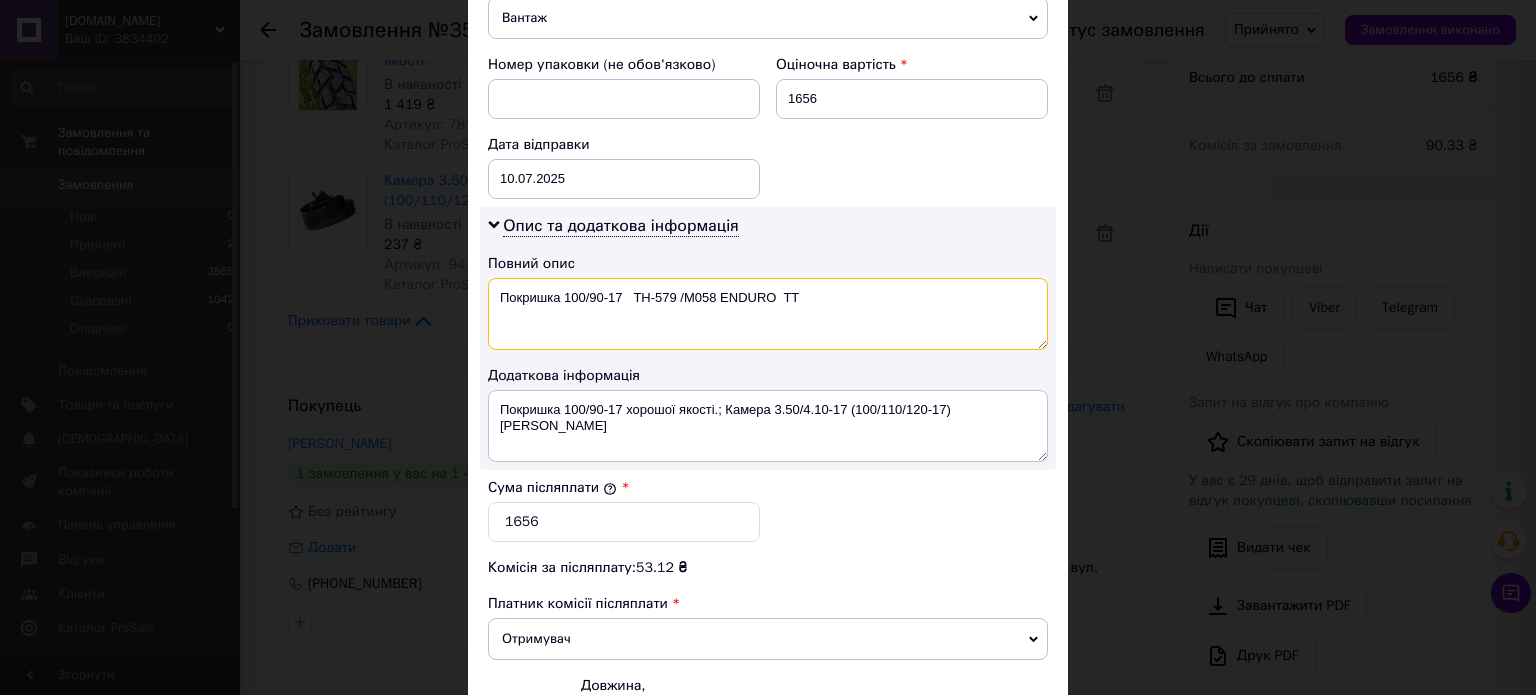 click on "Покришка 100/90-17   TH-579 /M058 ENDURO  TT" at bounding box center (768, 314) 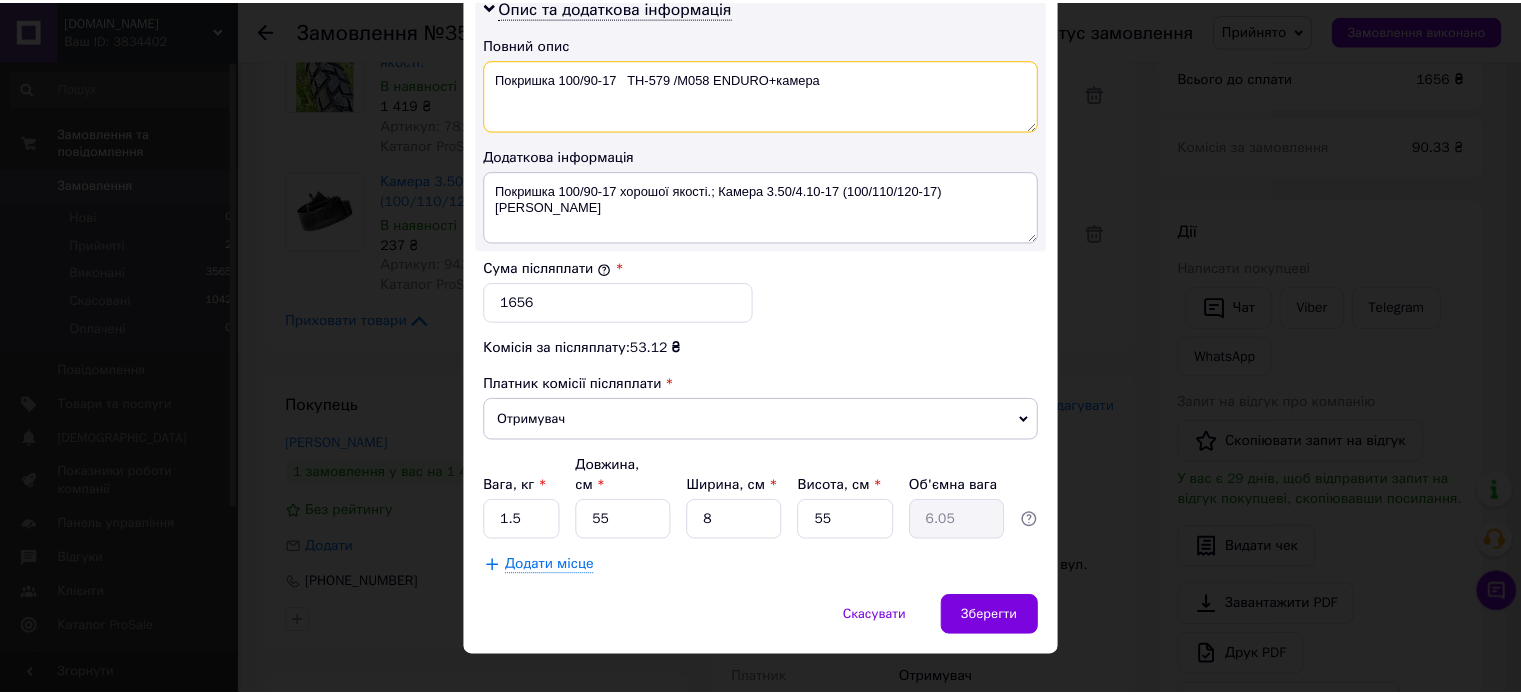 scroll, scrollTop: 1048, scrollLeft: 0, axis: vertical 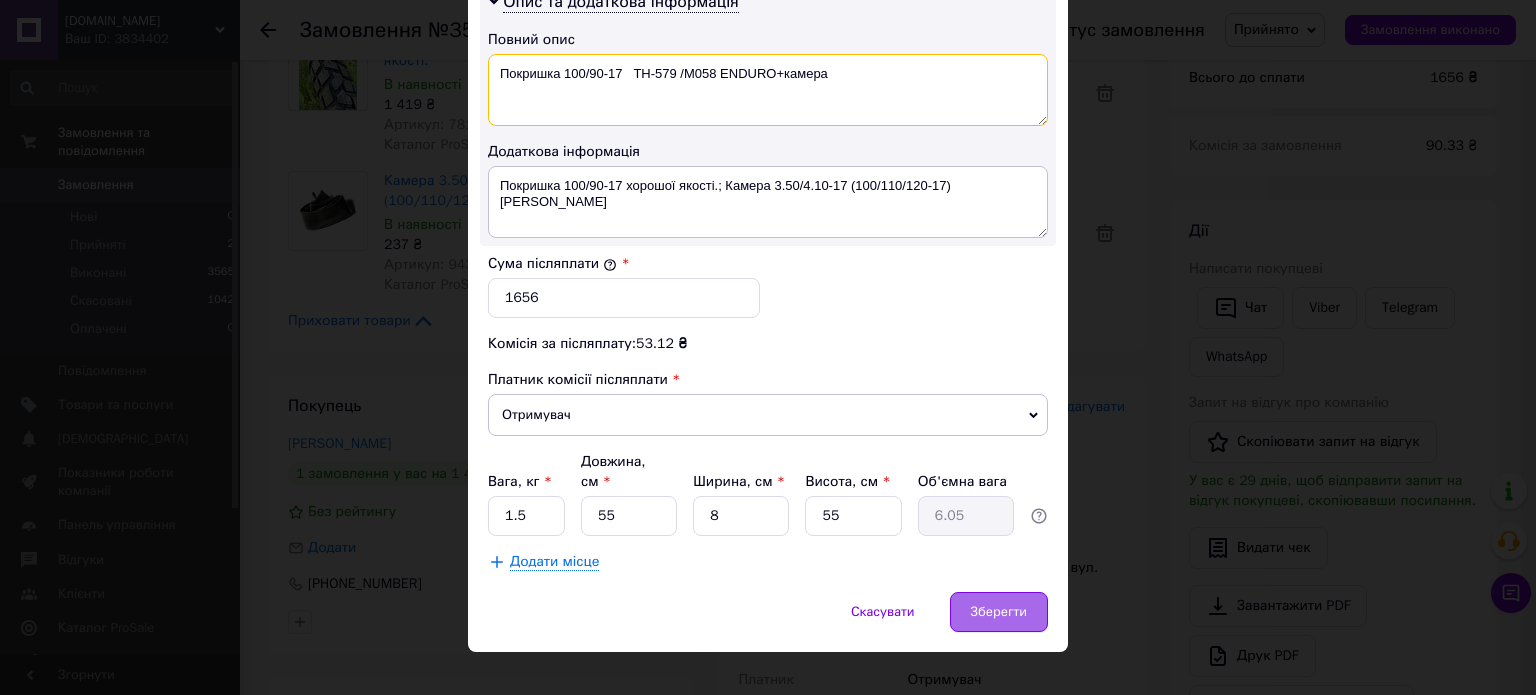 type on "Покришка 100/90-17   TH-579 /M058 ENDURO+камера" 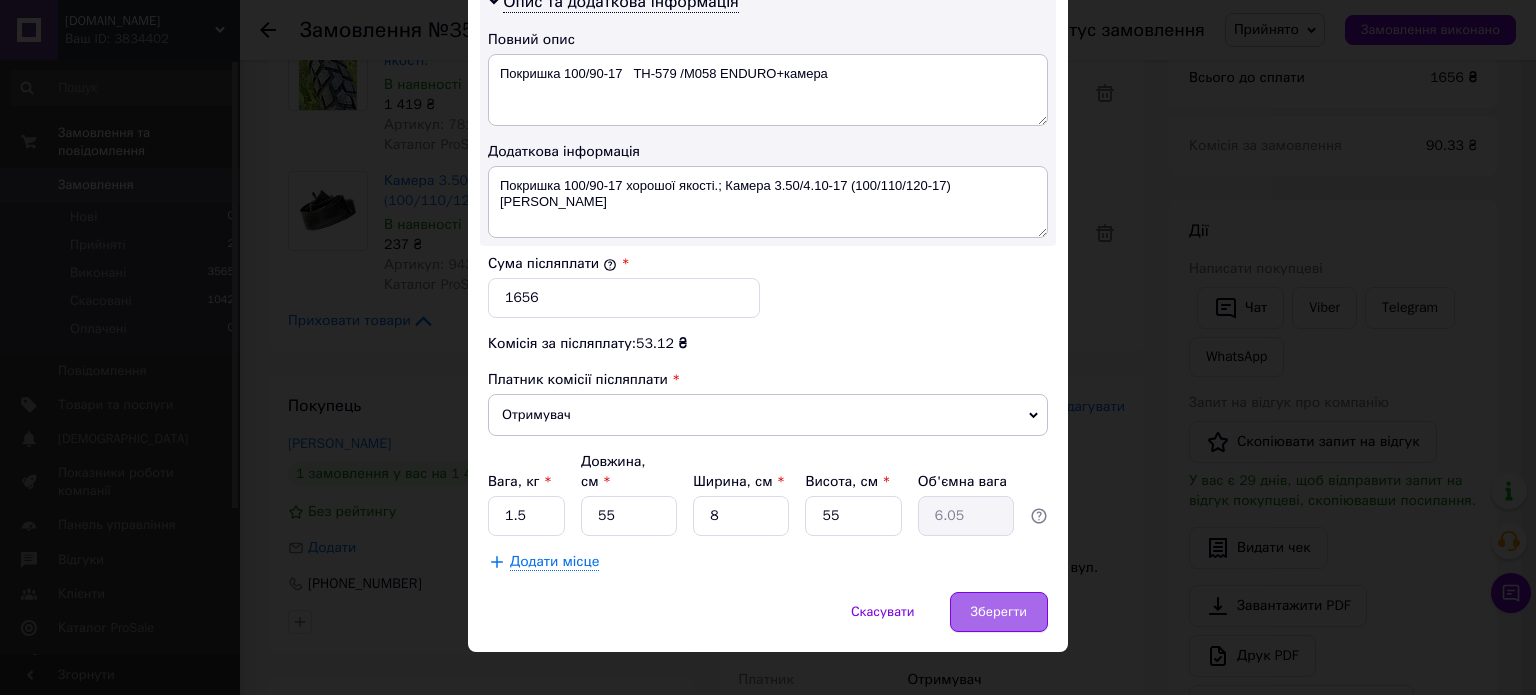 click on "Зберегти" at bounding box center [999, 612] 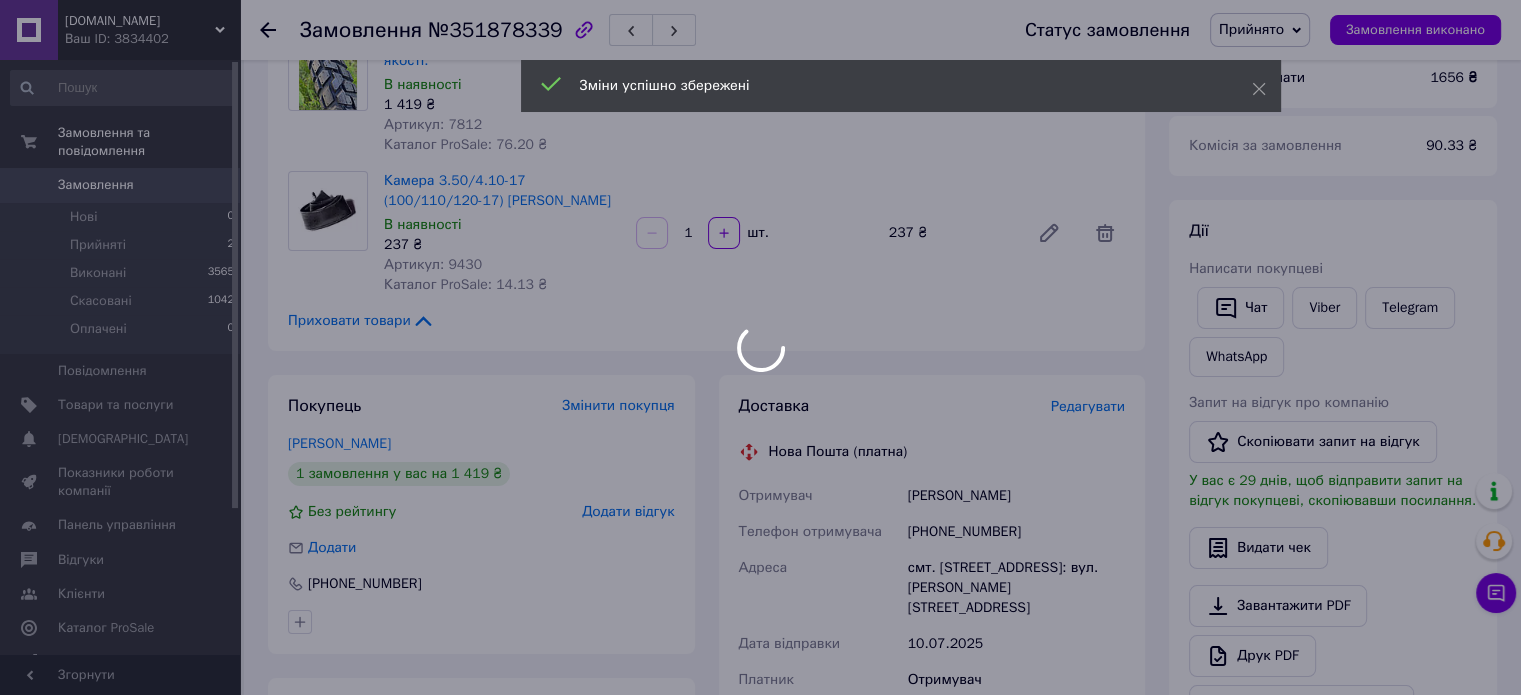 scroll, scrollTop: 333, scrollLeft: 0, axis: vertical 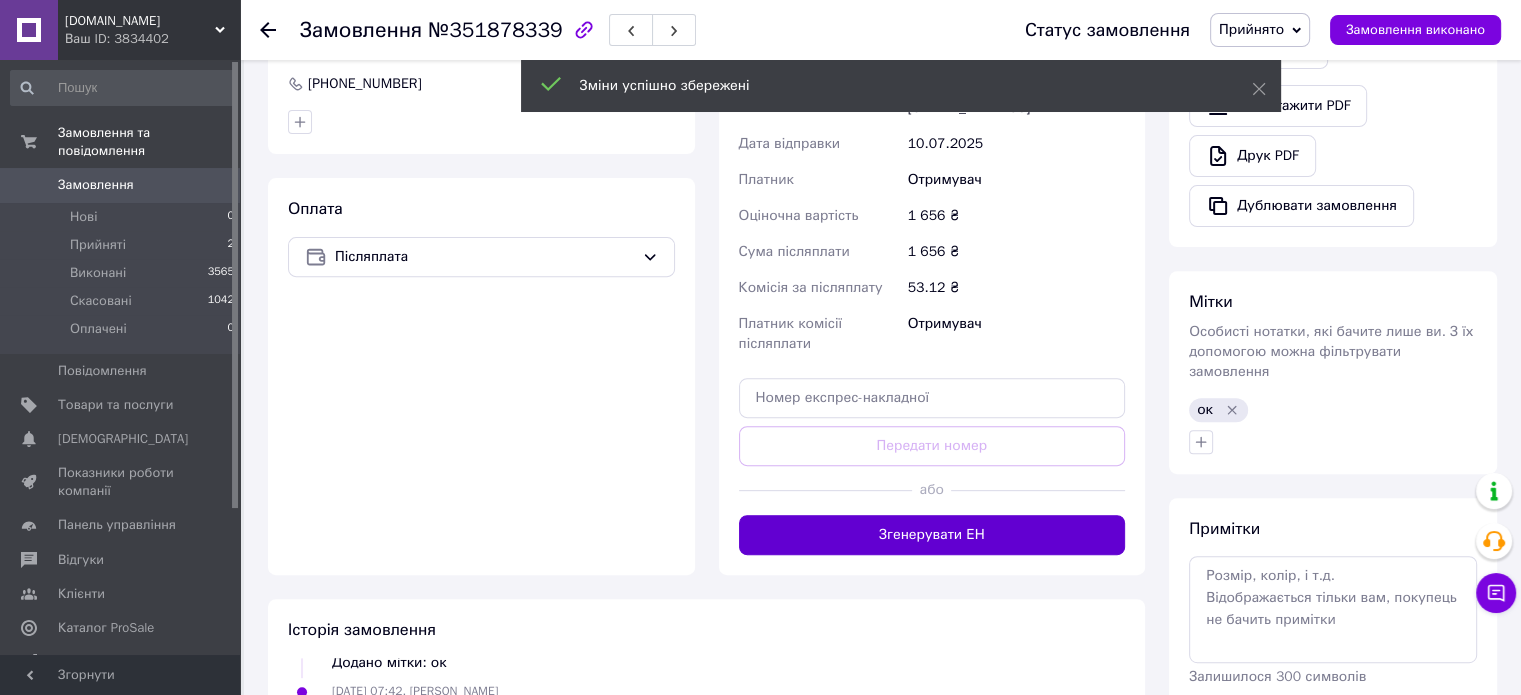 click on "Згенерувати ЕН" at bounding box center [932, 535] 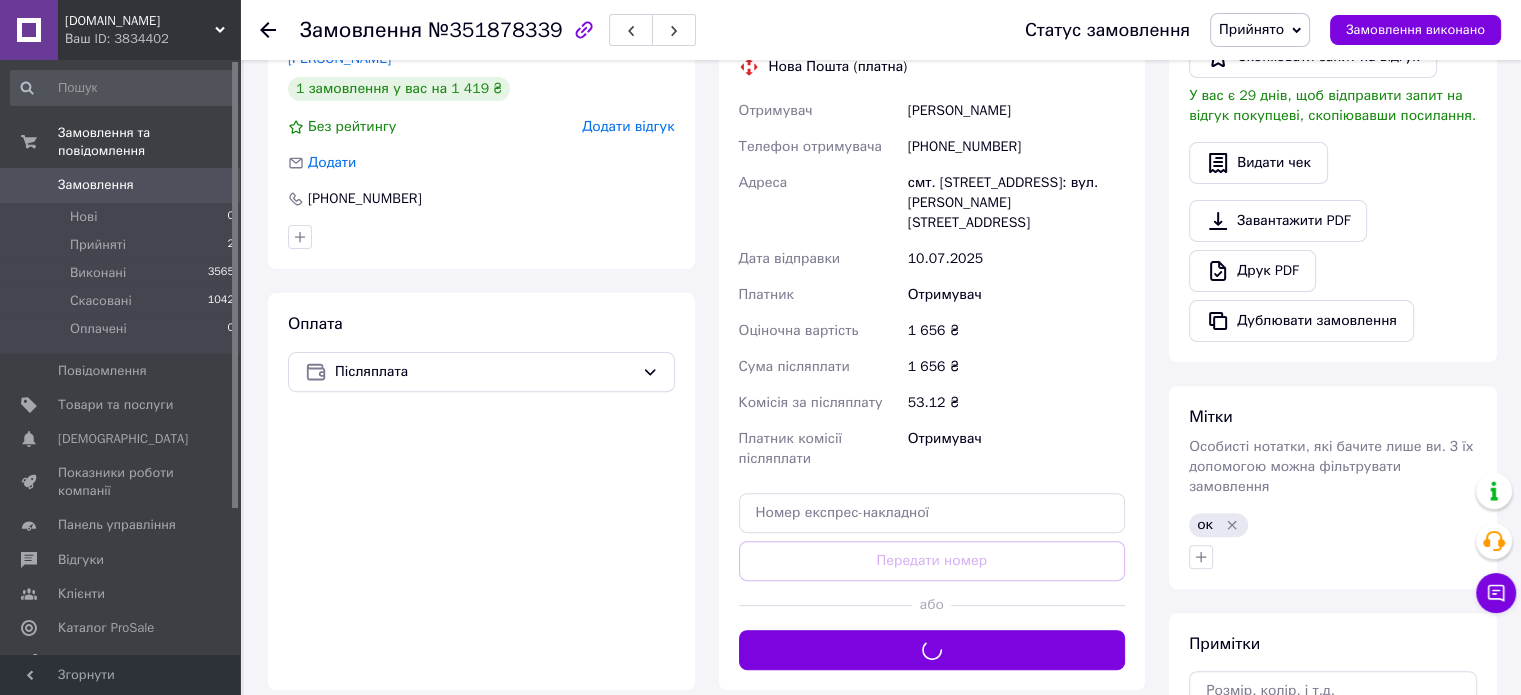 scroll, scrollTop: 400, scrollLeft: 0, axis: vertical 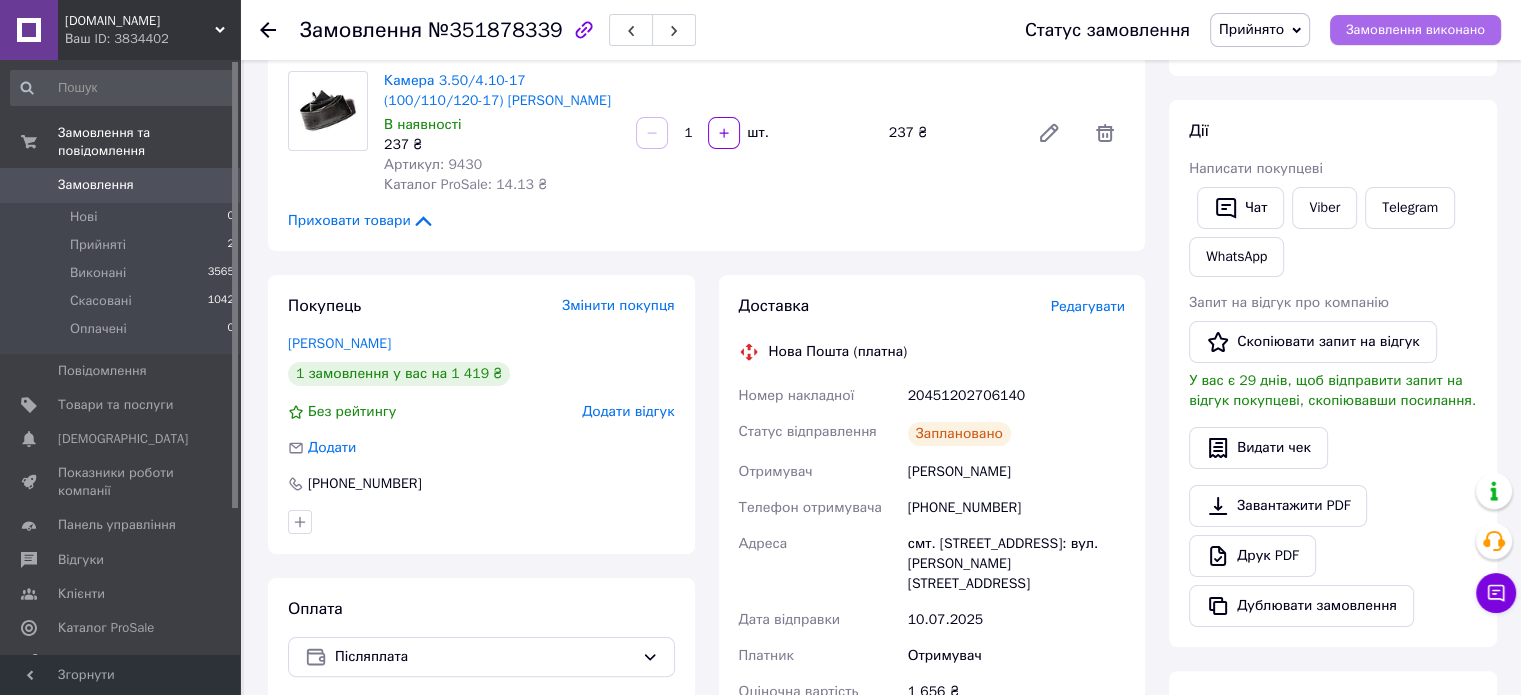 click on "Замовлення виконано" at bounding box center (1415, 30) 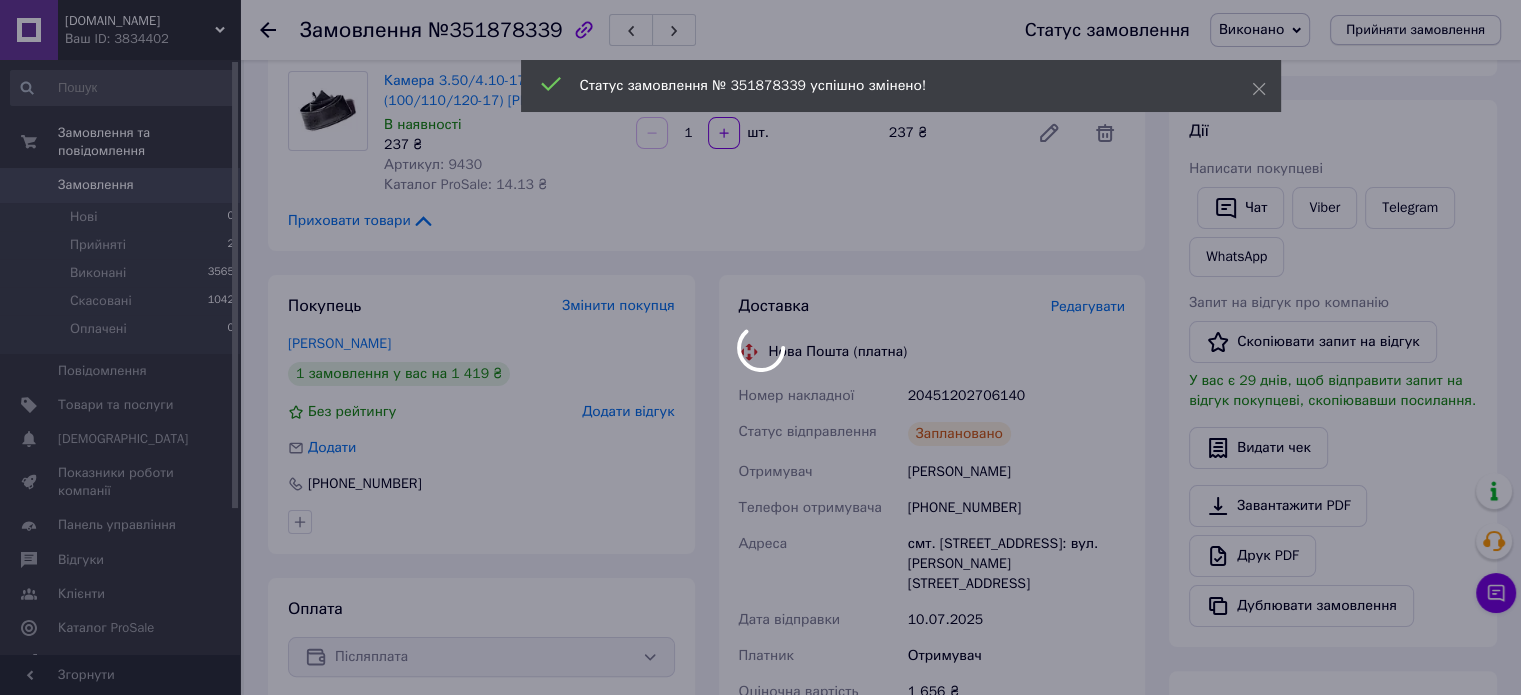 scroll, scrollTop: 430, scrollLeft: 0, axis: vertical 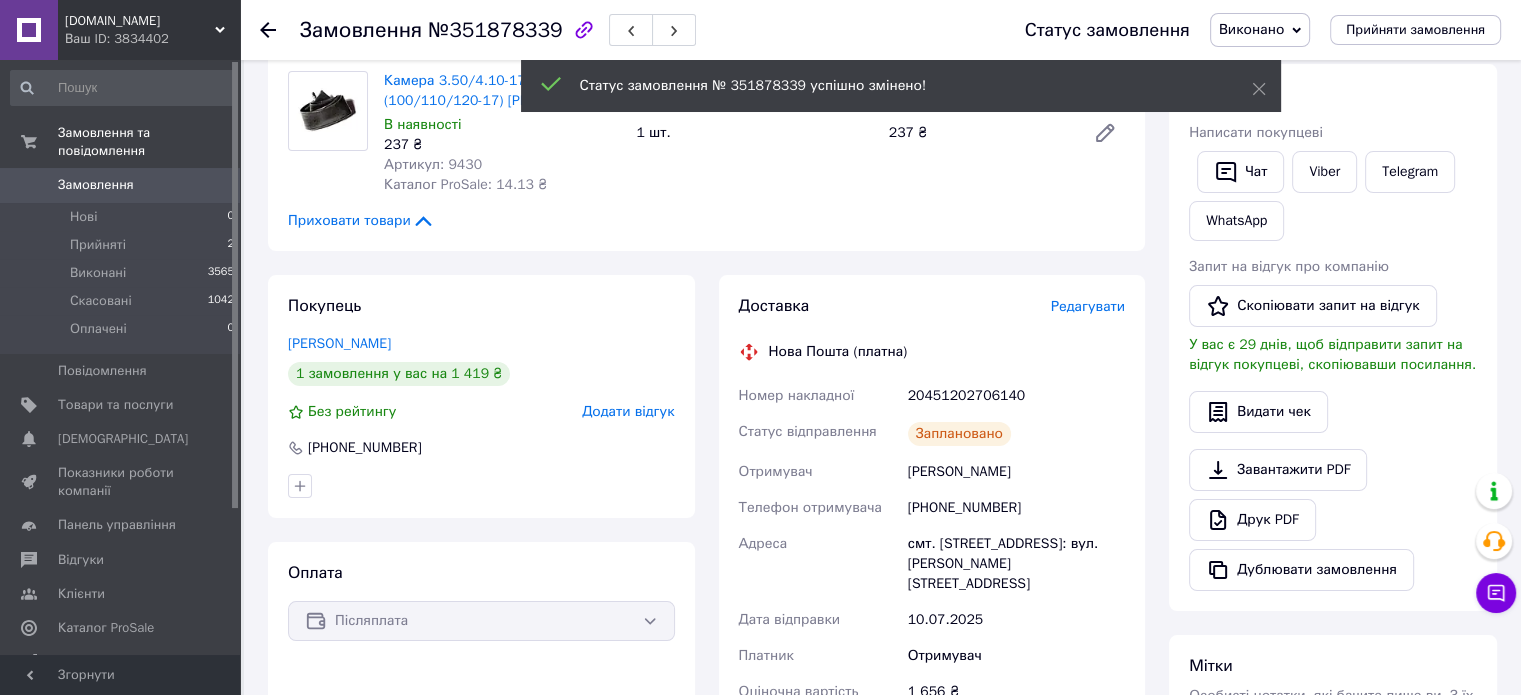 drag, startPoint x: 265, startPoint y: 31, endPoint x: 274, endPoint y: 4, distance: 28.460499 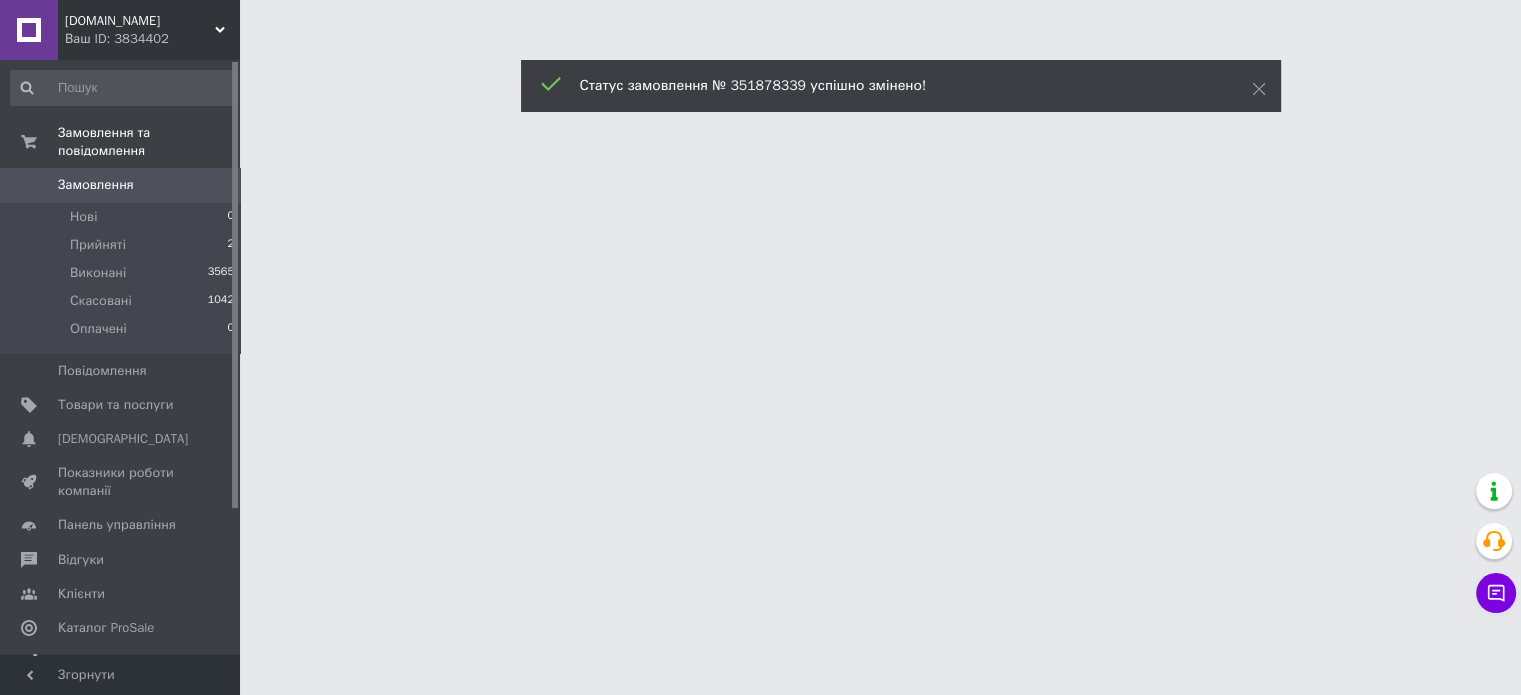 scroll, scrollTop: 0, scrollLeft: 0, axis: both 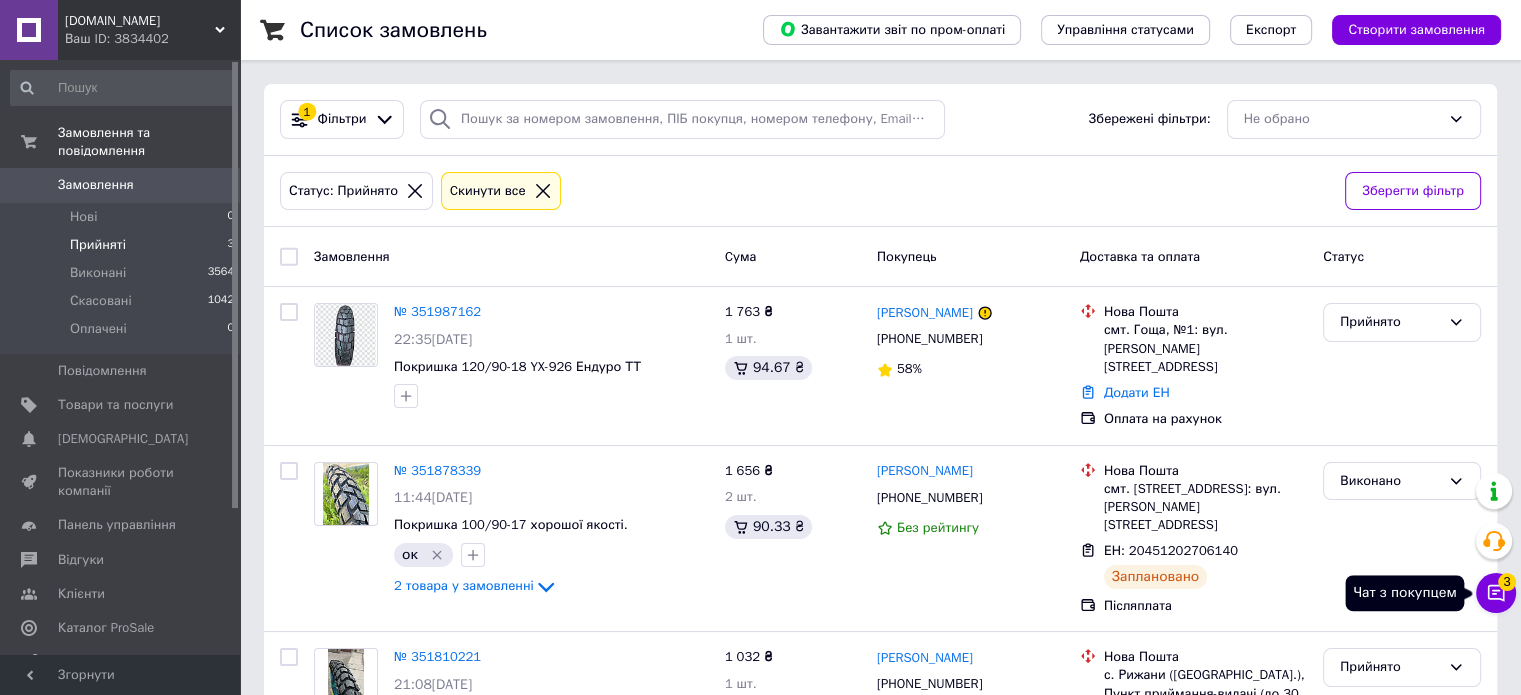 click 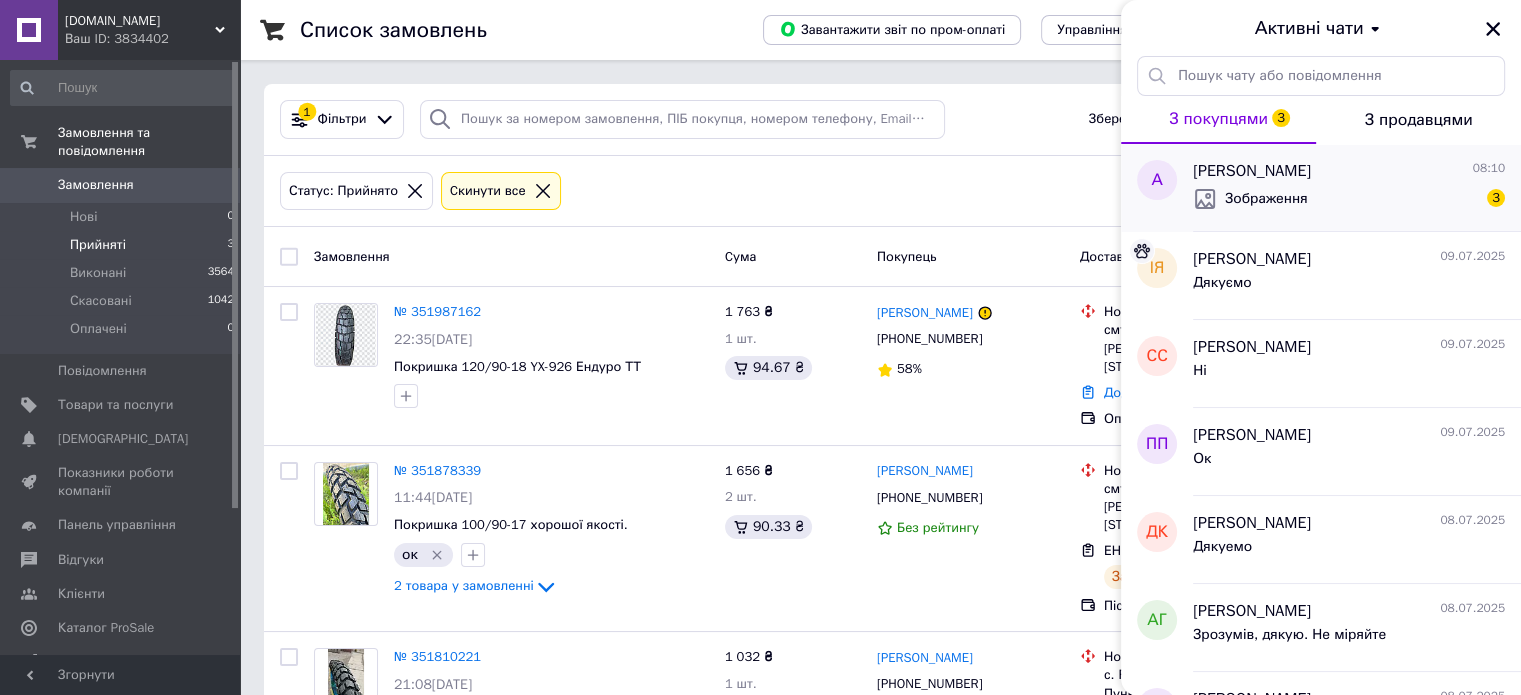 click on "Зображення 3" at bounding box center (1349, 199) 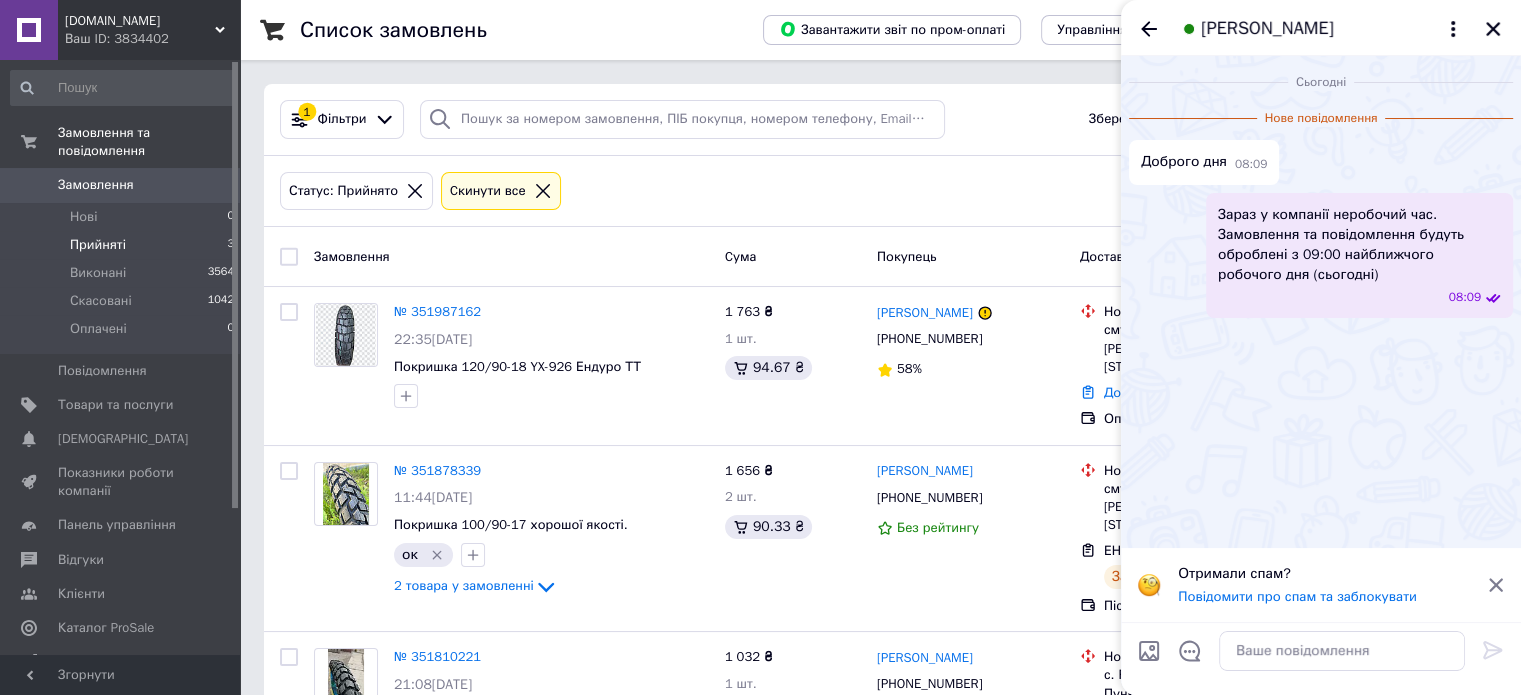 scroll, scrollTop: 86, scrollLeft: 0, axis: vertical 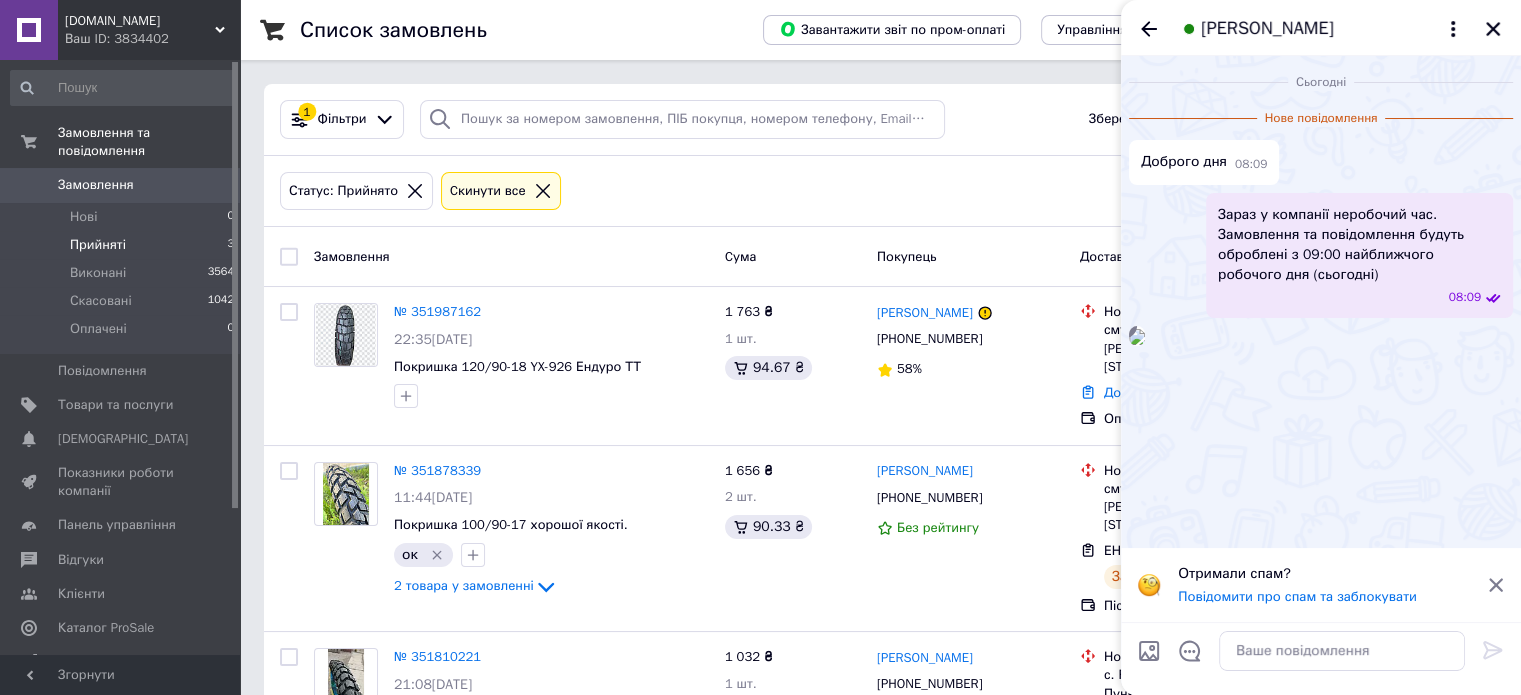 click 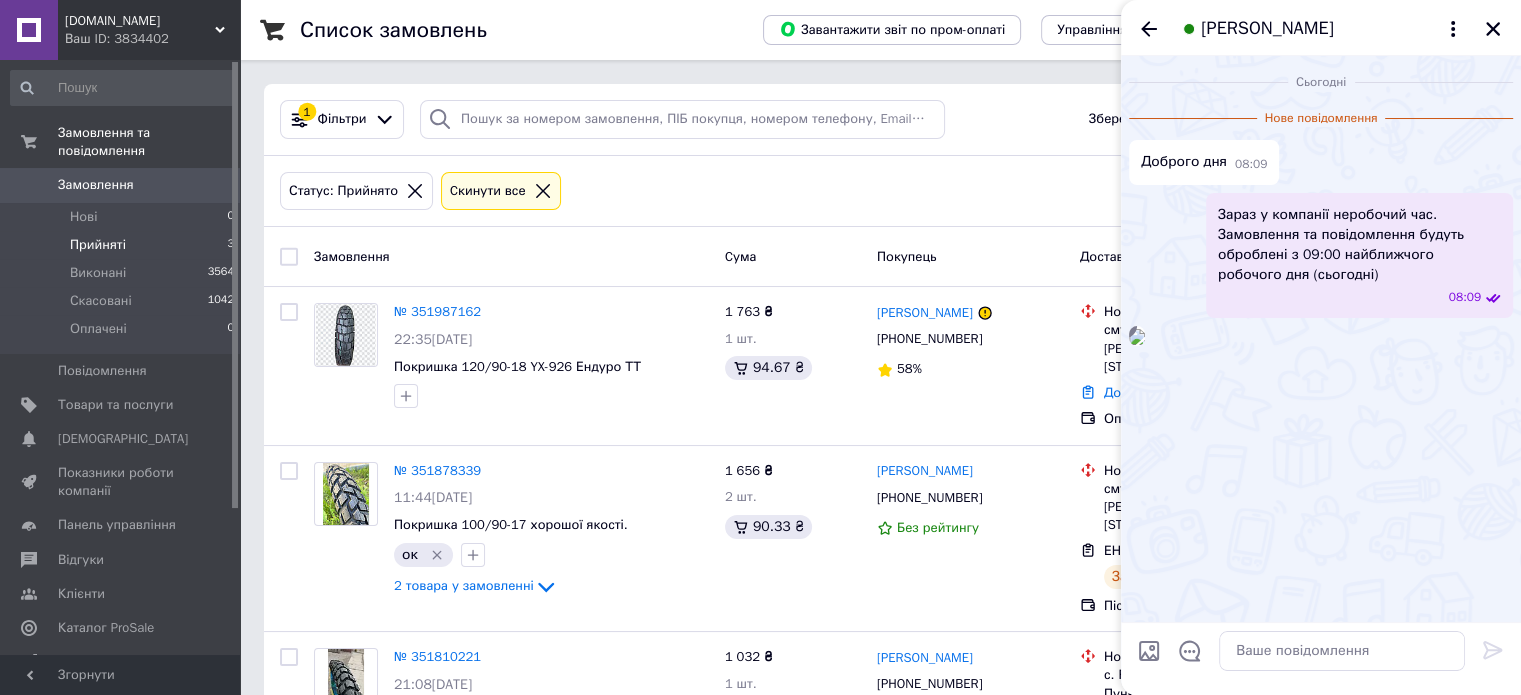 click at bounding box center [1137, 337] 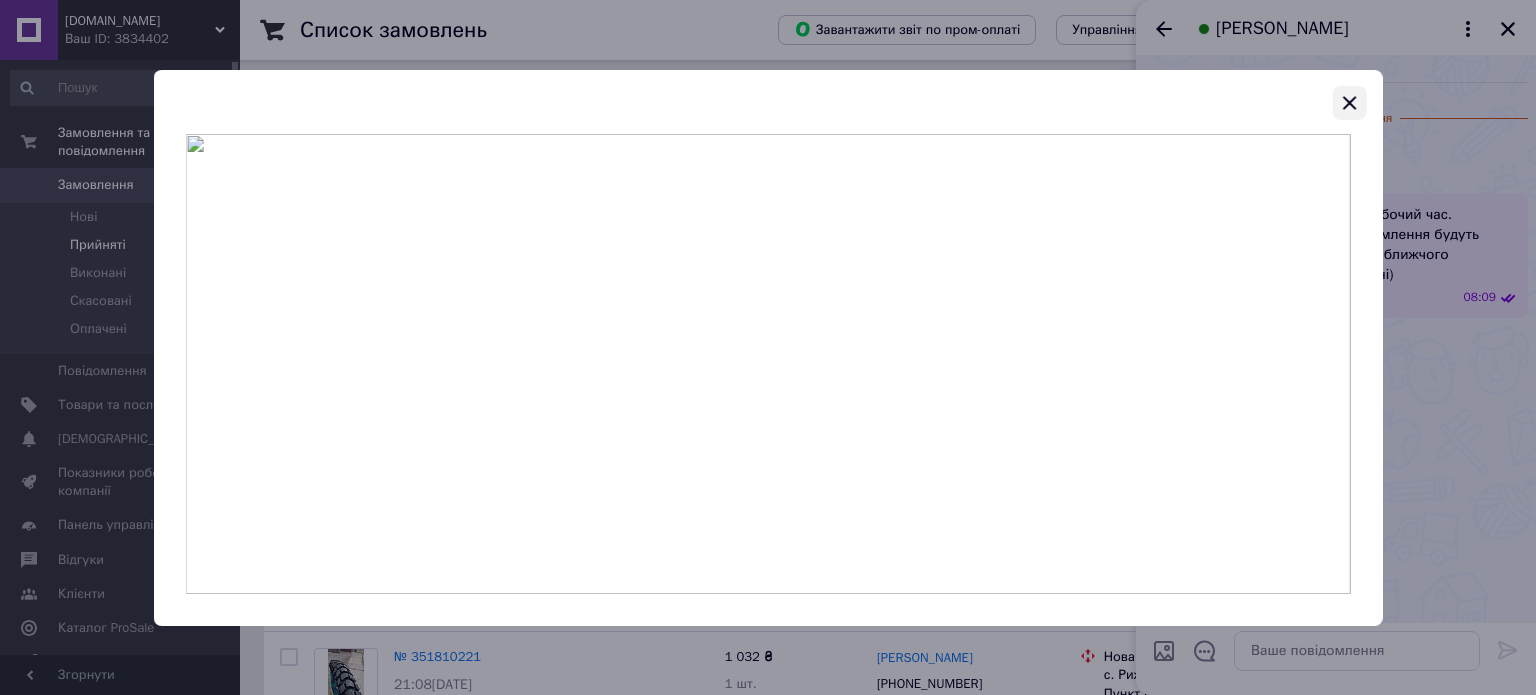 click 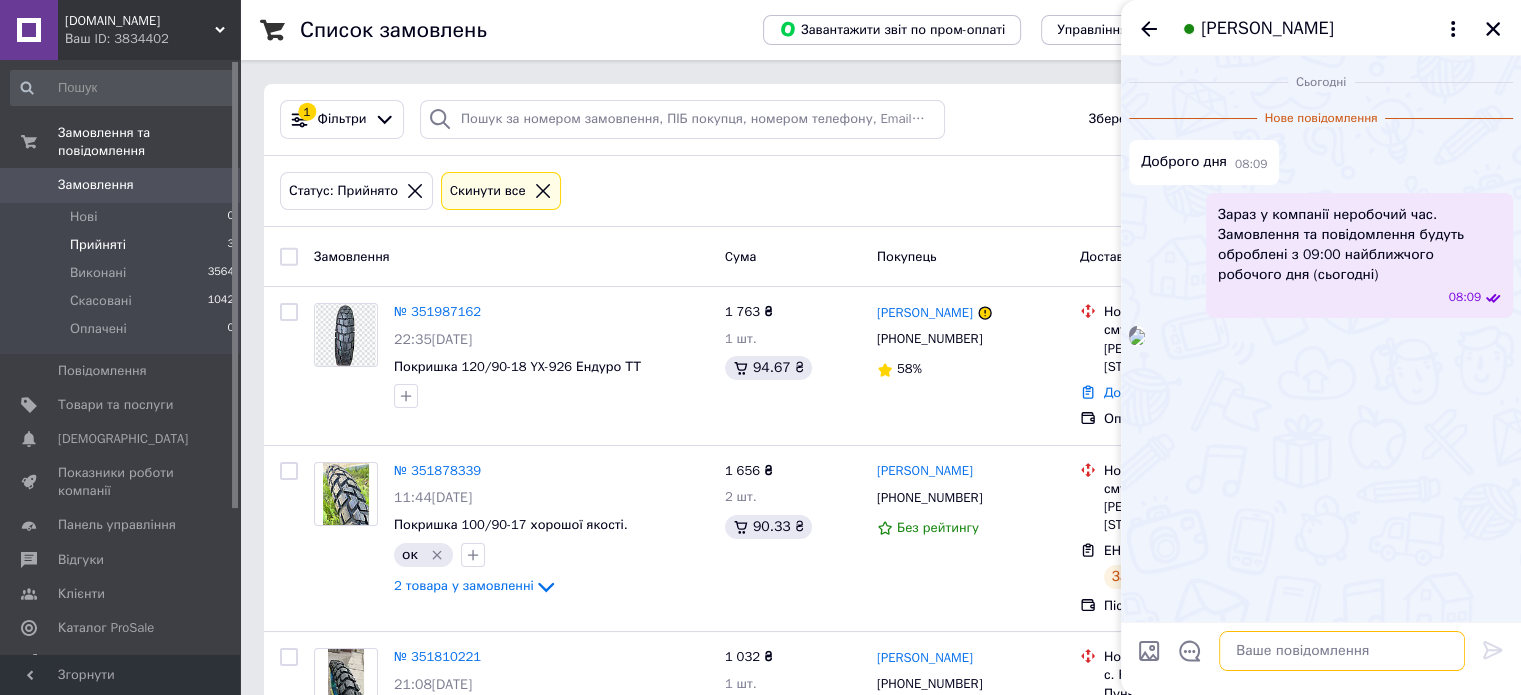 click at bounding box center (1342, 651) 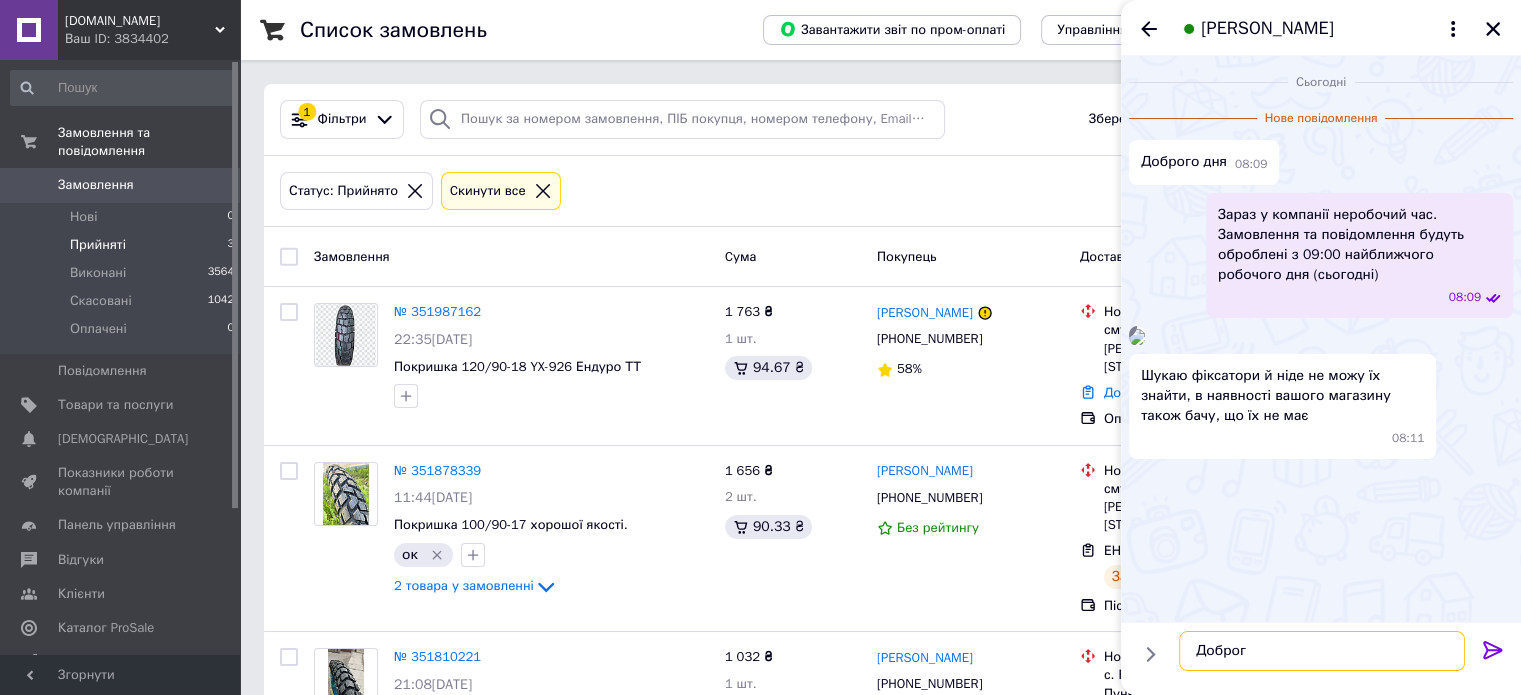 type on "Доброго" 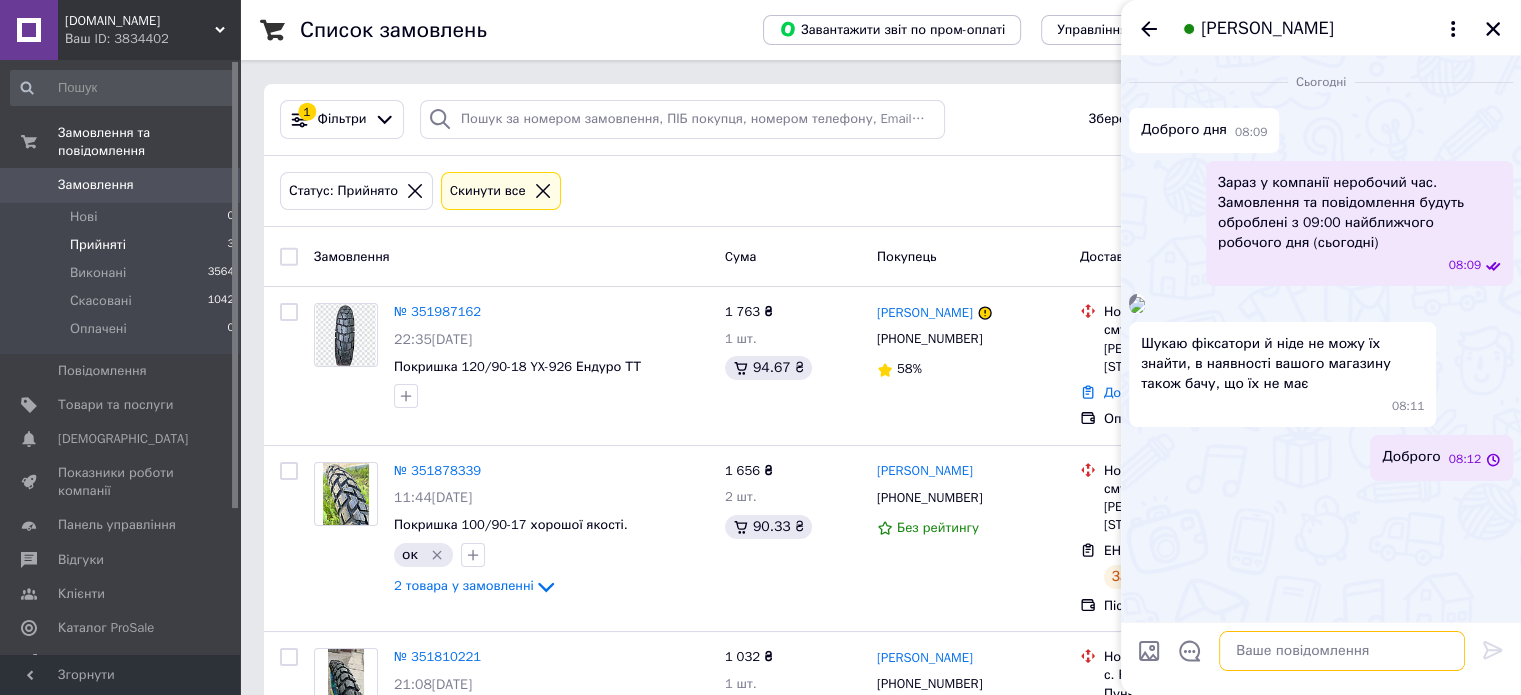scroll, scrollTop: 146, scrollLeft: 0, axis: vertical 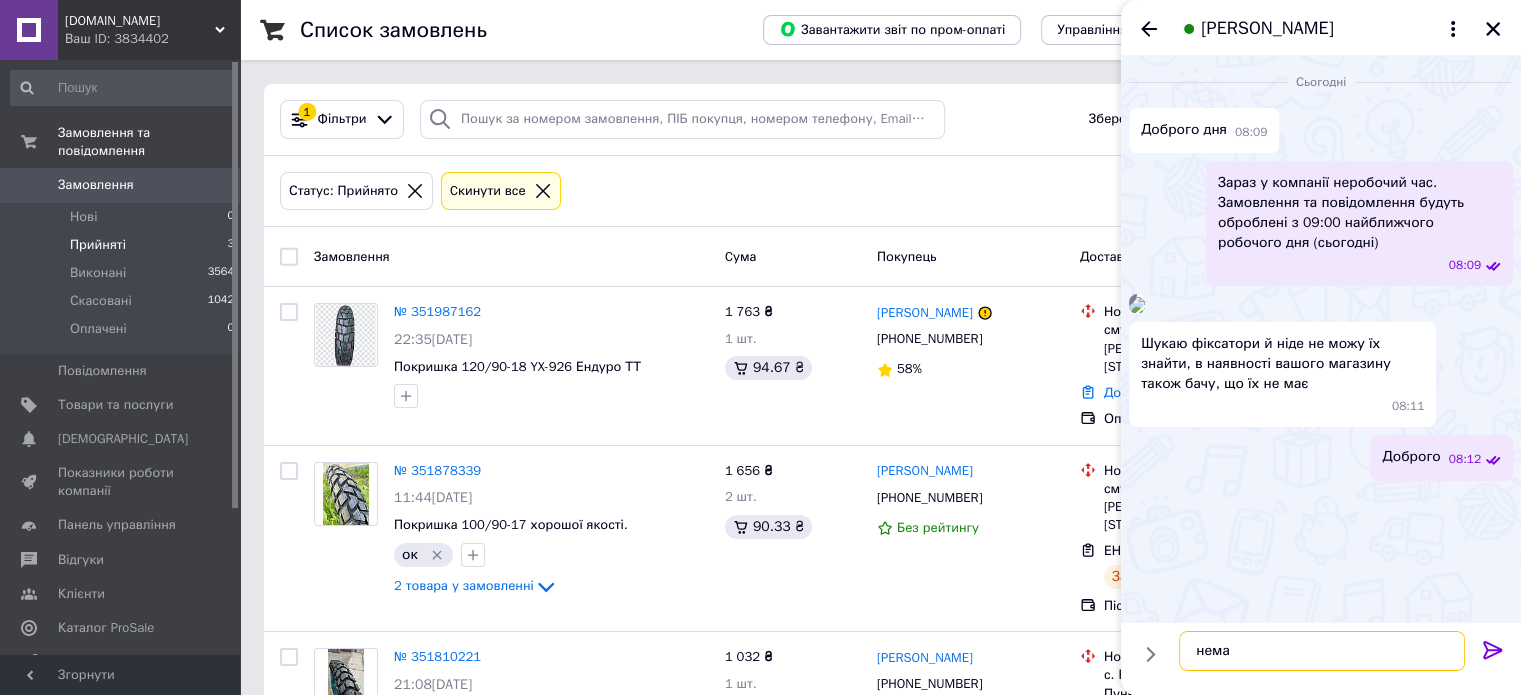 type on "немає" 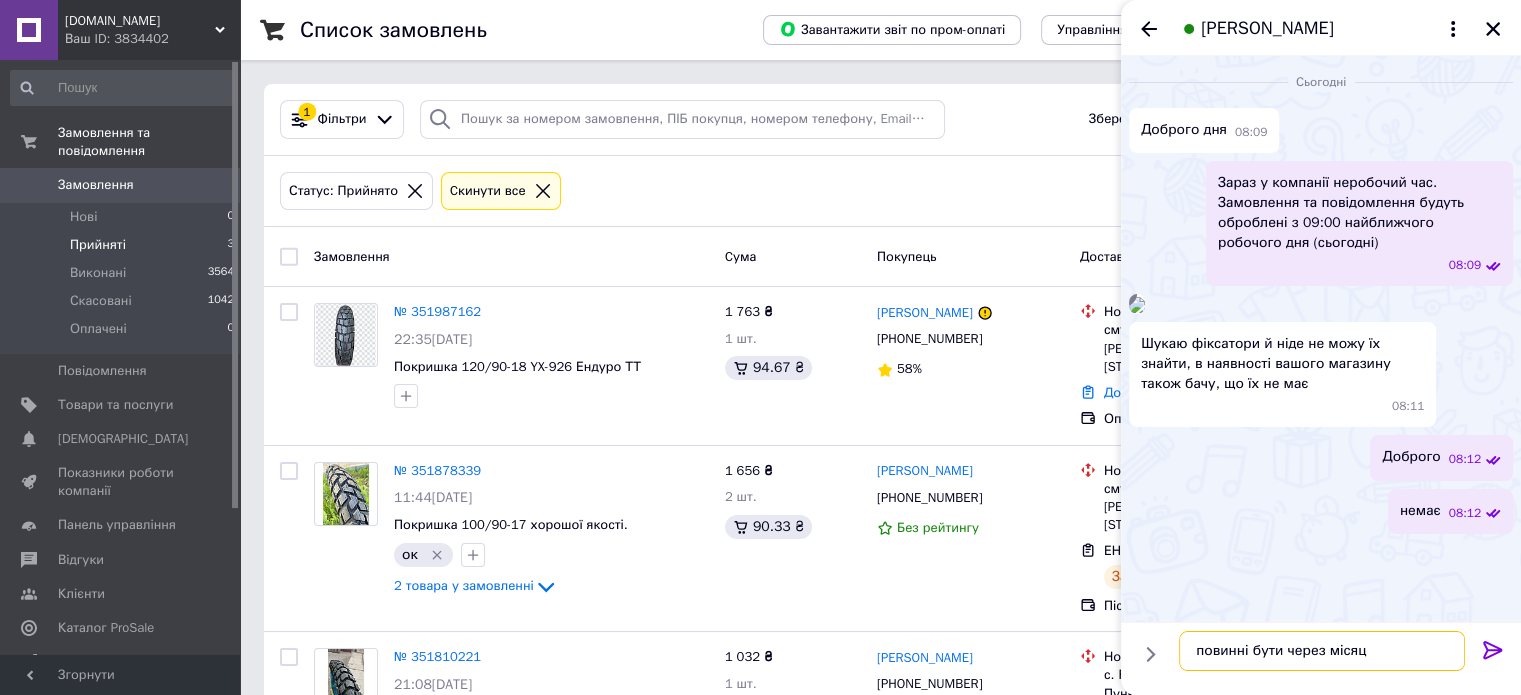 scroll, scrollTop: 252, scrollLeft: 0, axis: vertical 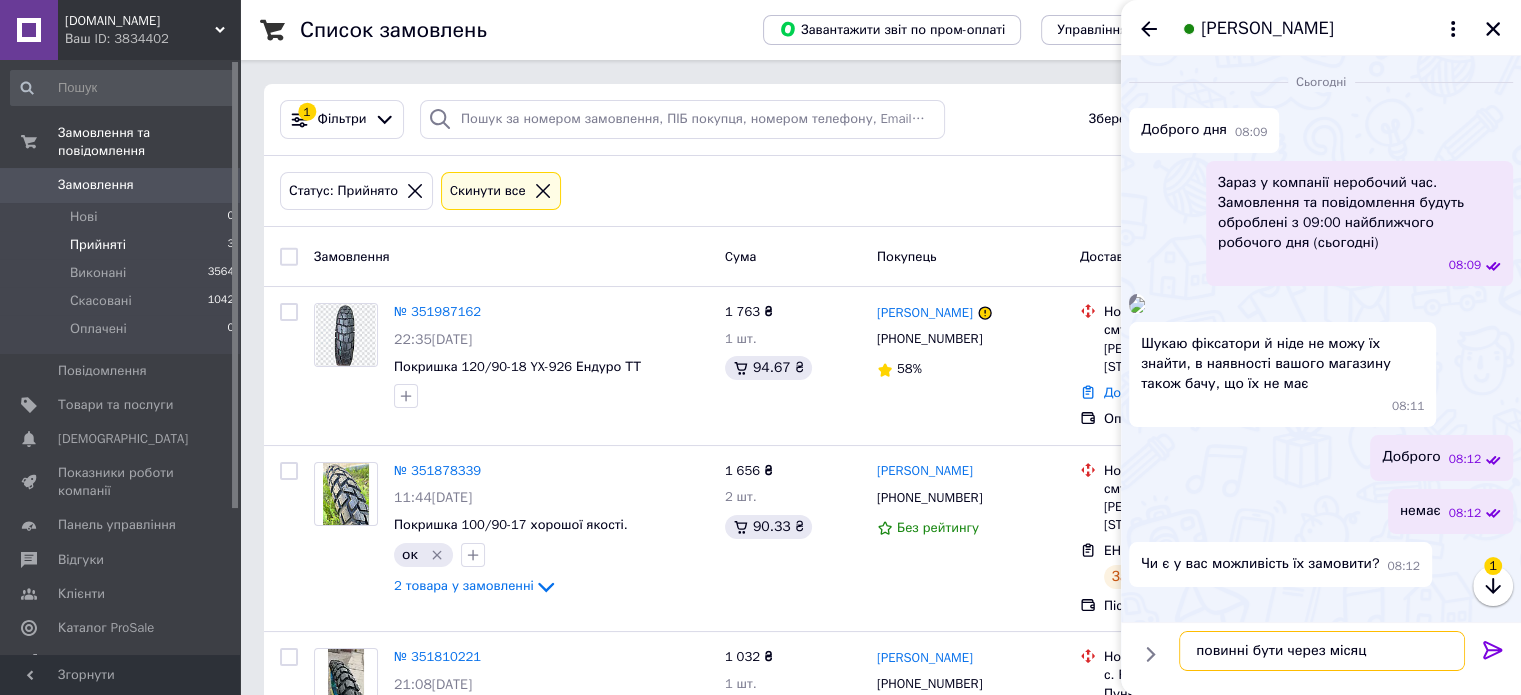 type on "повинні бути через місяць" 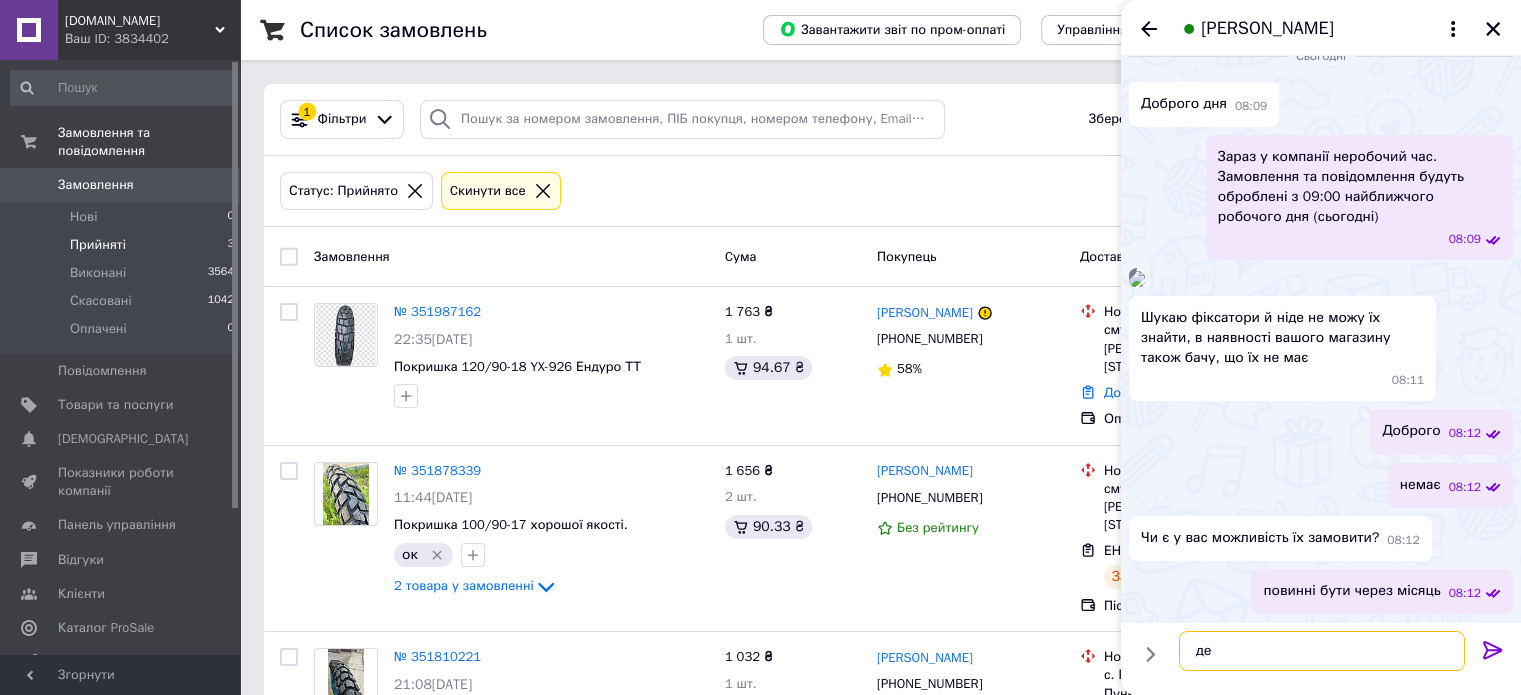 scroll, scrollTop: 359, scrollLeft: 0, axis: vertical 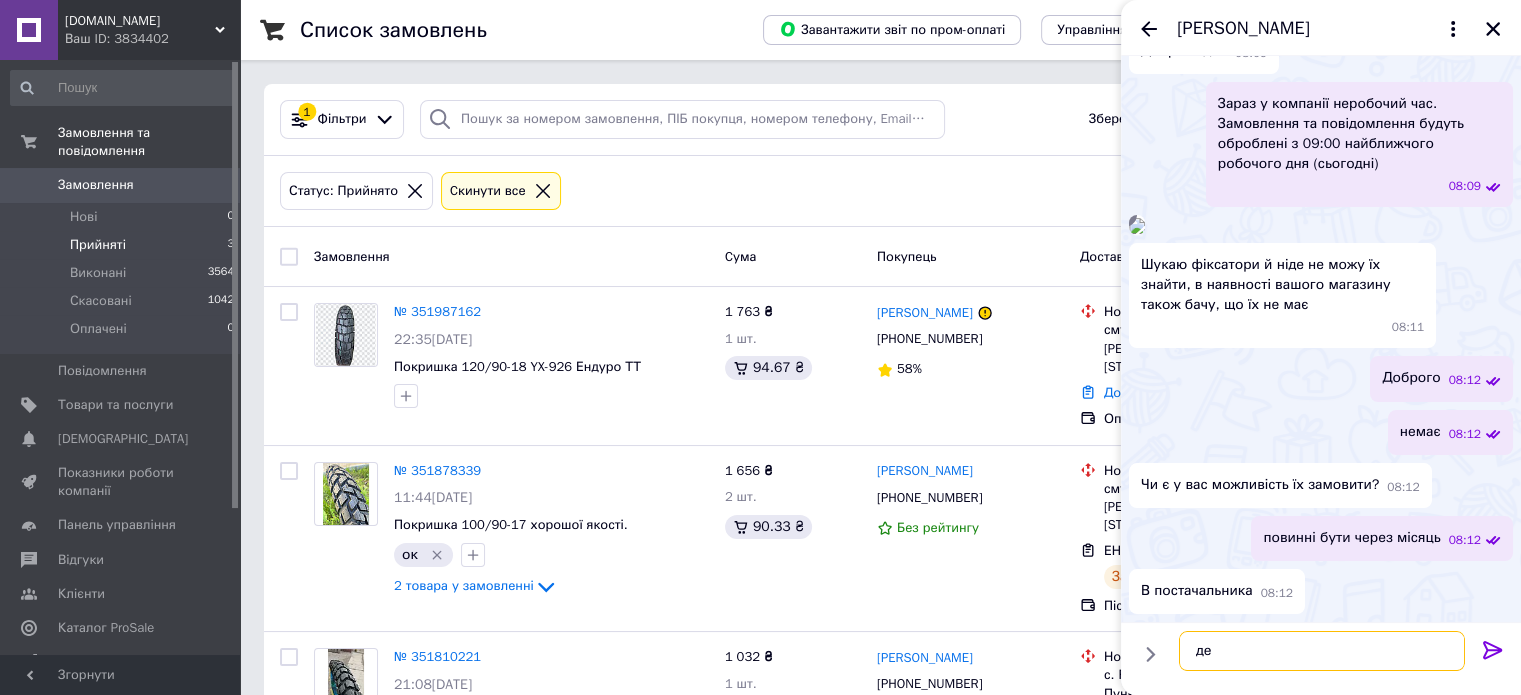type on "д" 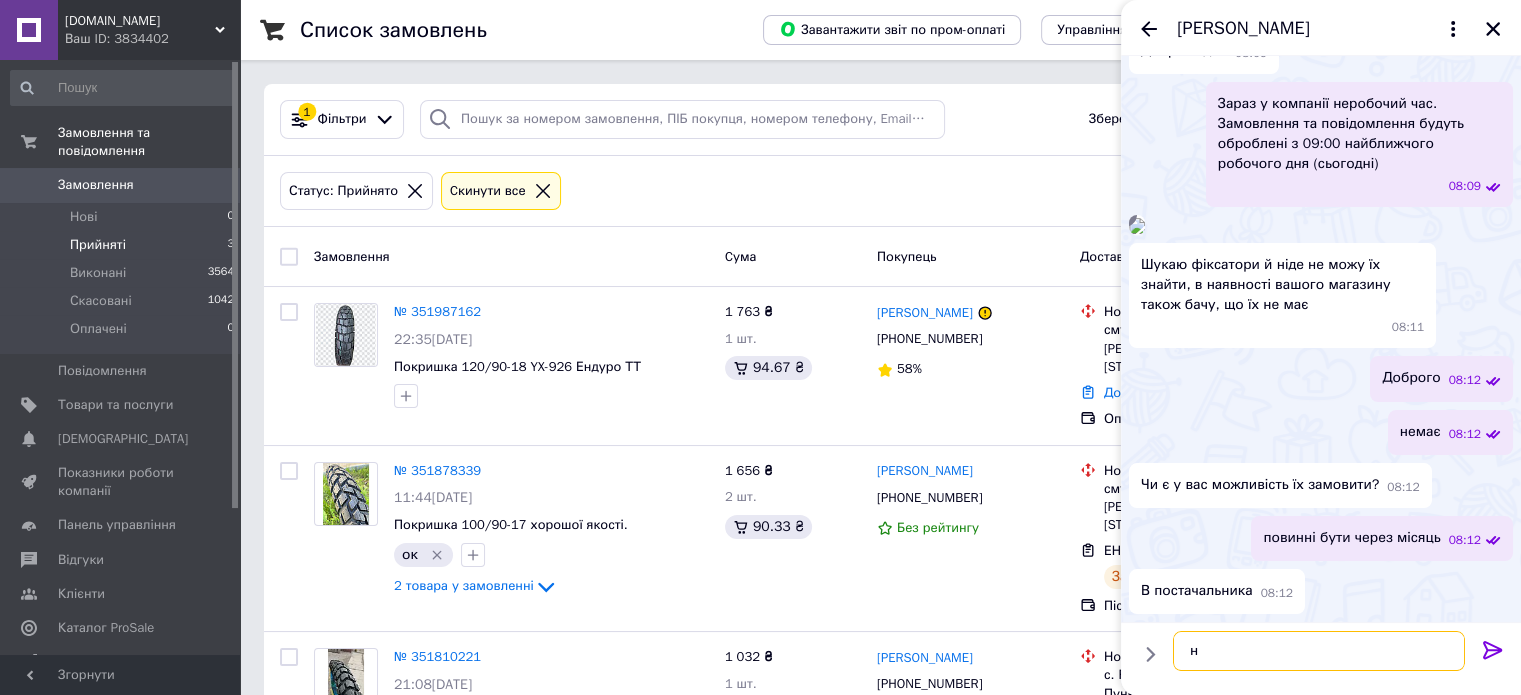 type on "ні" 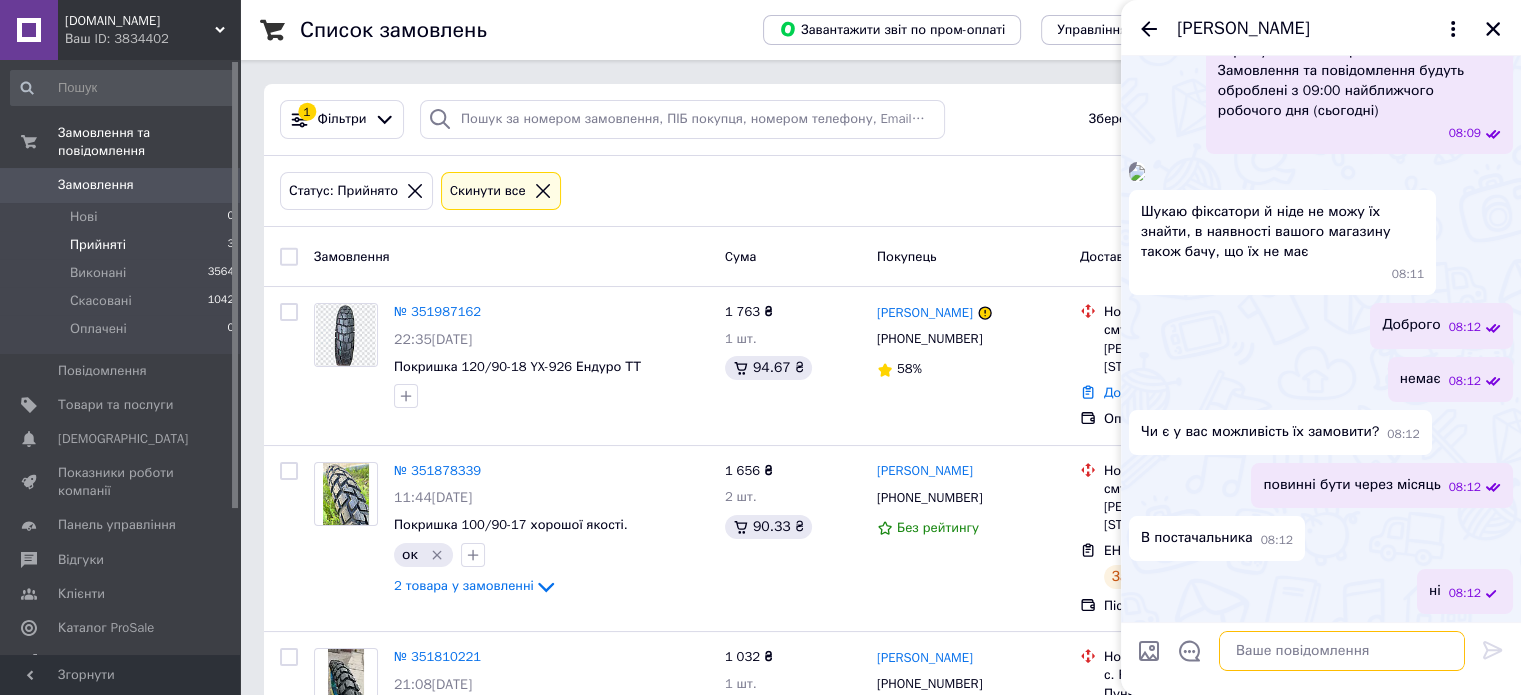 scroll, scrollTop: 412, scrollLeft: 0, axis: vertical 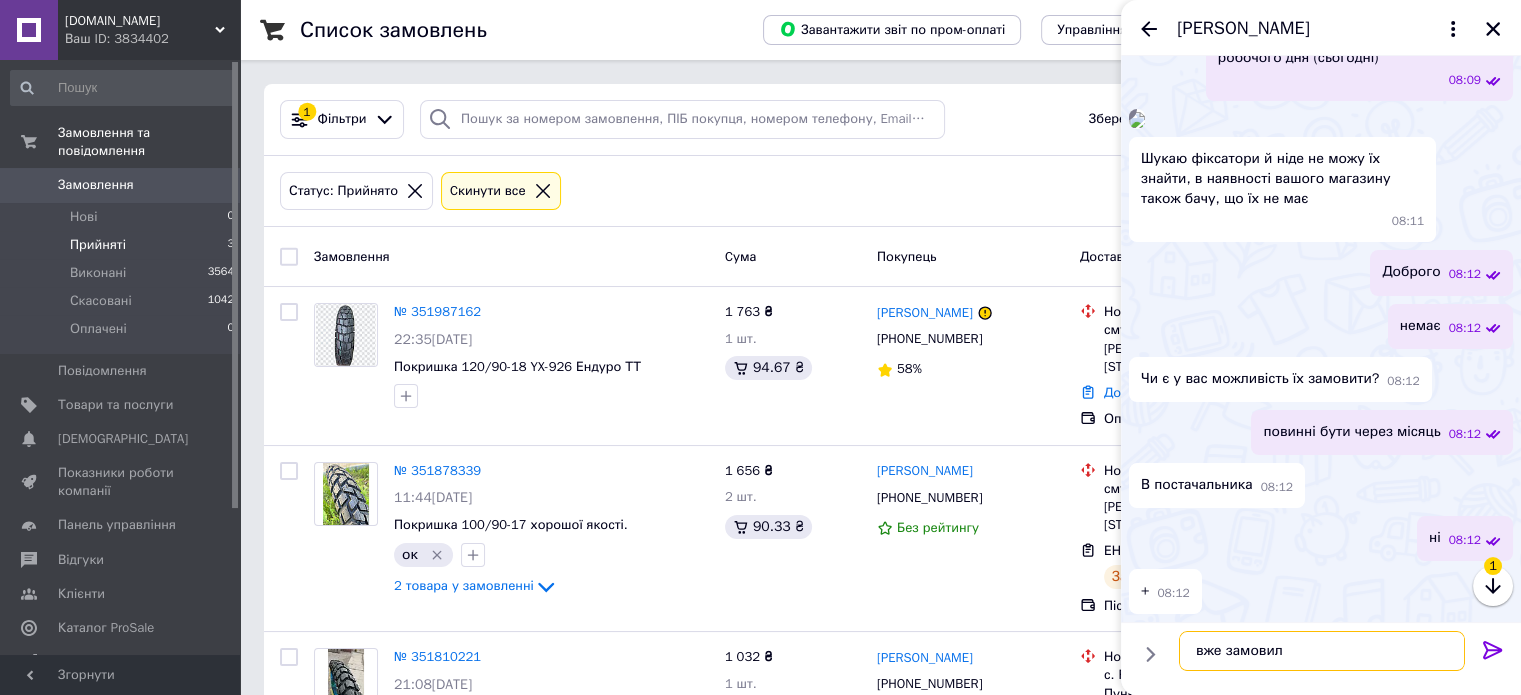 type on "вже замовили" 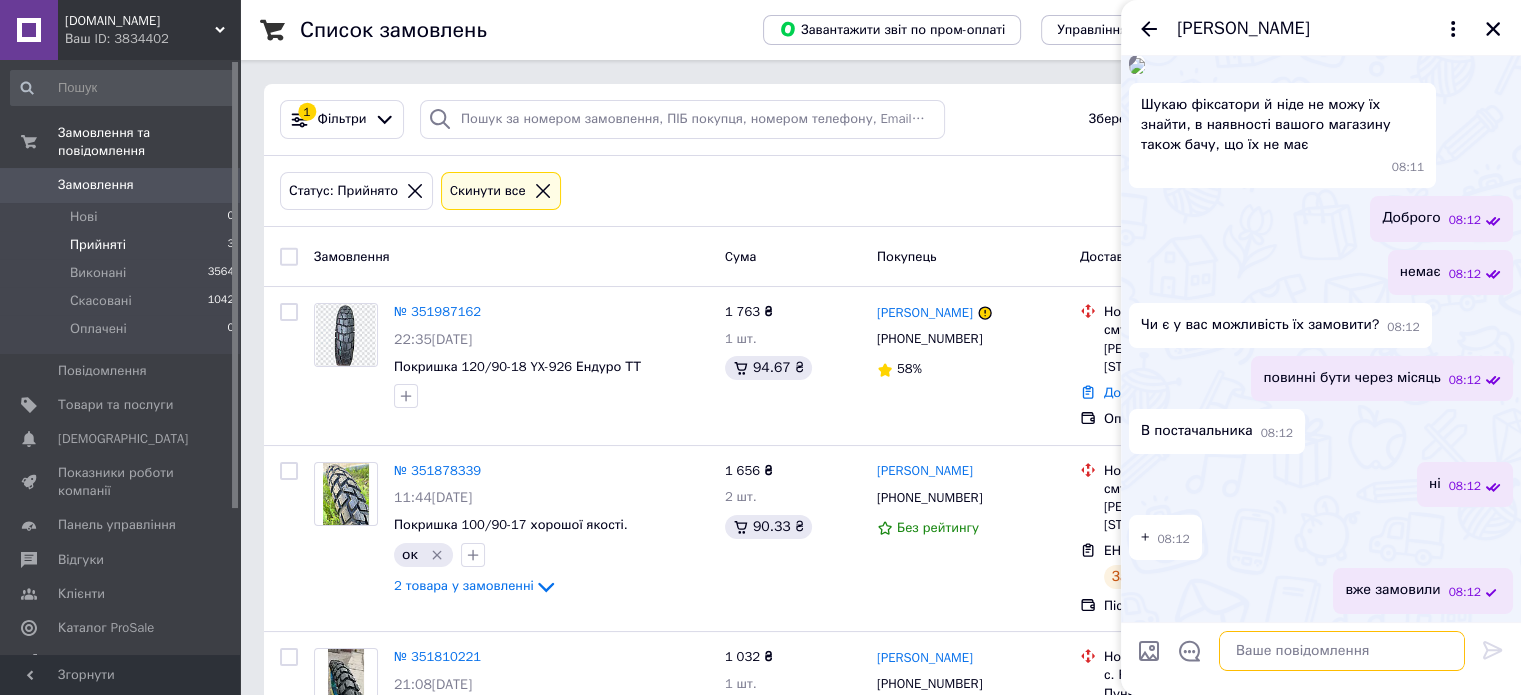 scroll, scrollTop: 518, scrollLeft: 0, axis: vertical 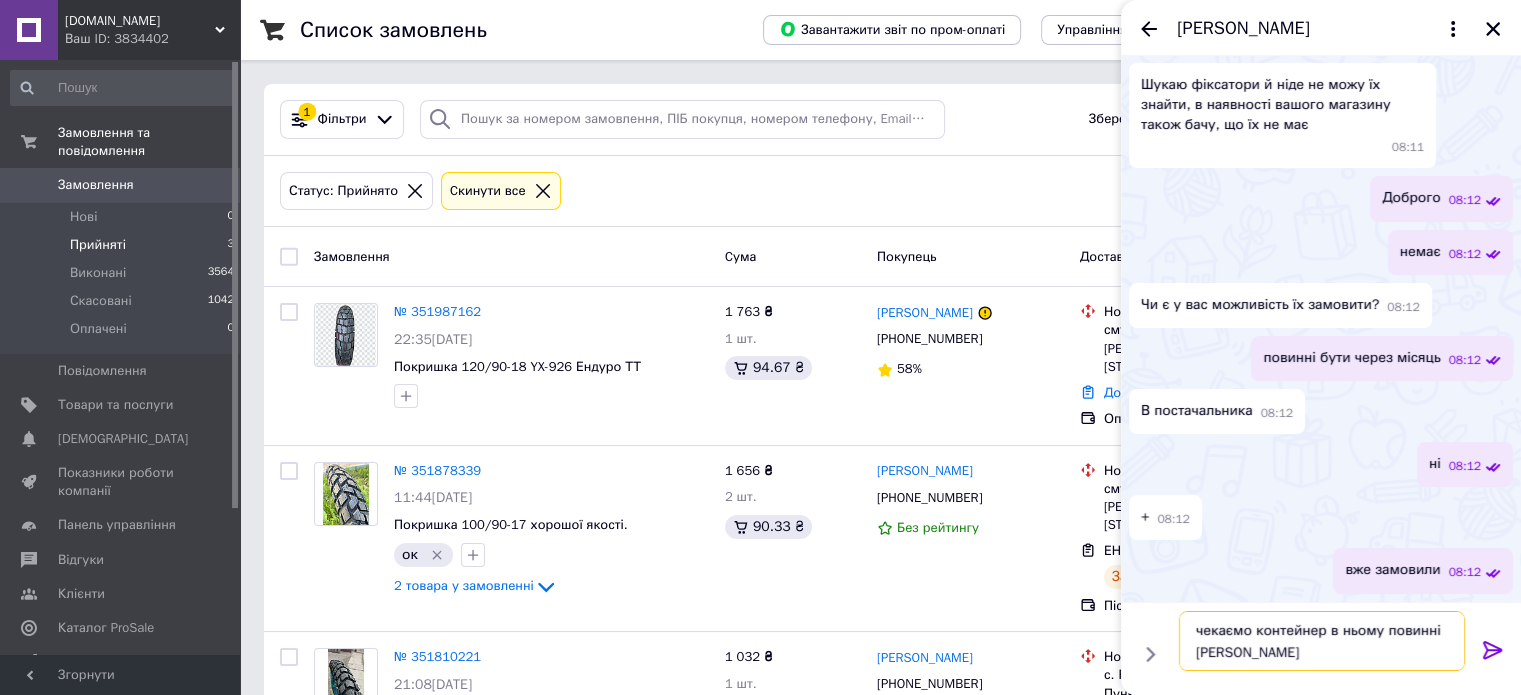 type on "чекаємо контейнер в ньому повинні бути" 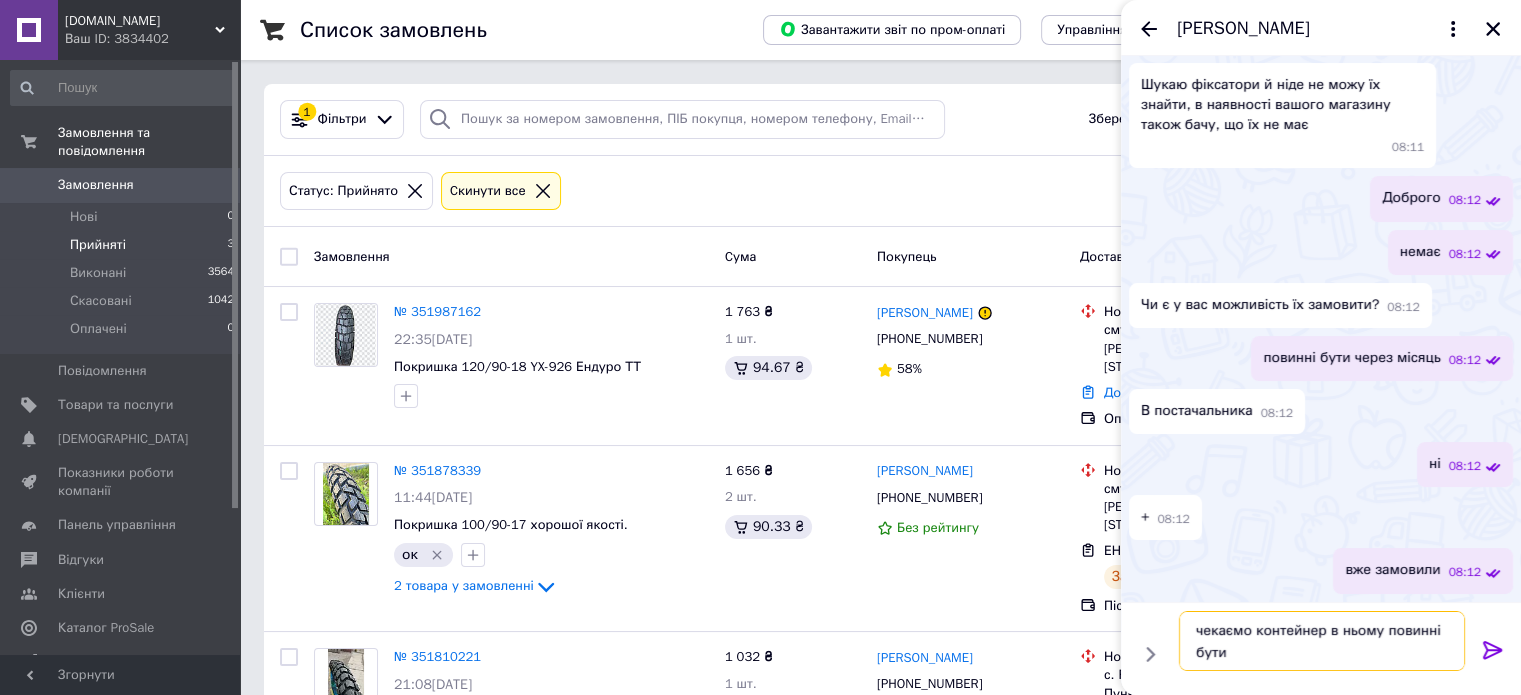 type 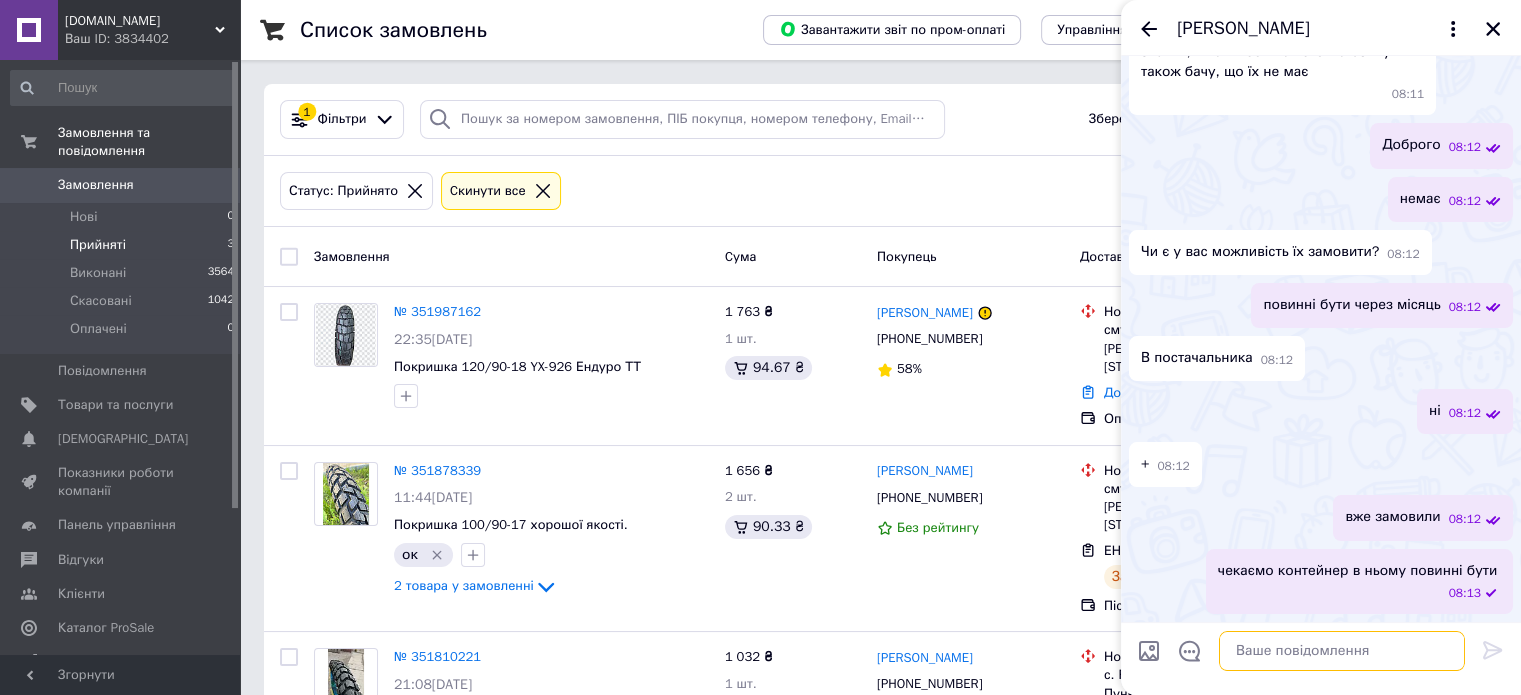 scroll, scrollTop: 592, scrollLeft: 0, axis: vertical 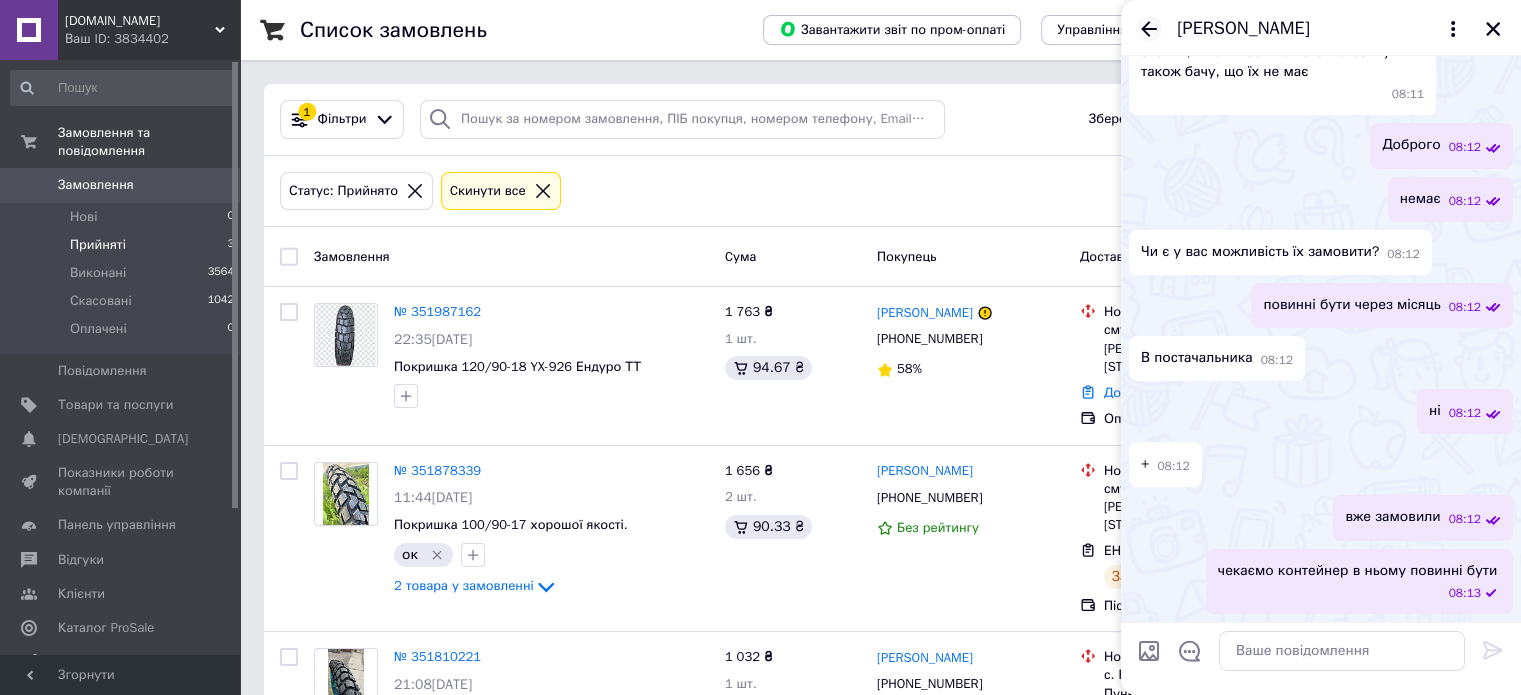 click 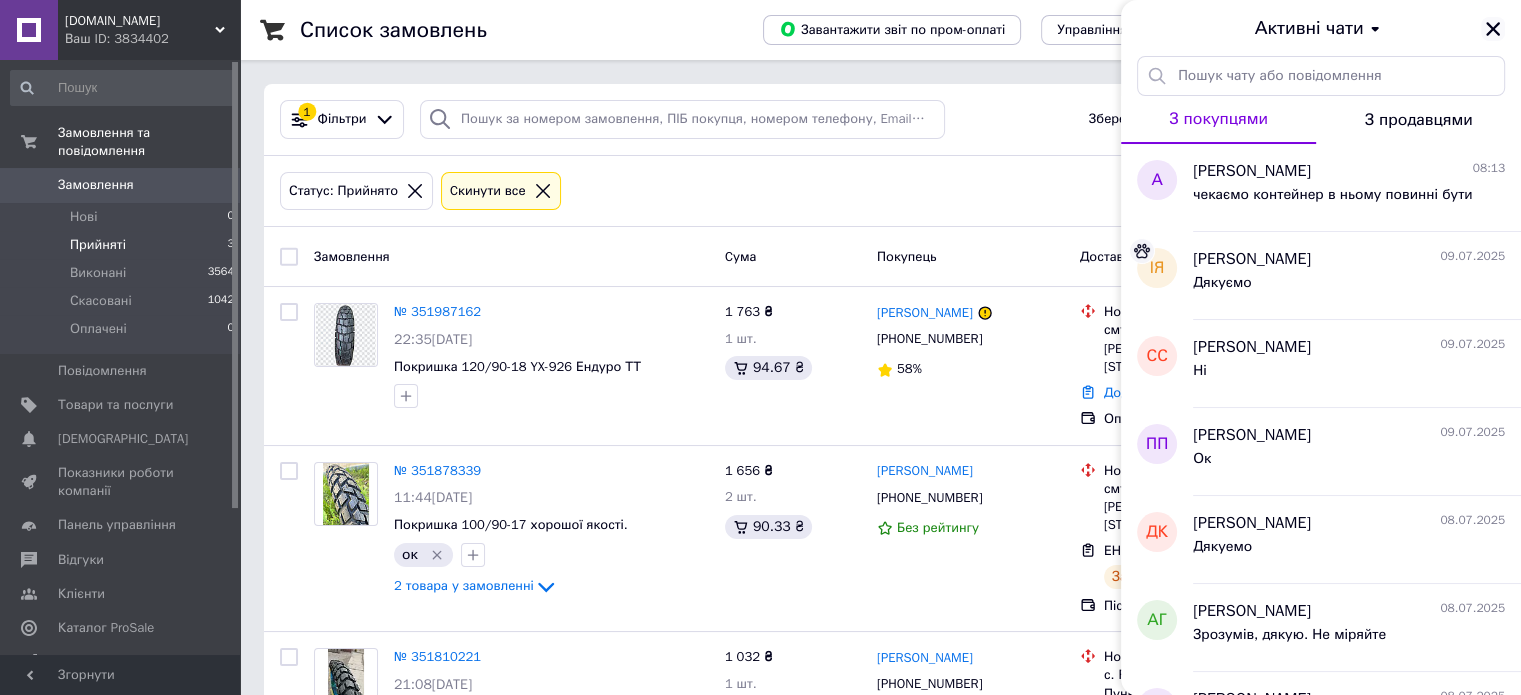 click 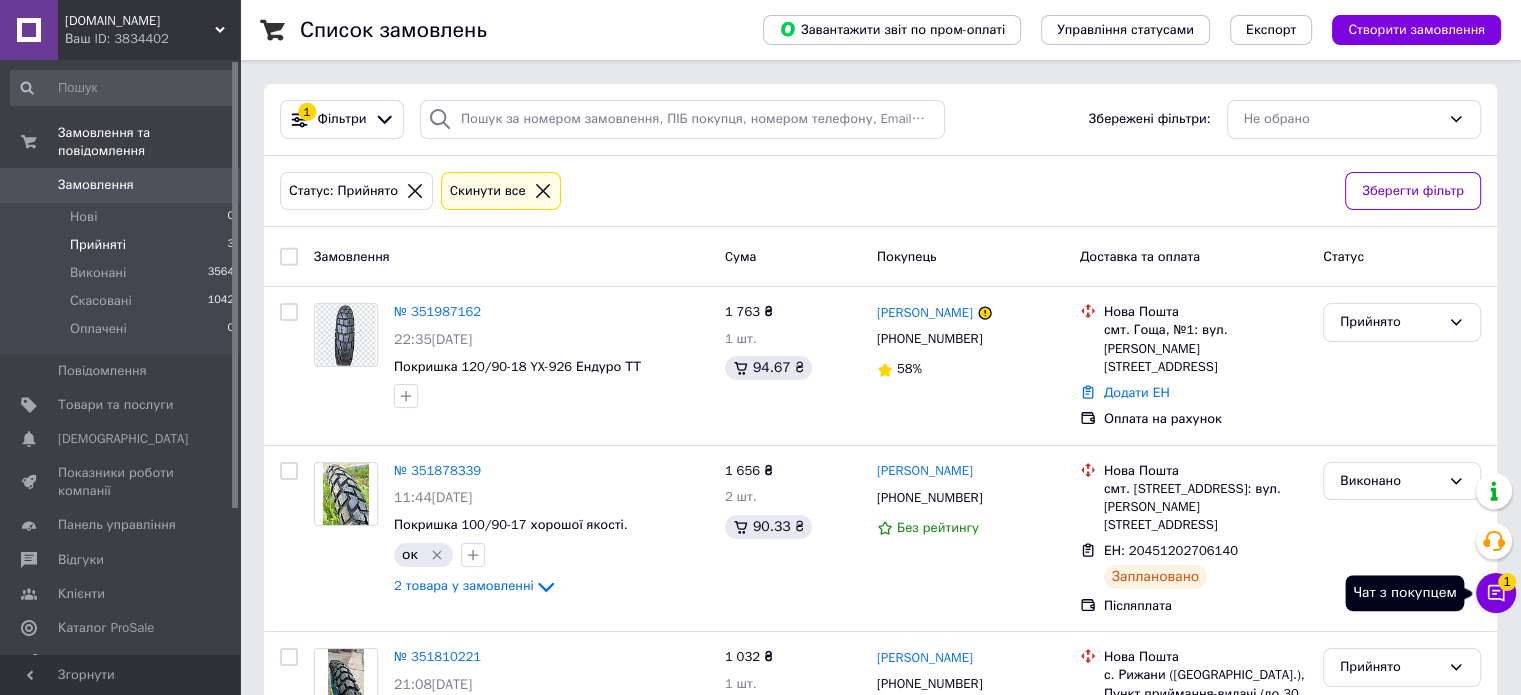 click 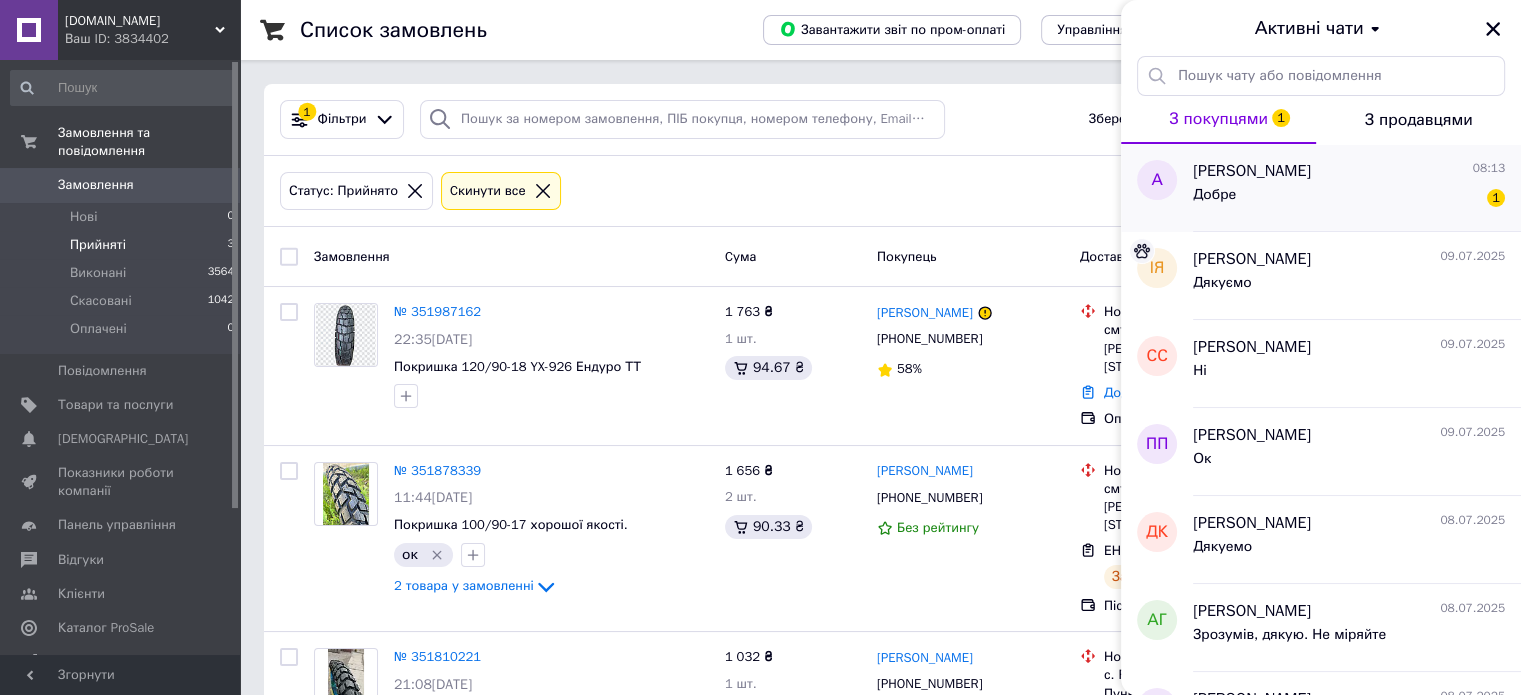 click on "Добре 1" at bounding box center [1349, 199] 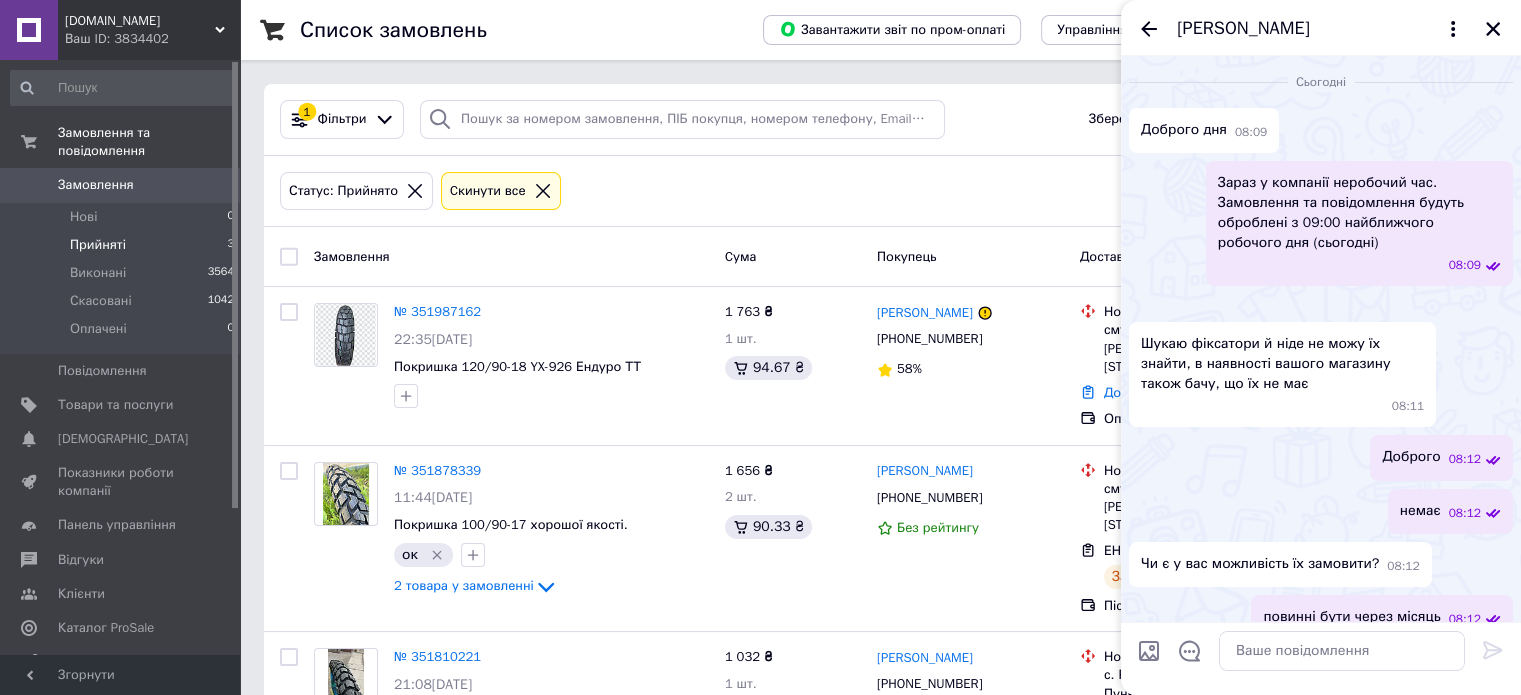 scroll, scrollTop: 741, scrollLeft: 0, axis: vertical 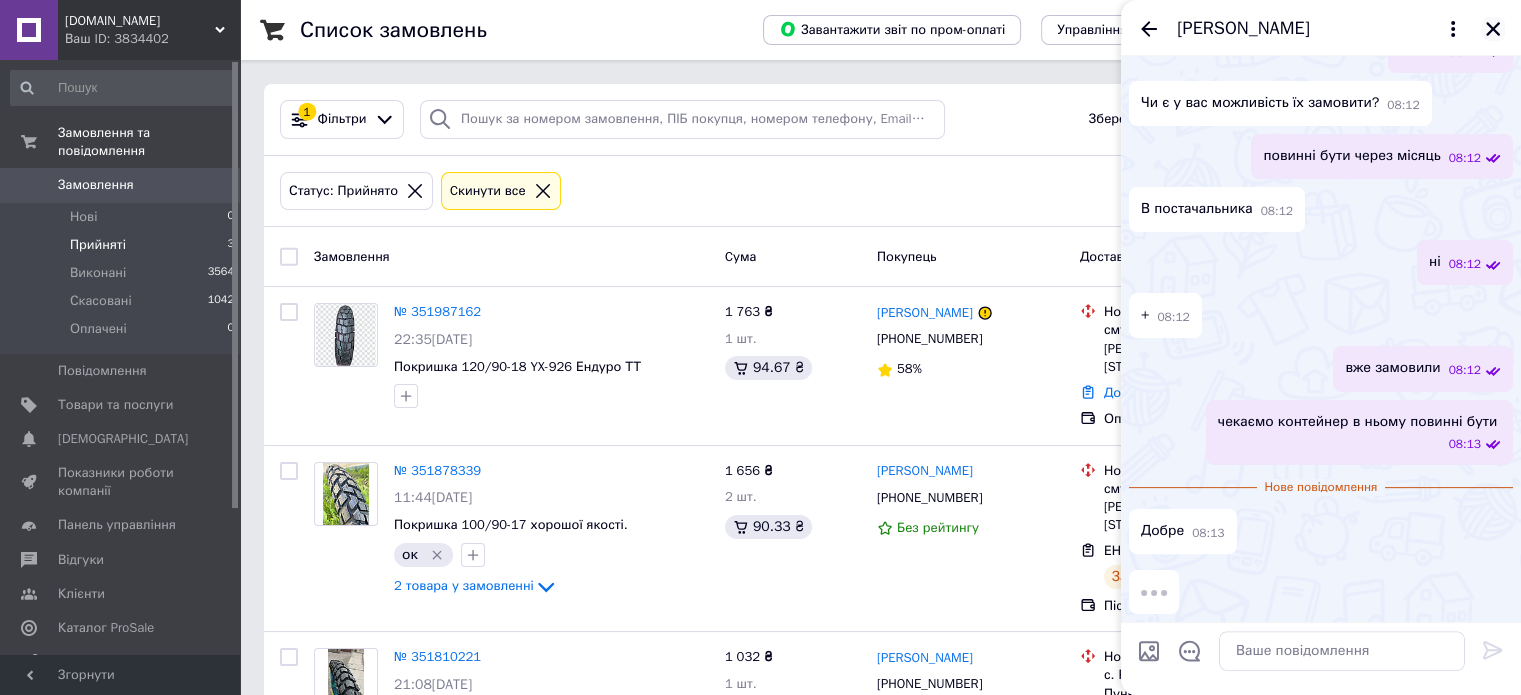 click 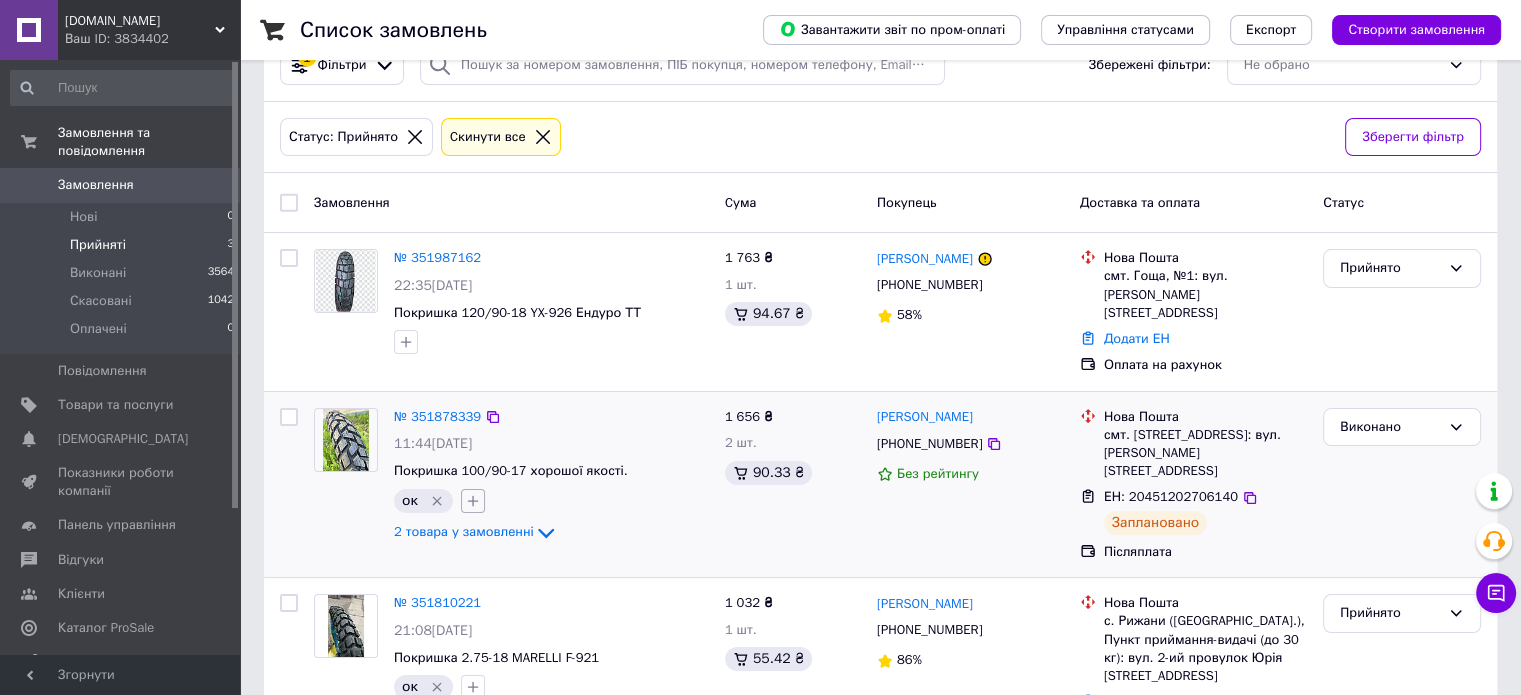scroll, scrollTop: 100, scrollLeft: 0, axis: vertical 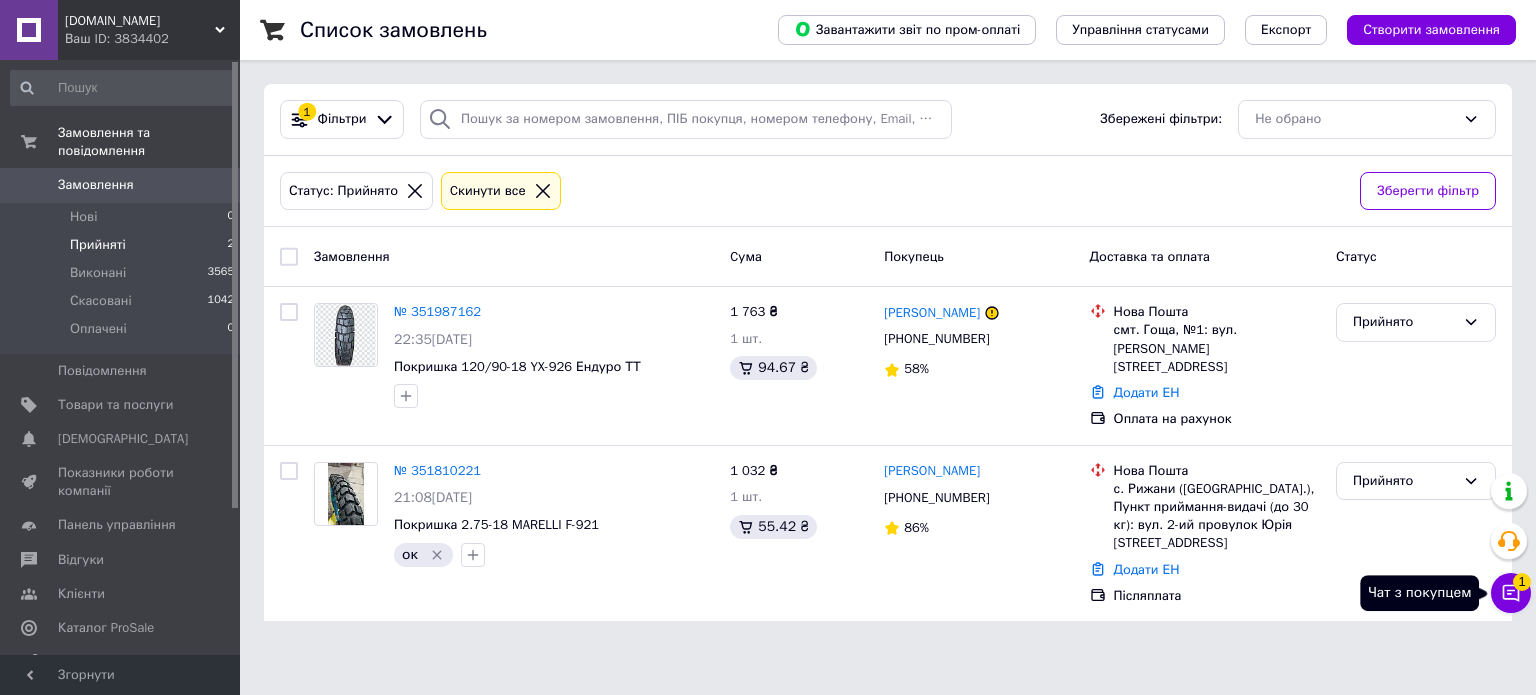 click 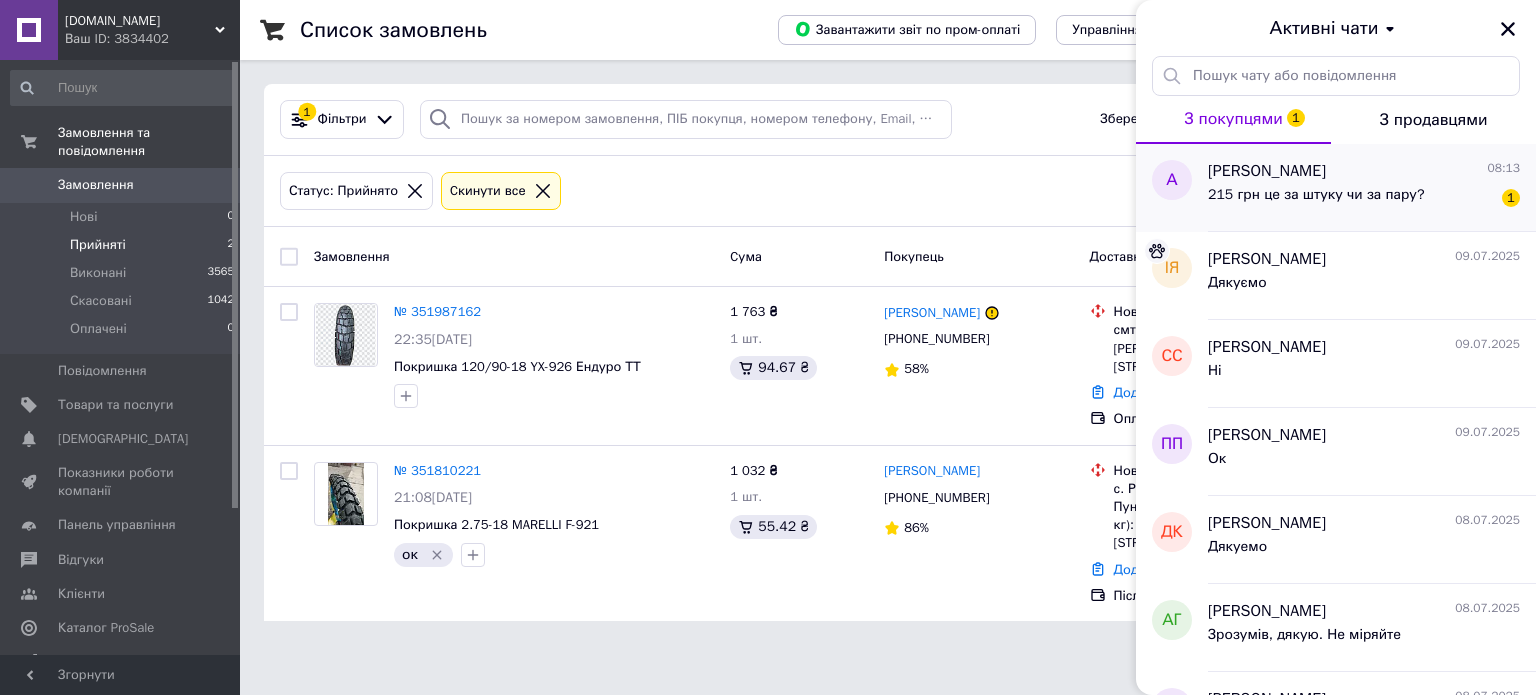 click on "215 грн це за штуку чи за пару?" at bounding box center [1316, 195] 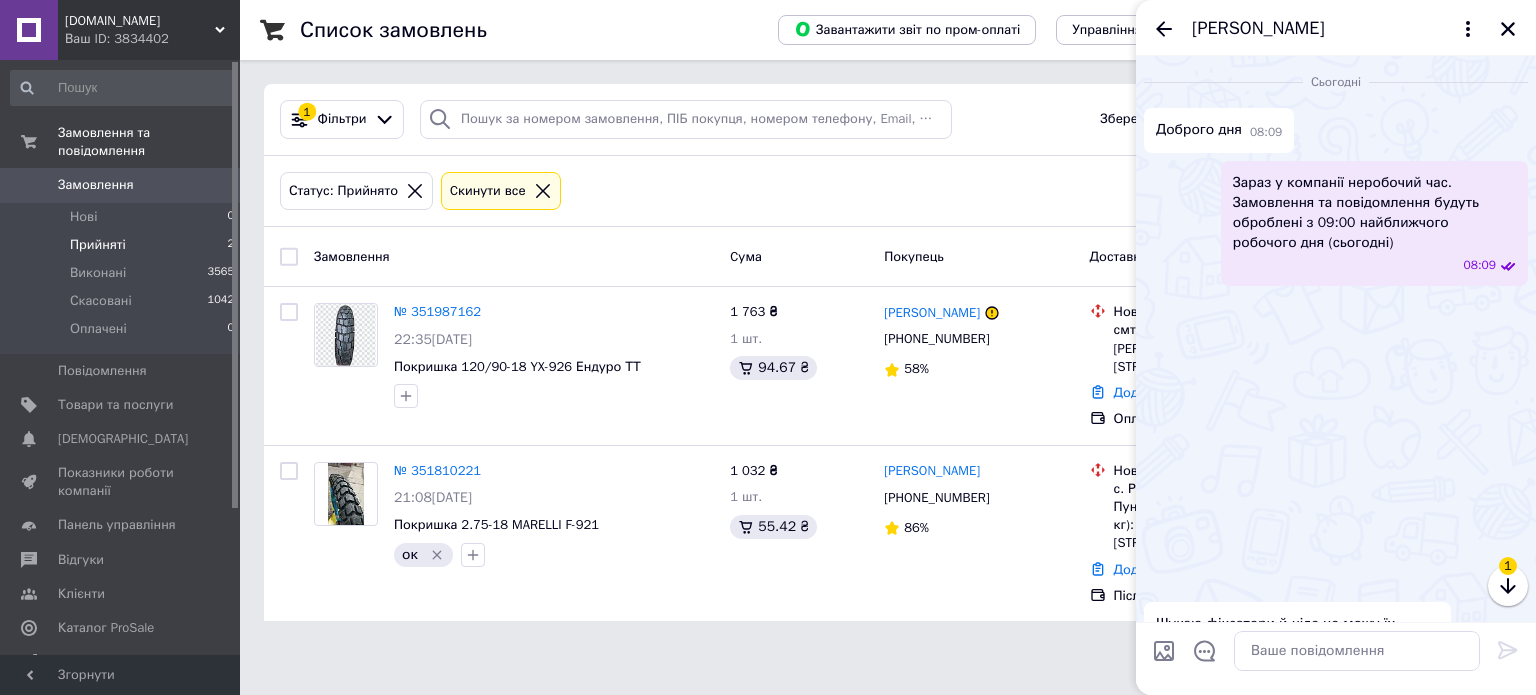 scroll, scrollTop: 734, scrollLeft: 0, axis: vertical 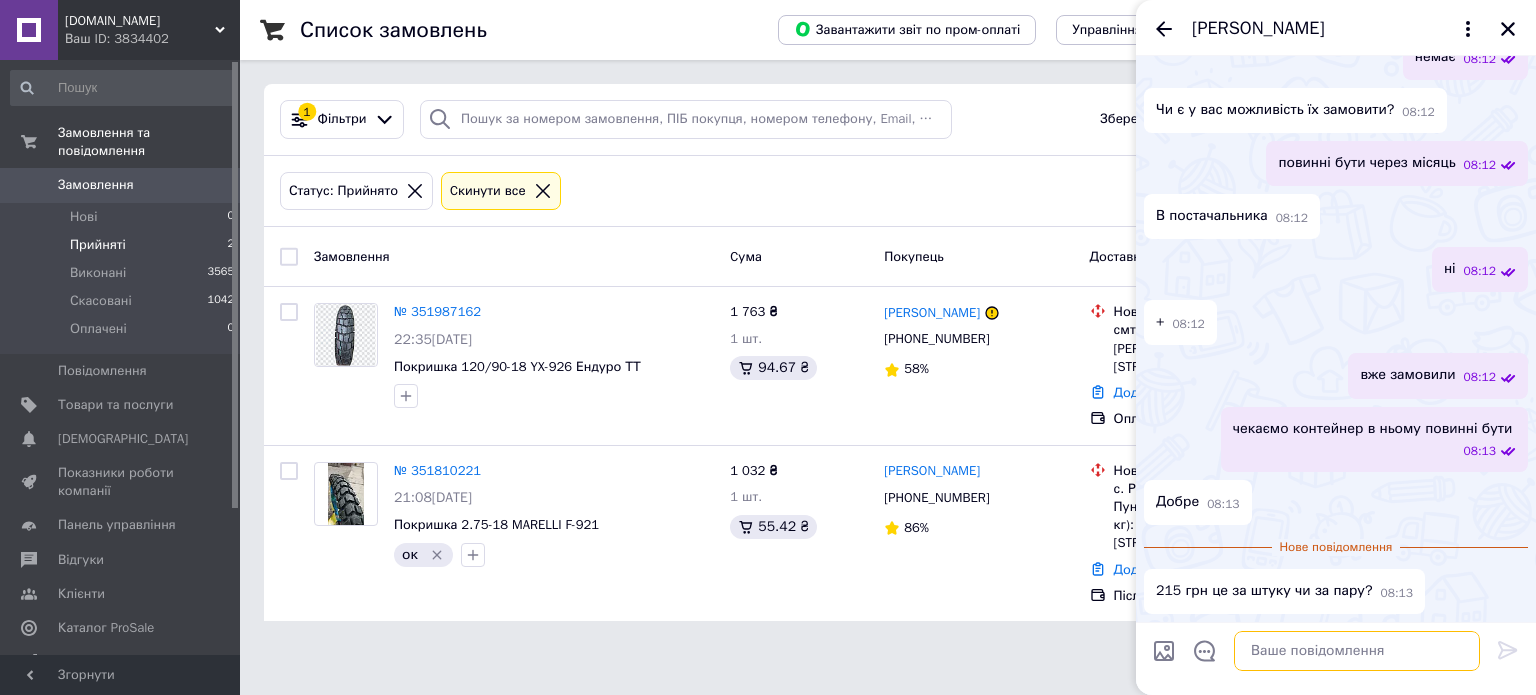 click at bounding box center [1357, 651] 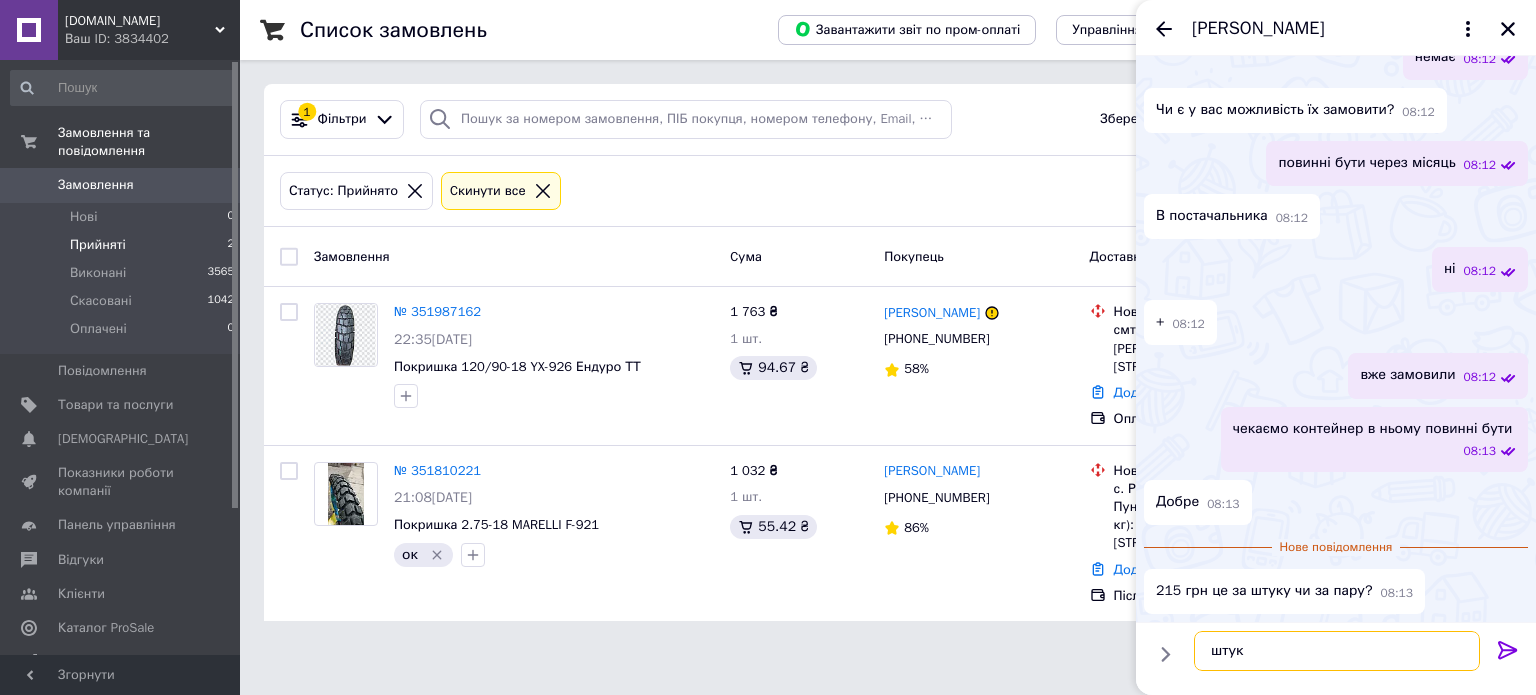 type on "штука" 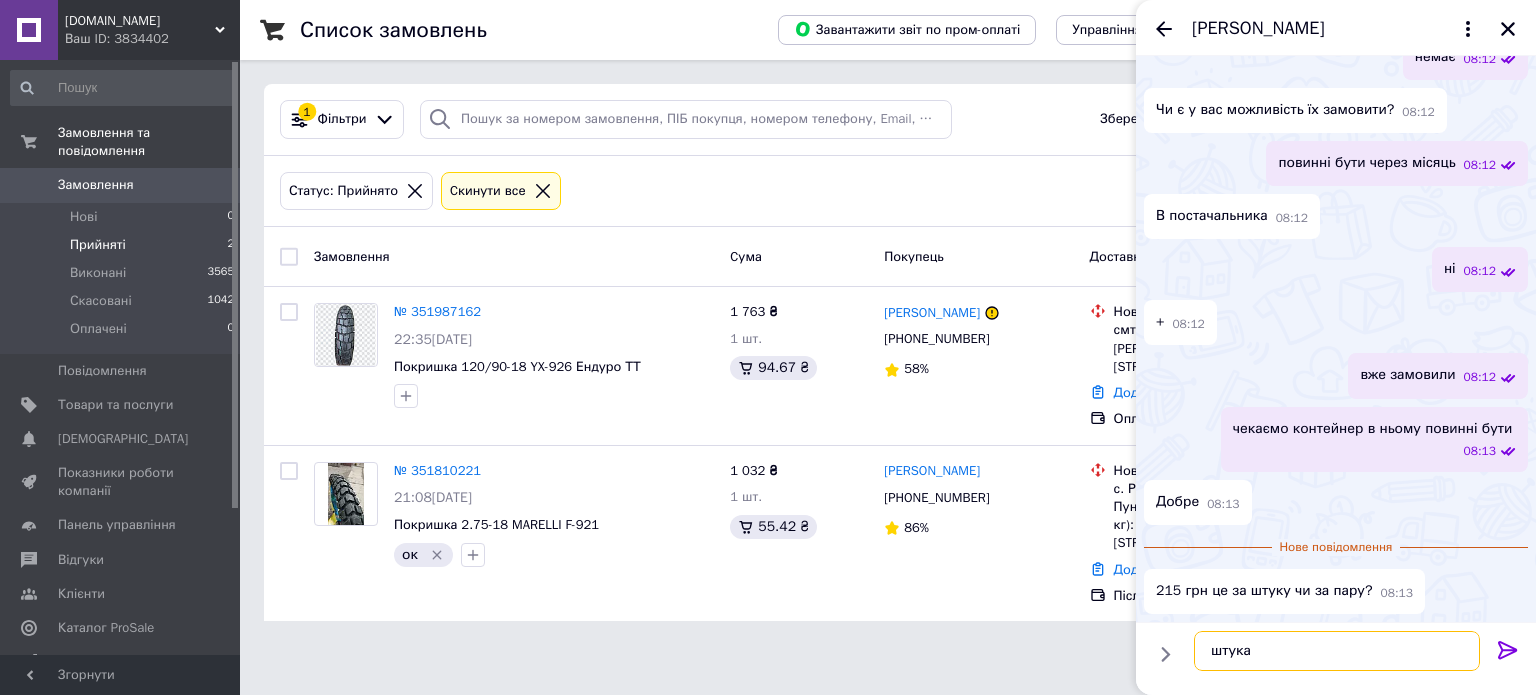 type 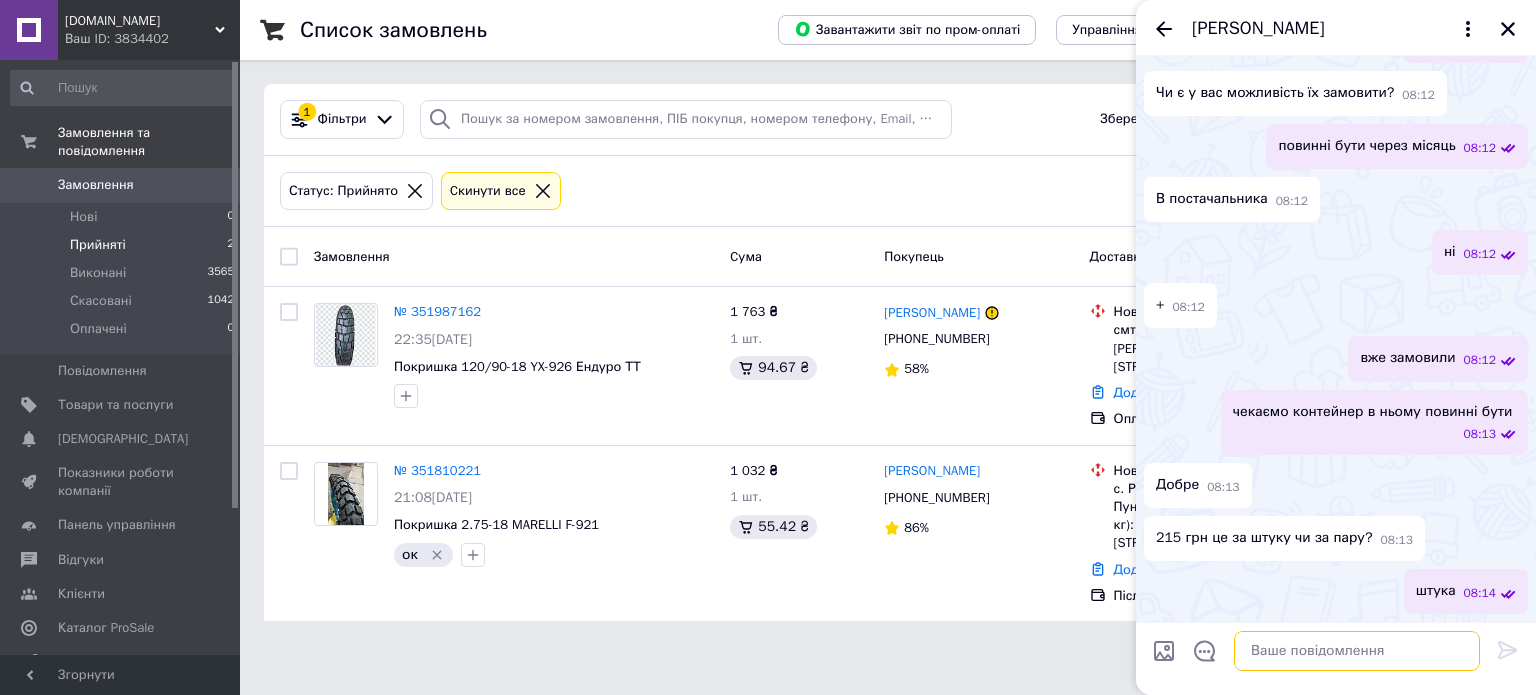 scroll, scrollTop: 751, scrollLeft: 0, axis: vertical 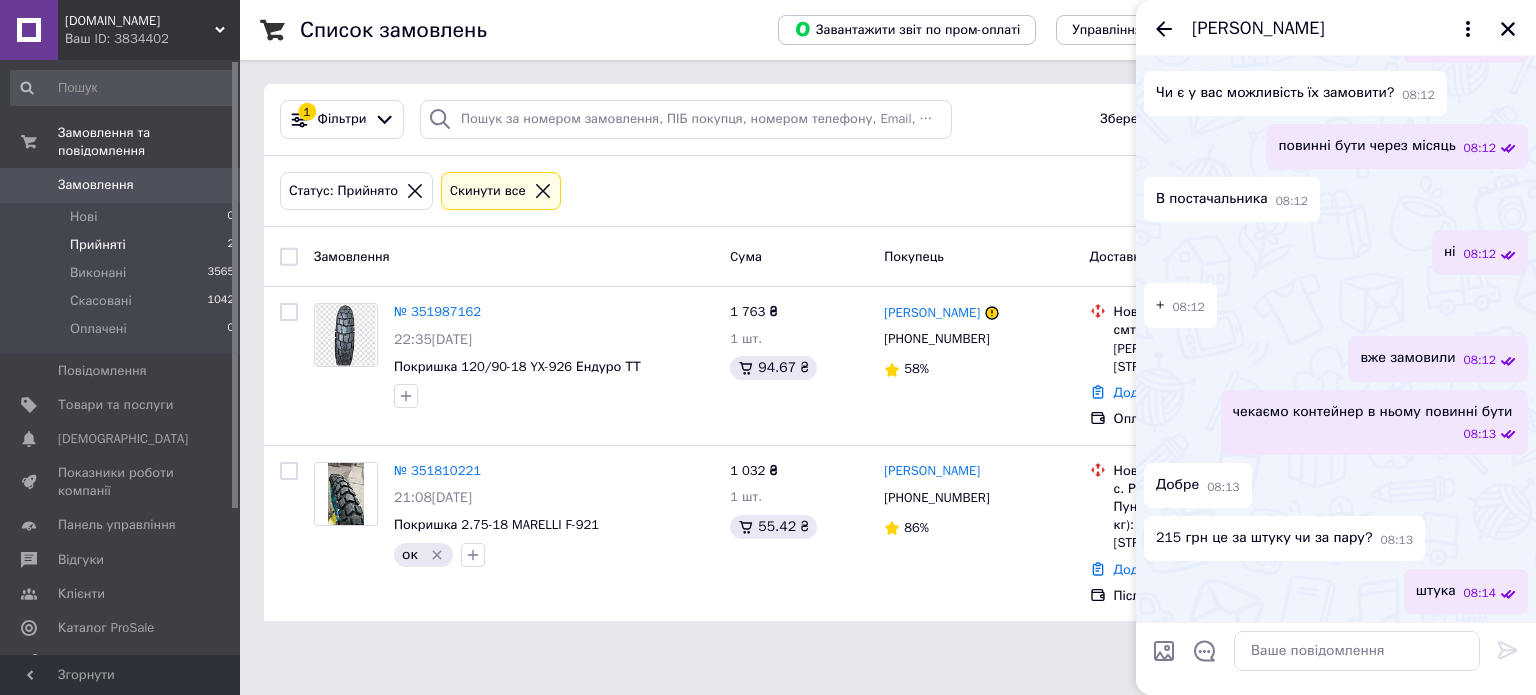 click 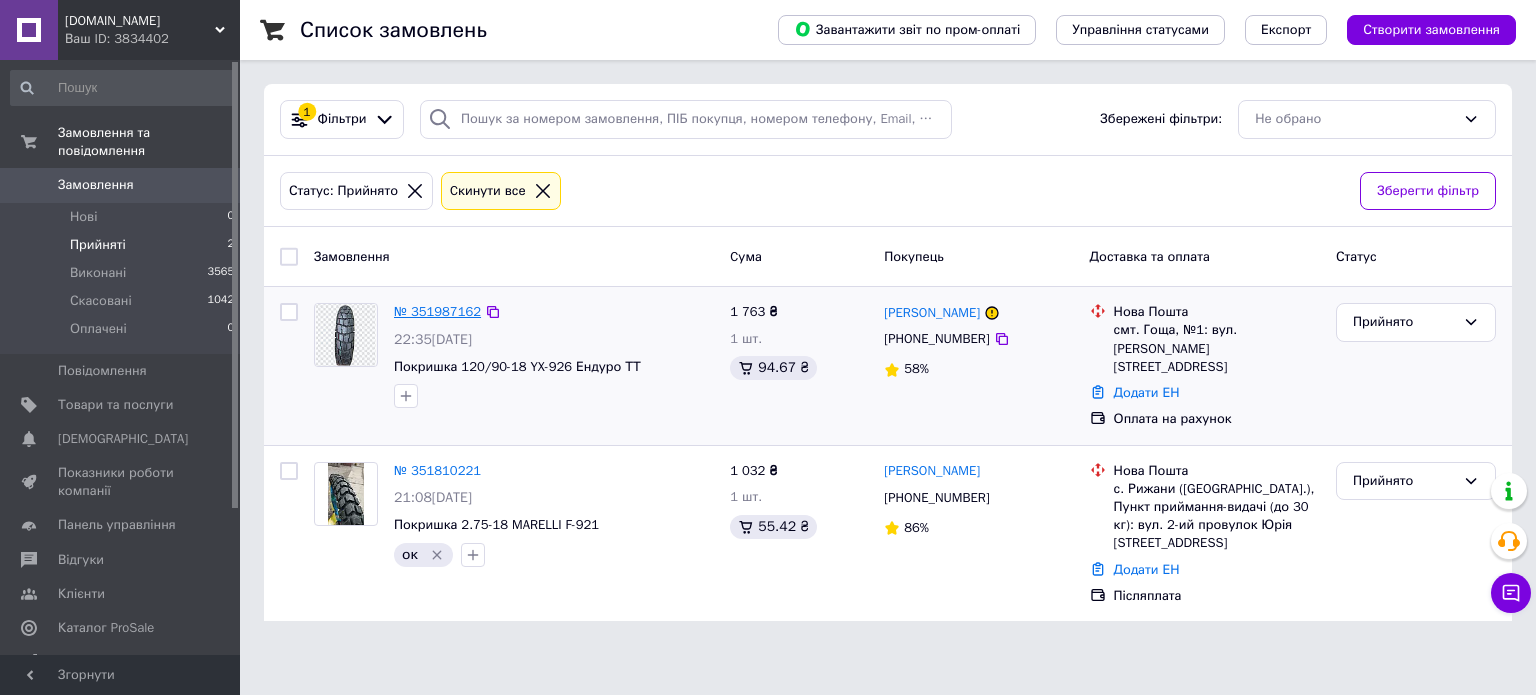 click on "№ 351987162" at bounding box center (437, 311) 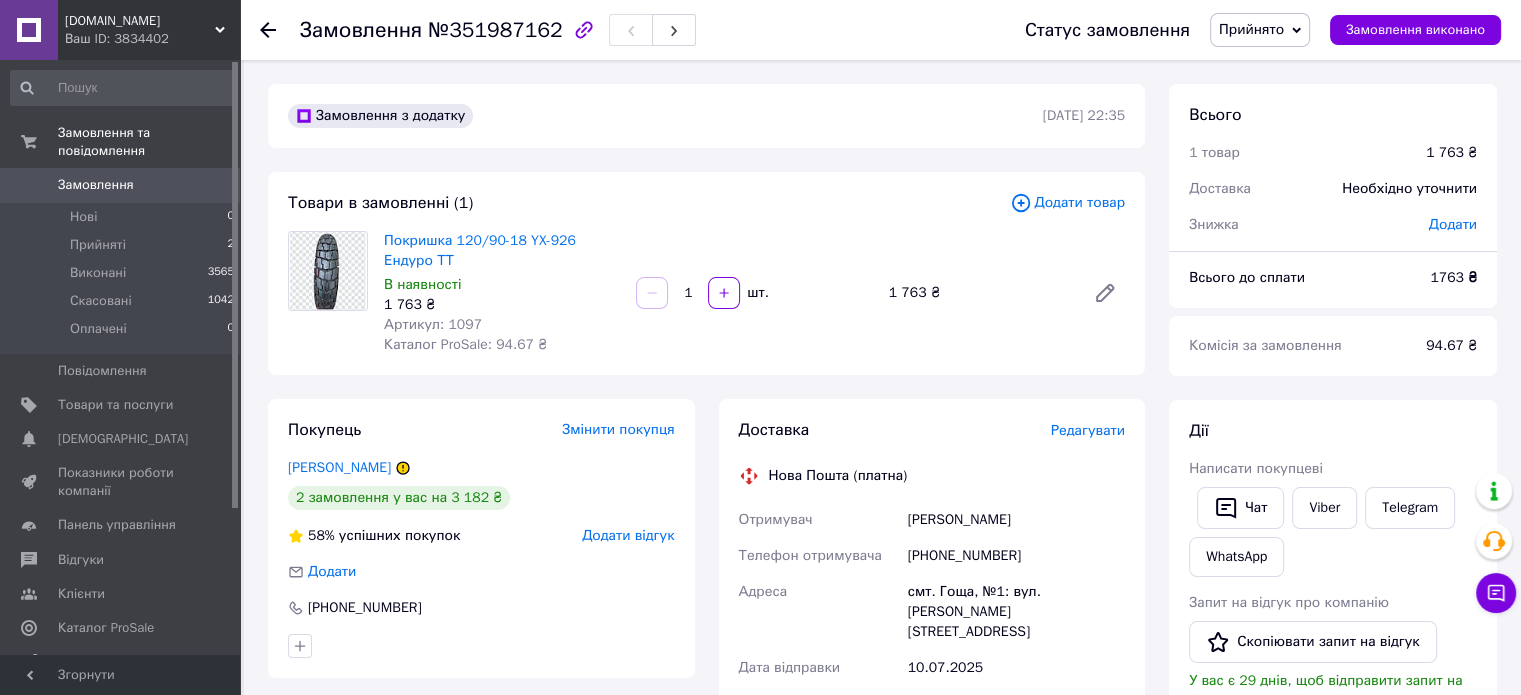 click on "Редагувати" at bounding box center [1088, 430] 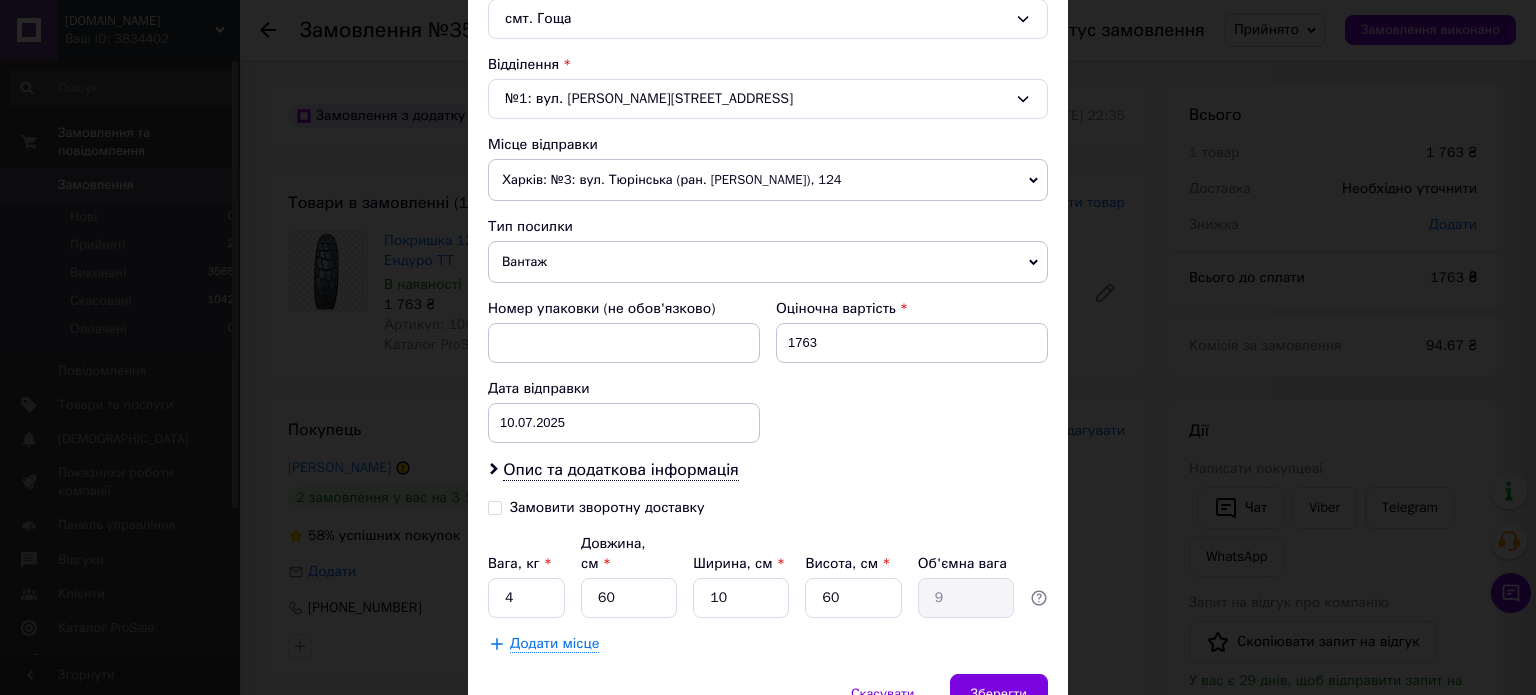 scroll, scrollTop: 663, scrollLeft: 0, axis: vertical 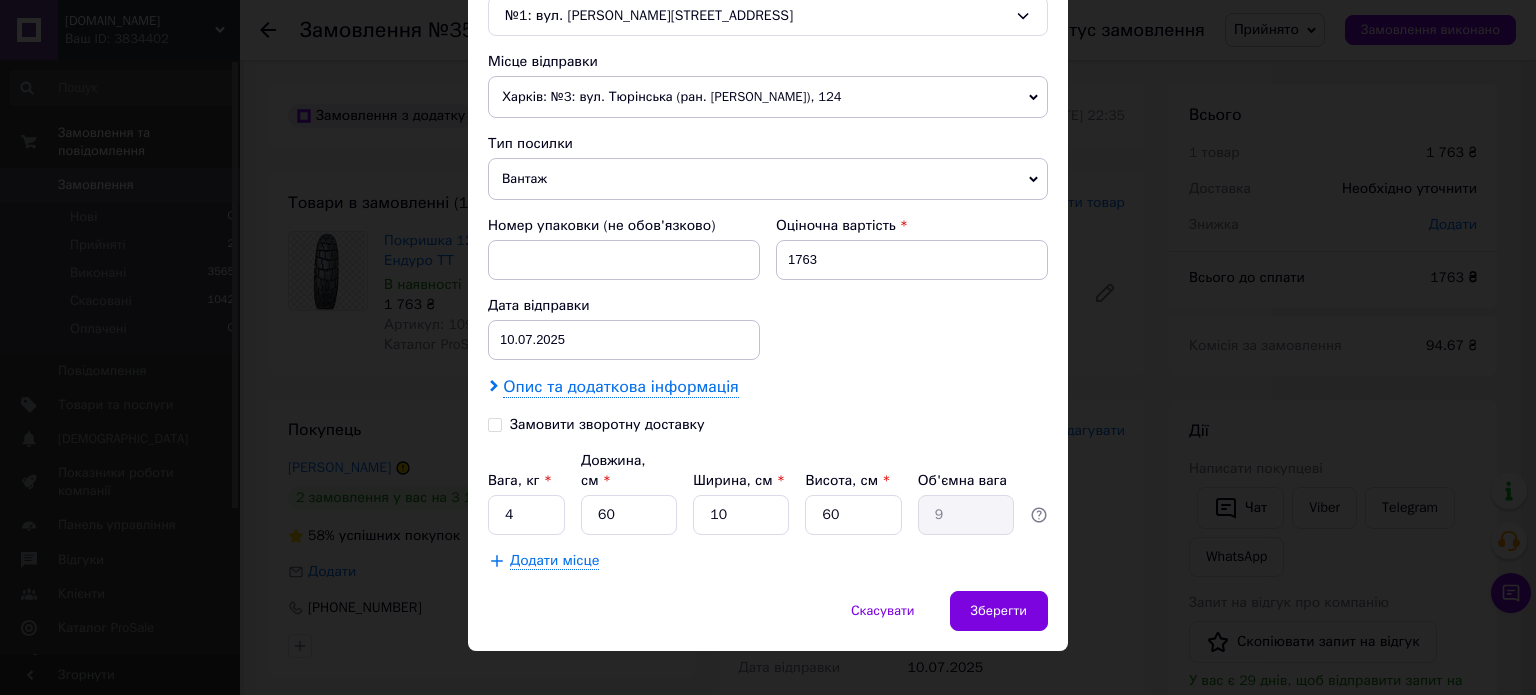 click on "Опис та додаткова інформація" at bounding box center (620, 387) 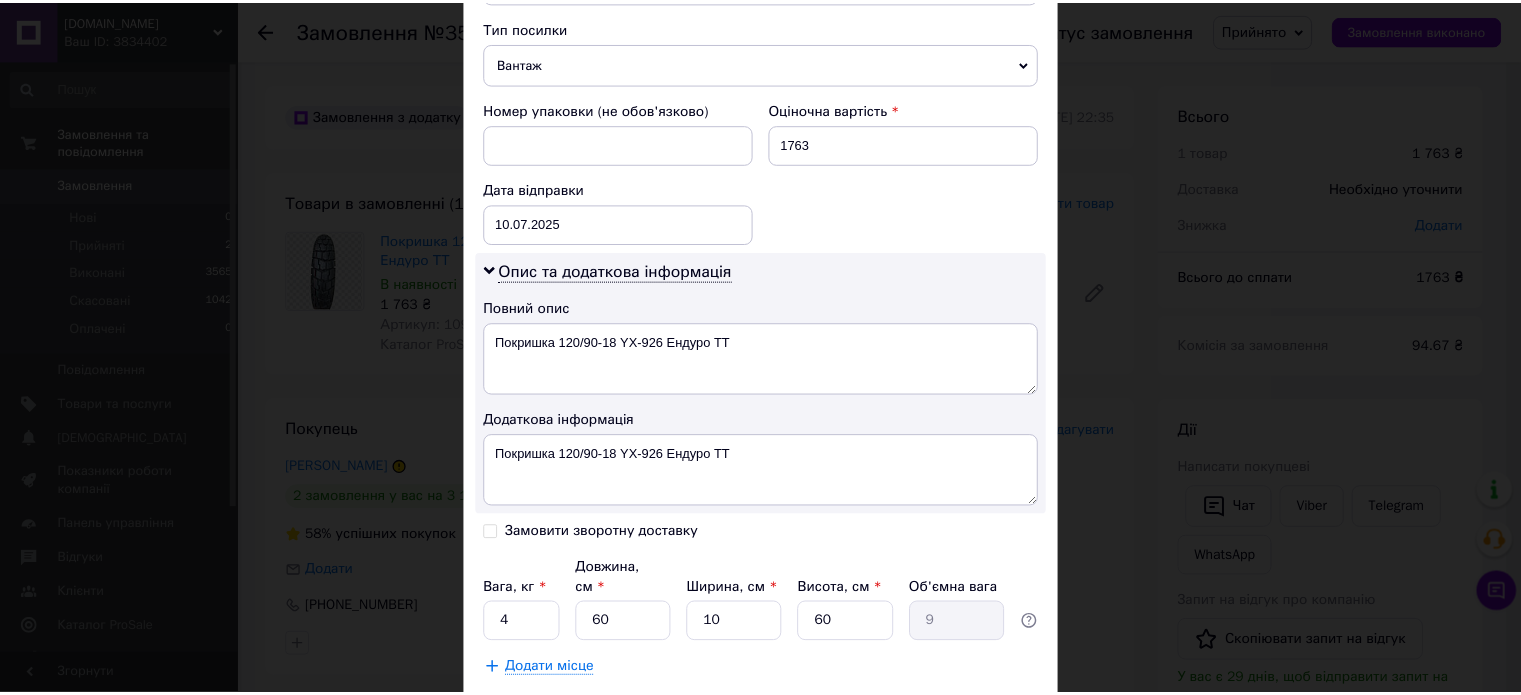 scroll, scrollTop: 886, scrollLeft: 0, axis: vertical 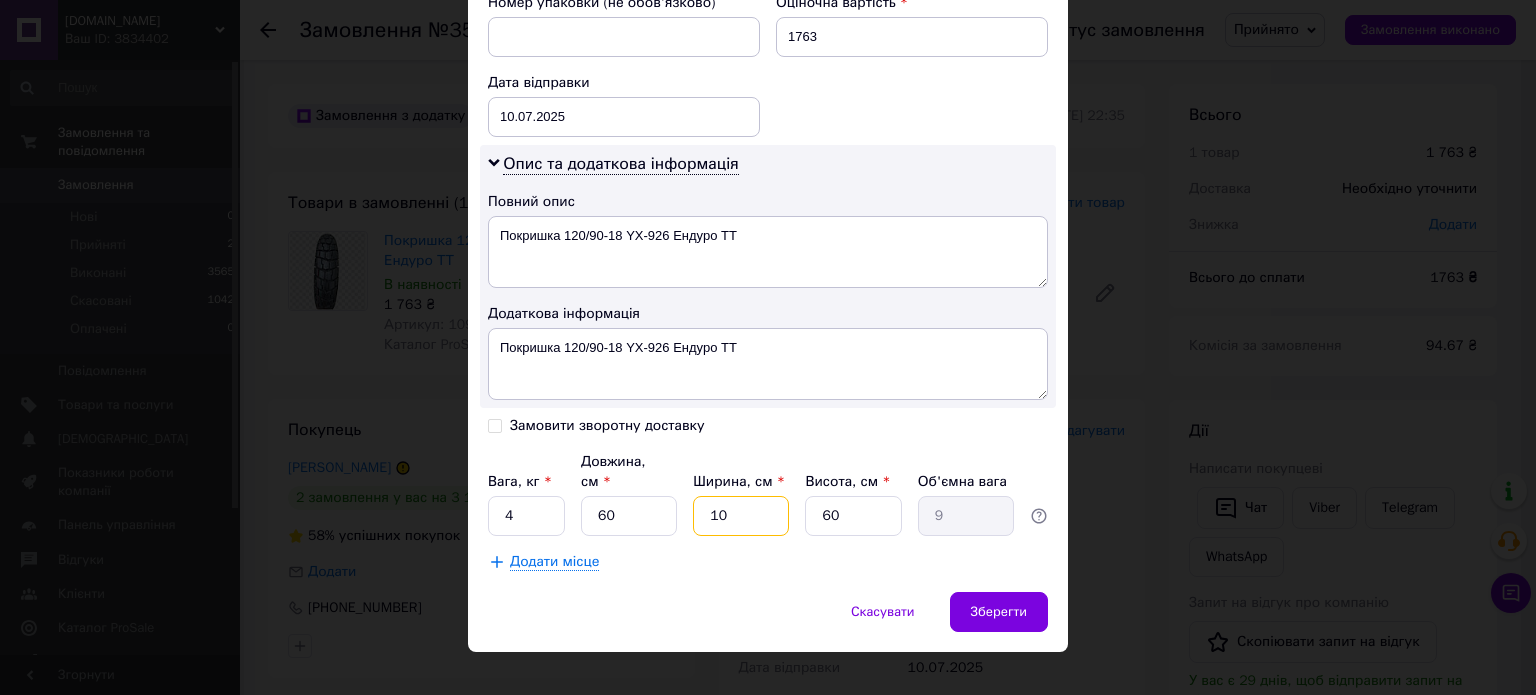 drag, startPoint x: 725, startPoint y: 487, endPoint x: 704, endPoint y: 484, distance: 21.213203 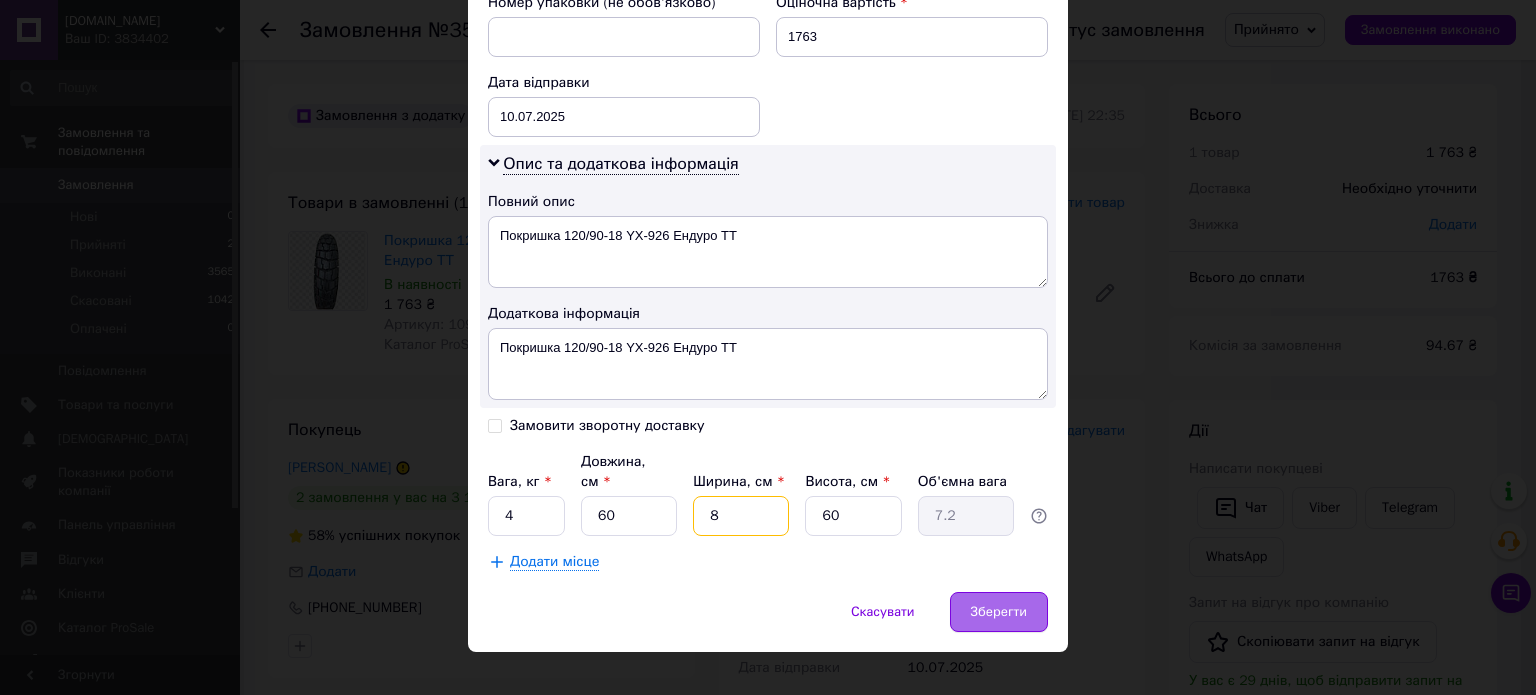 type on "8" 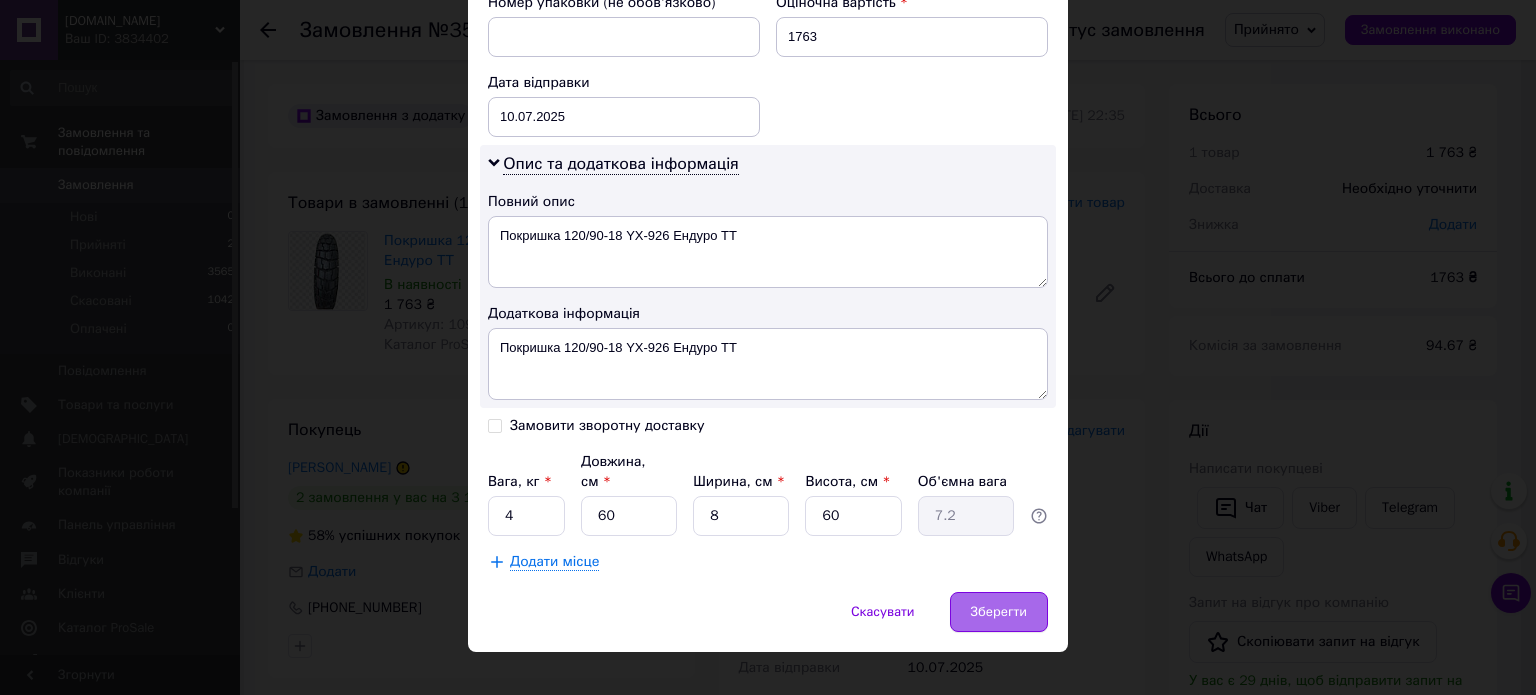 click on "Зберегти" at bounding box center [999, 612] 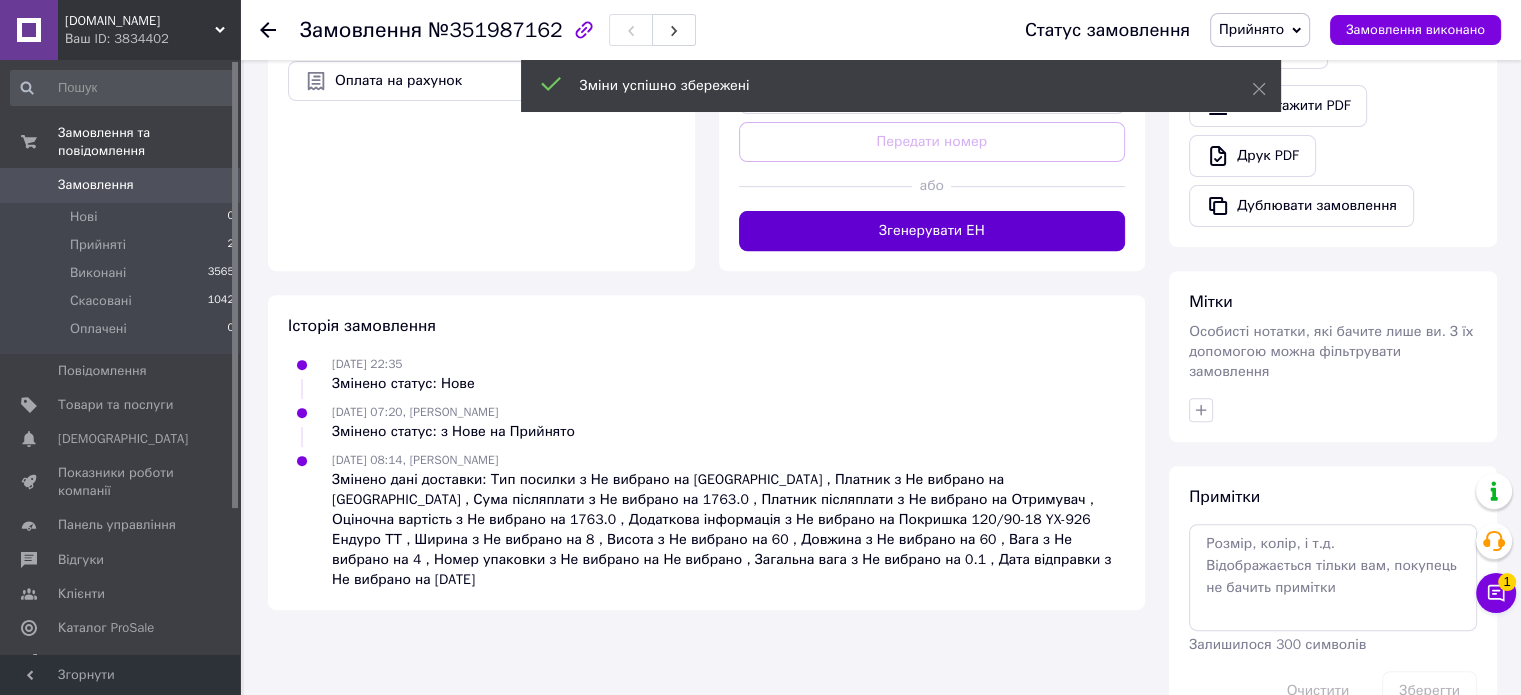 click on "Згенерувати ЕН" at bounding box center (932, 231) 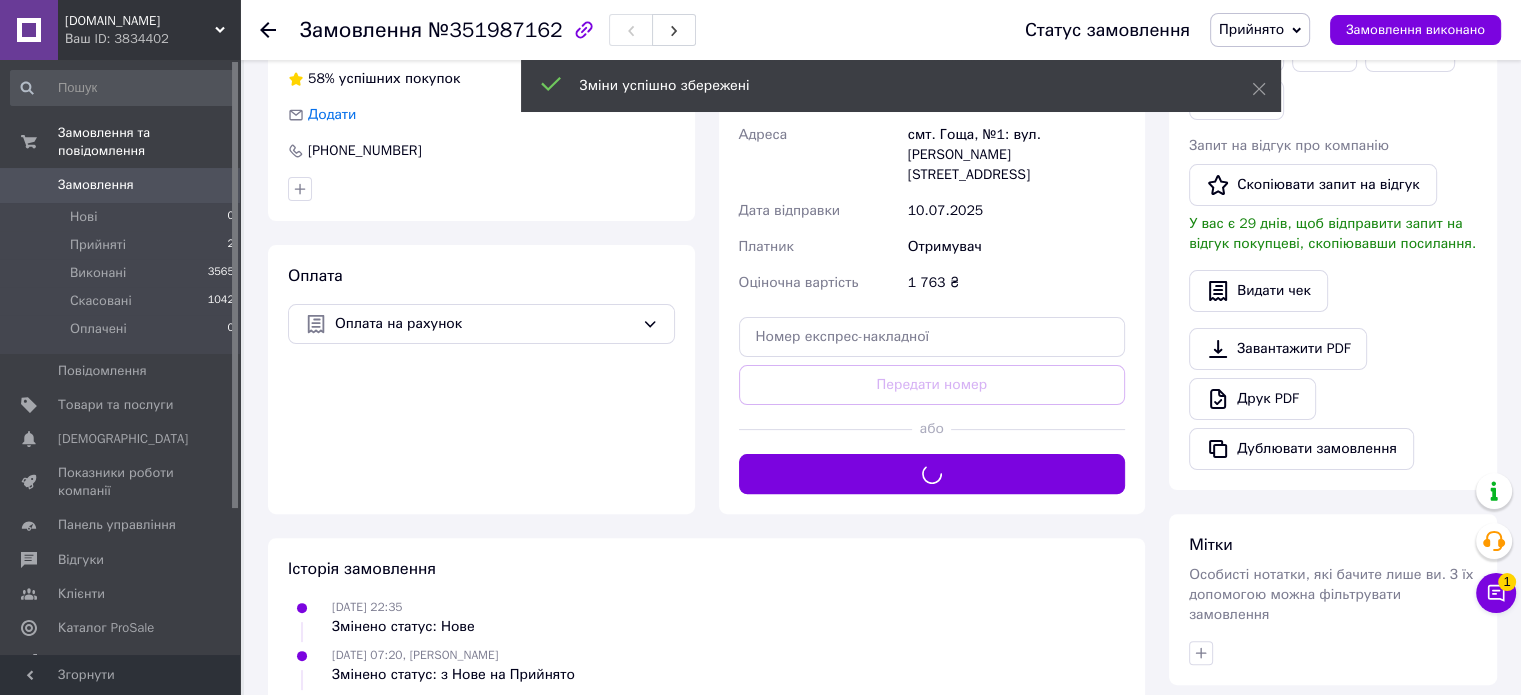 scroll, scrollTop: 400, scrollLeft: 0, axis: vertical 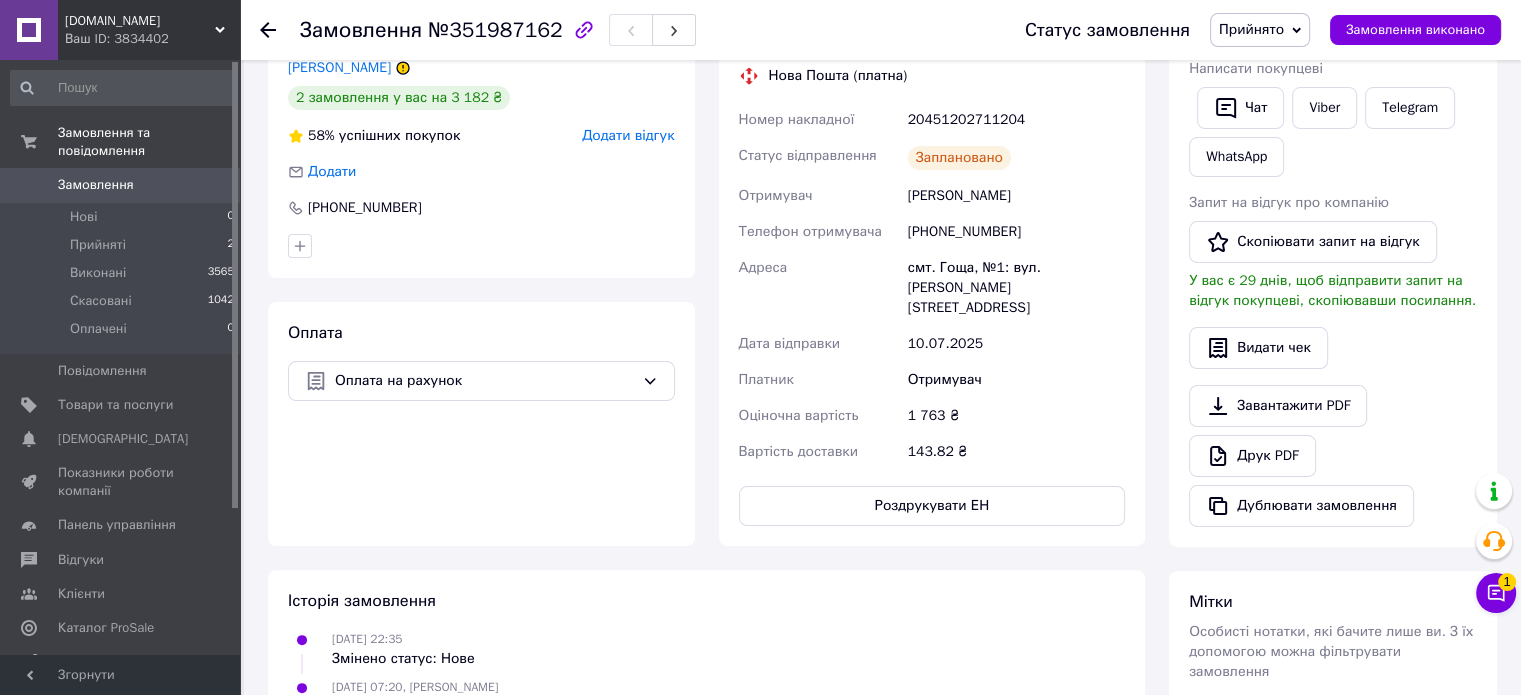 click on "Прийнято" at bounding box center (1251, 29) 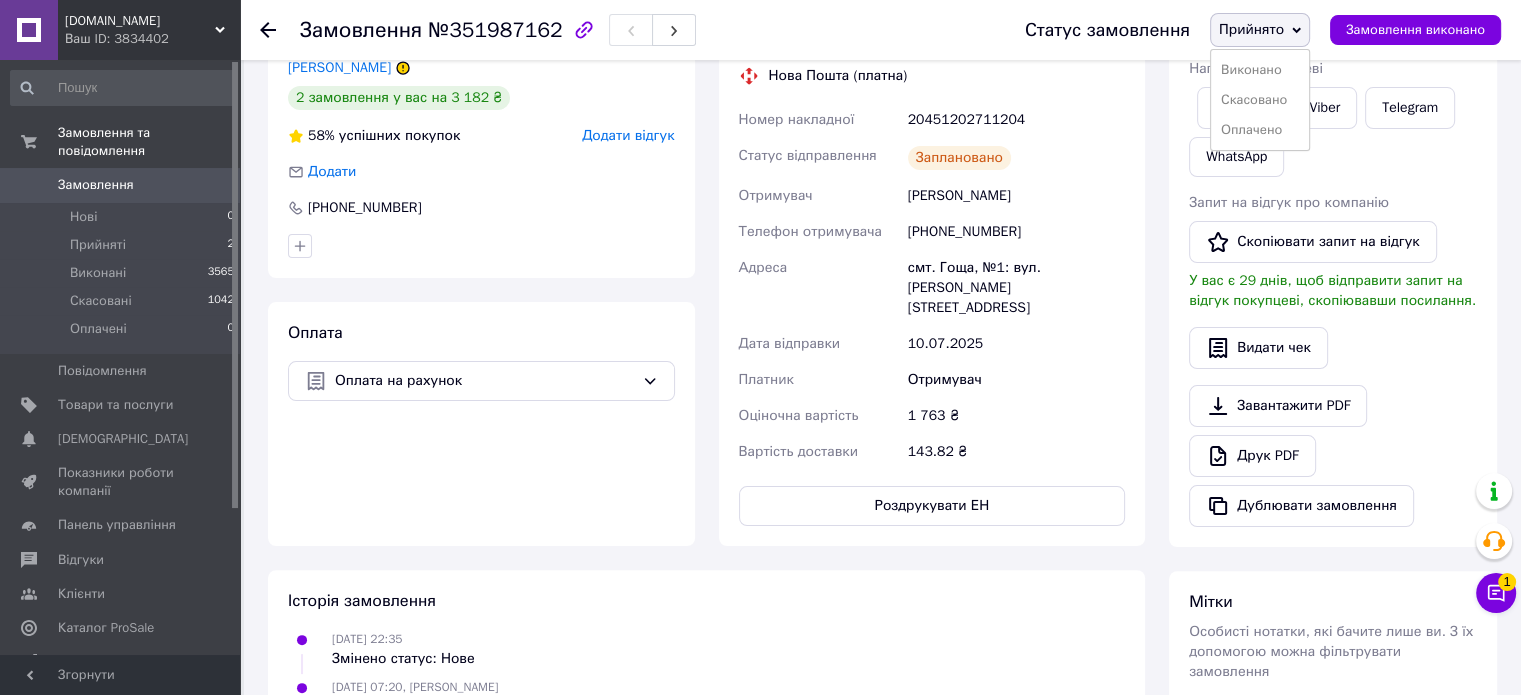 click on "Замовлення №351987162" at bounding box center [642, 30] 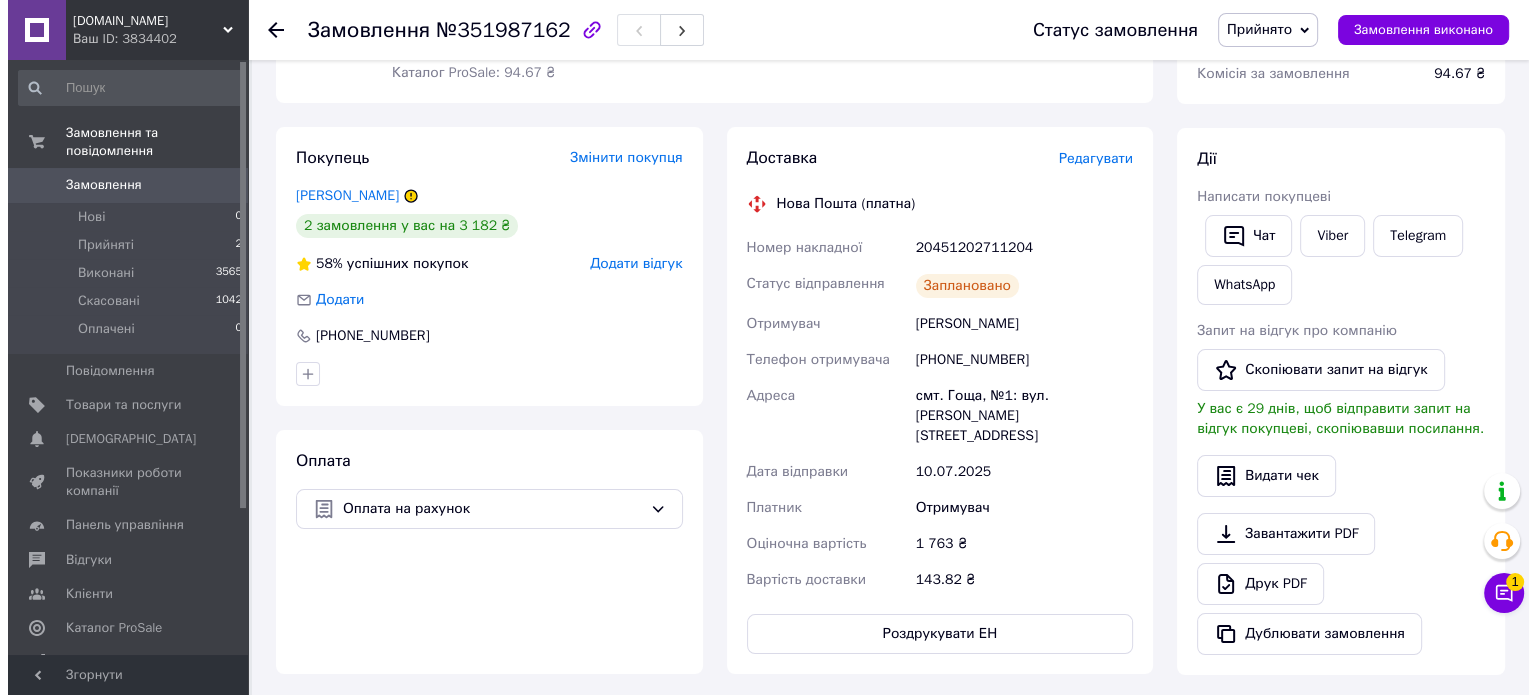 scroll, scrollTop: 100, scrollLeft: 0, axis: vertical 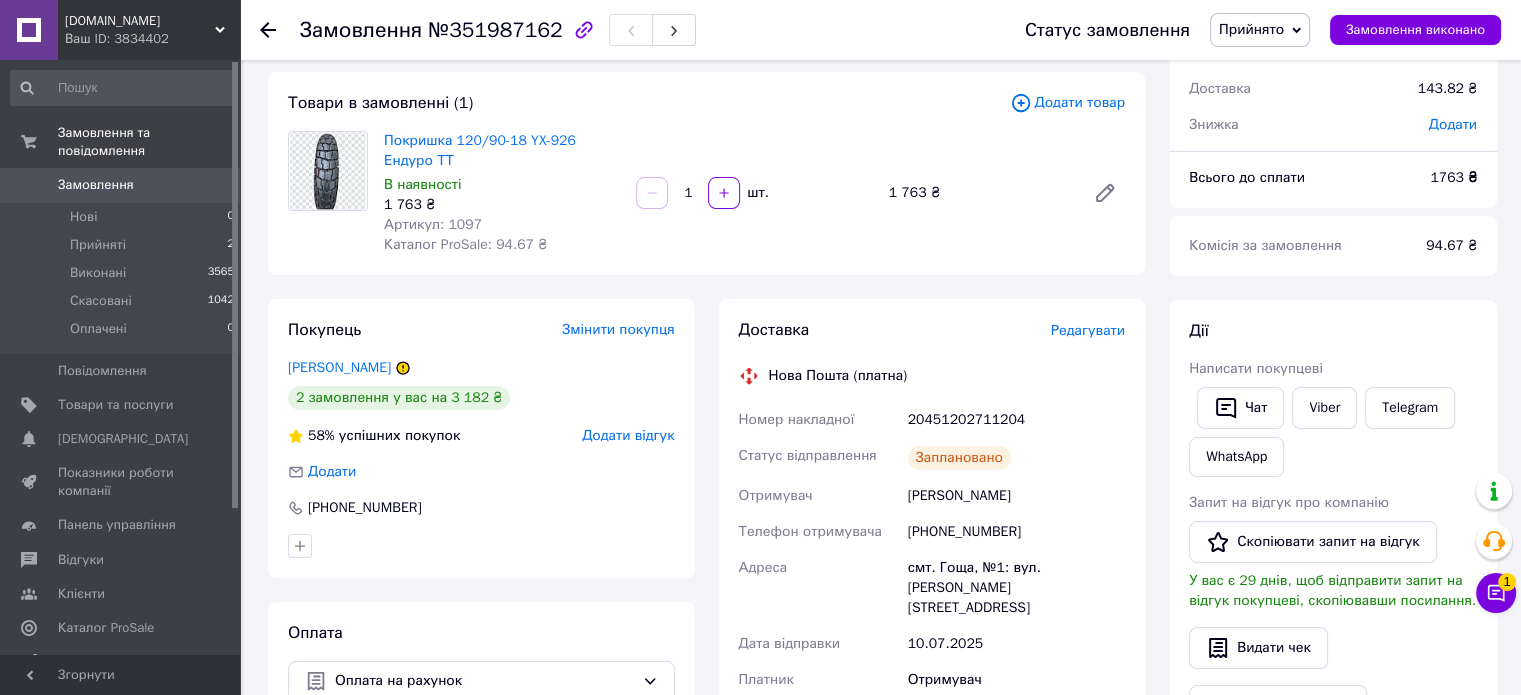 click on "Редагувати" at bounding box center (1088, 330) 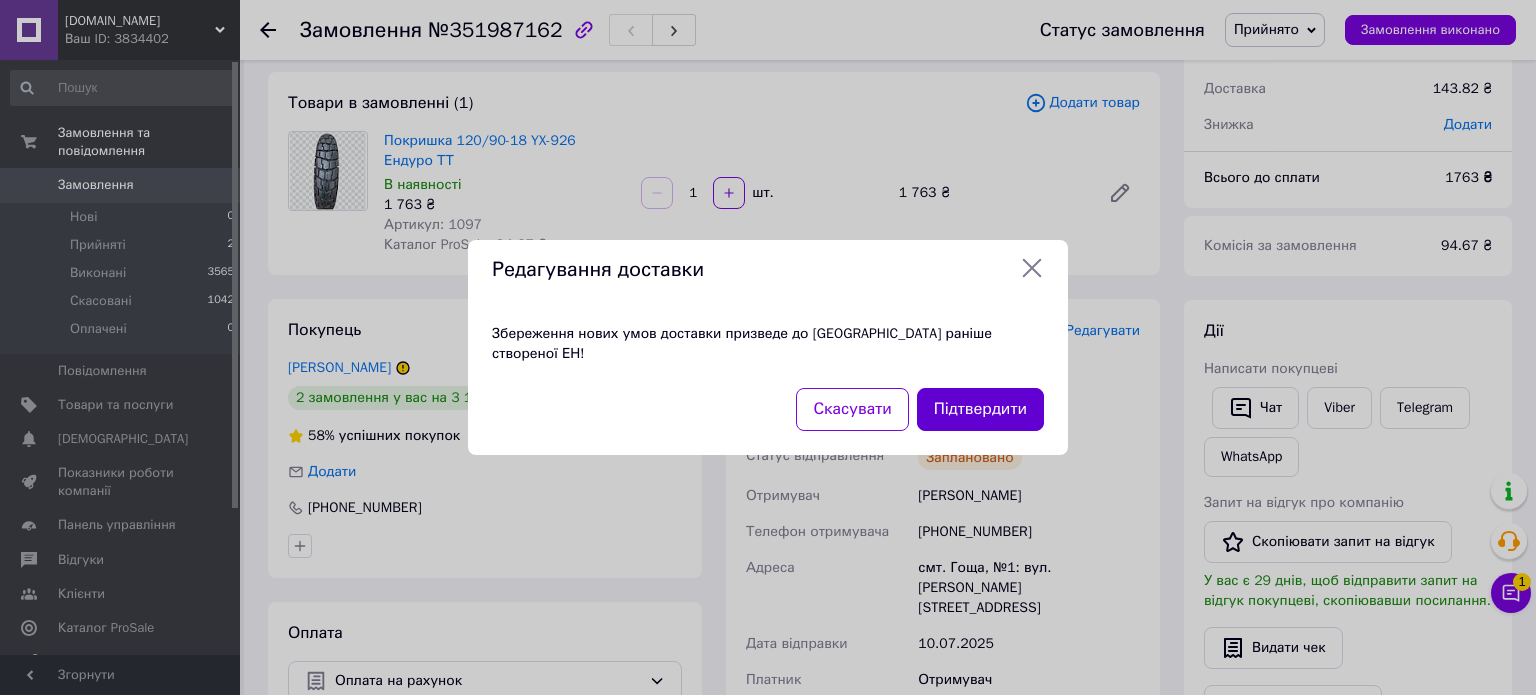 click on "Підтвердити" at bounding box center [980, 409] 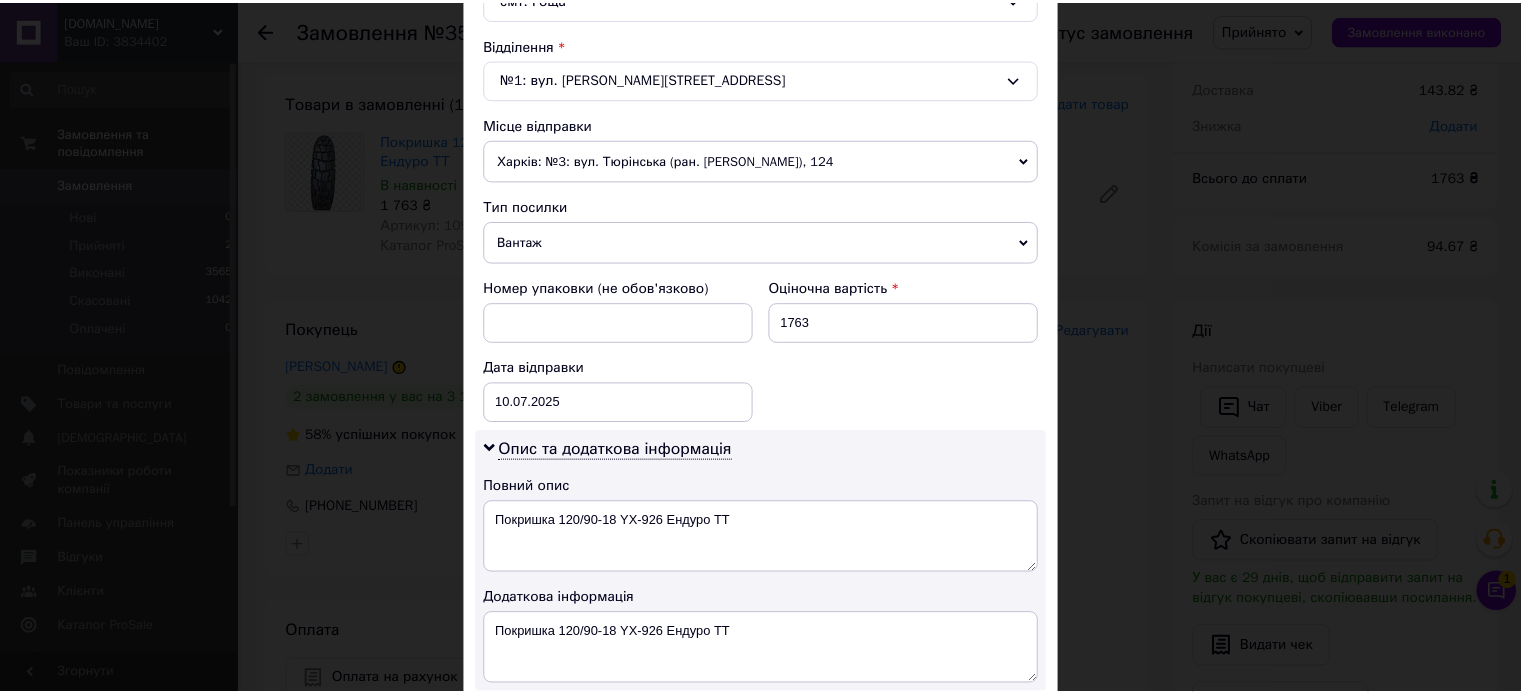 scroll, scrollTop: 886, scrollLeft: 0, axis: vertical 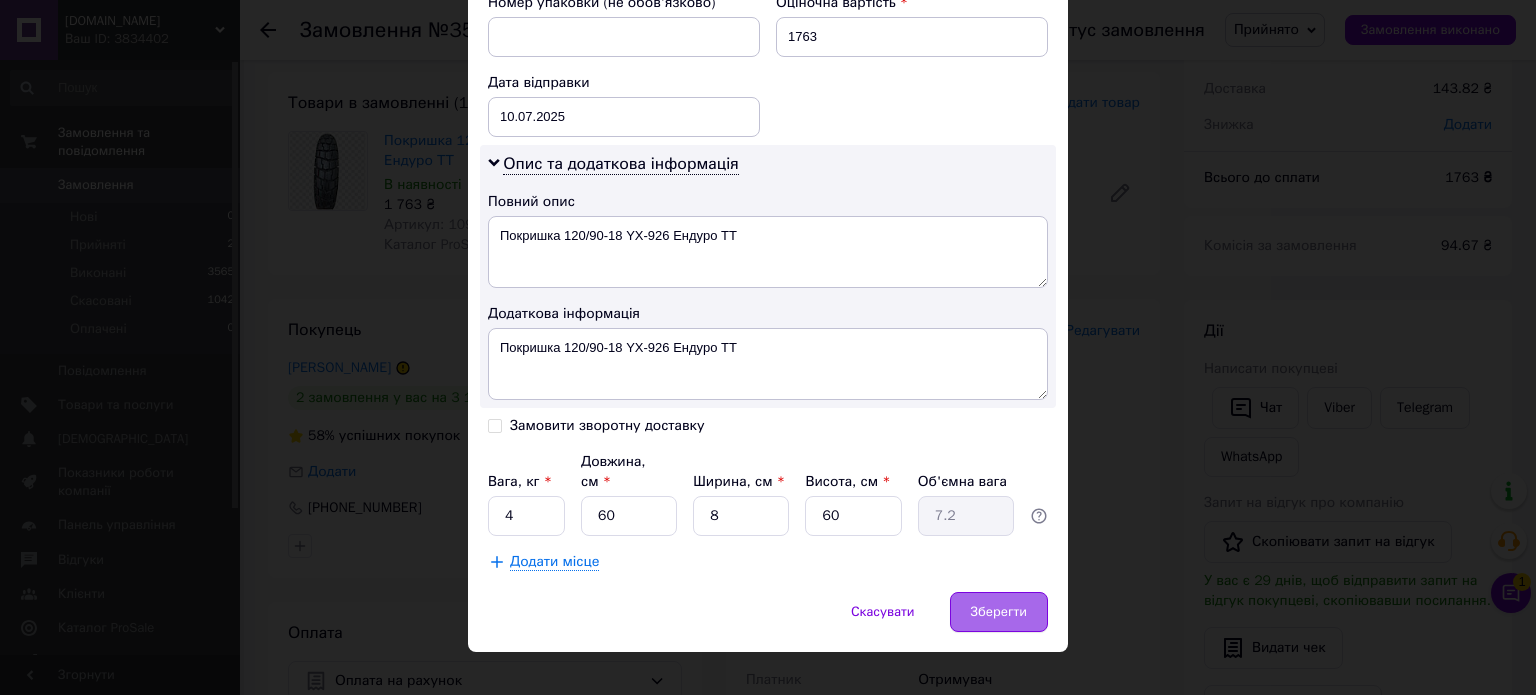 click on "Зберегти" at bounding box center [999, 612] 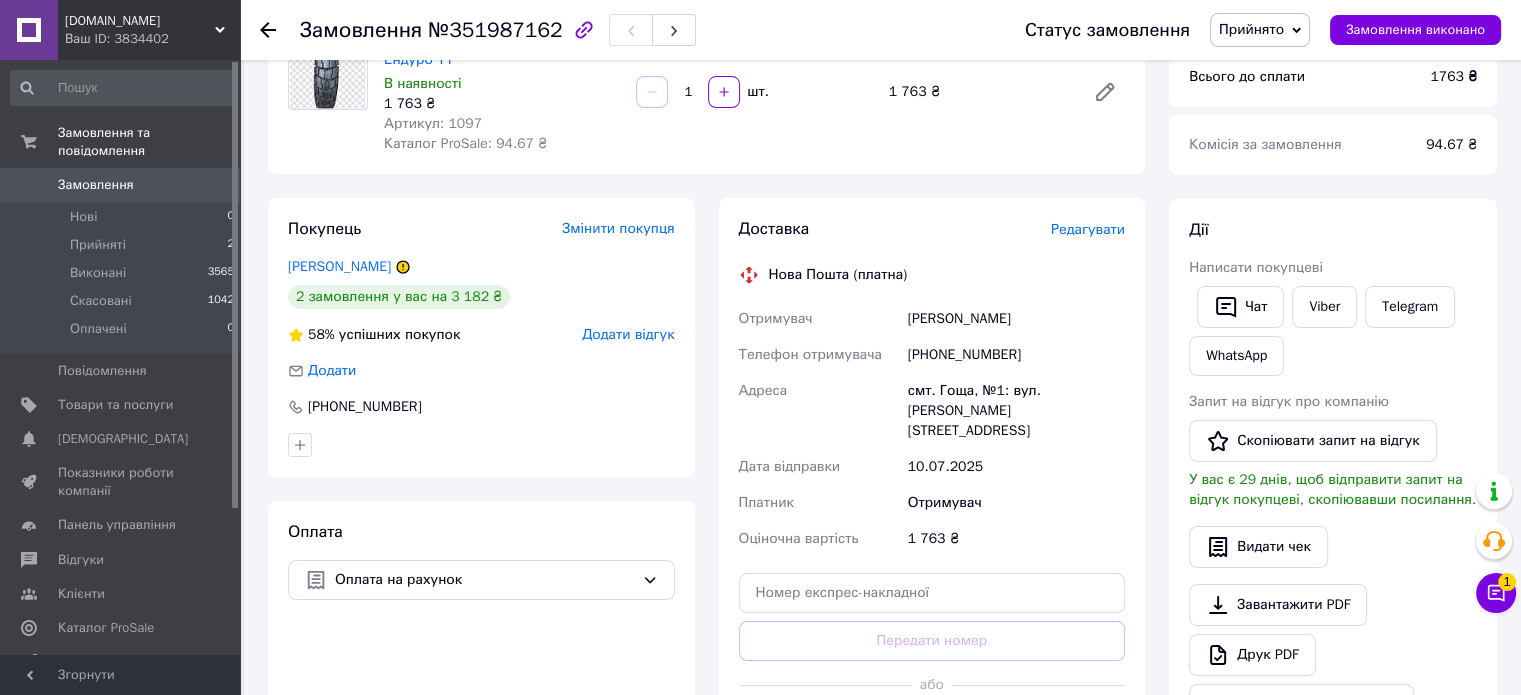 scroll, scrollTop: 200, scrollLeft: 0, axis: vertical 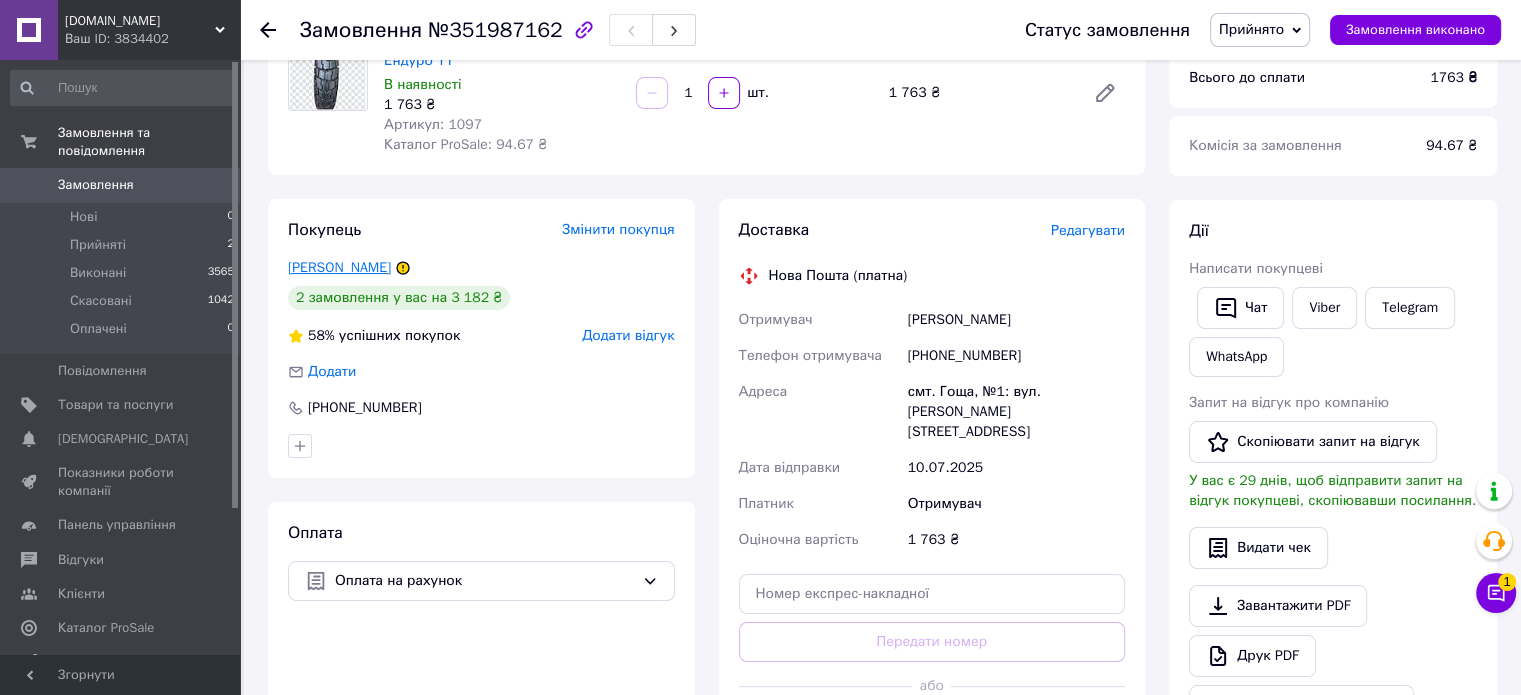click on "[PERSON_NAME]" at bounding box center [339, 267] 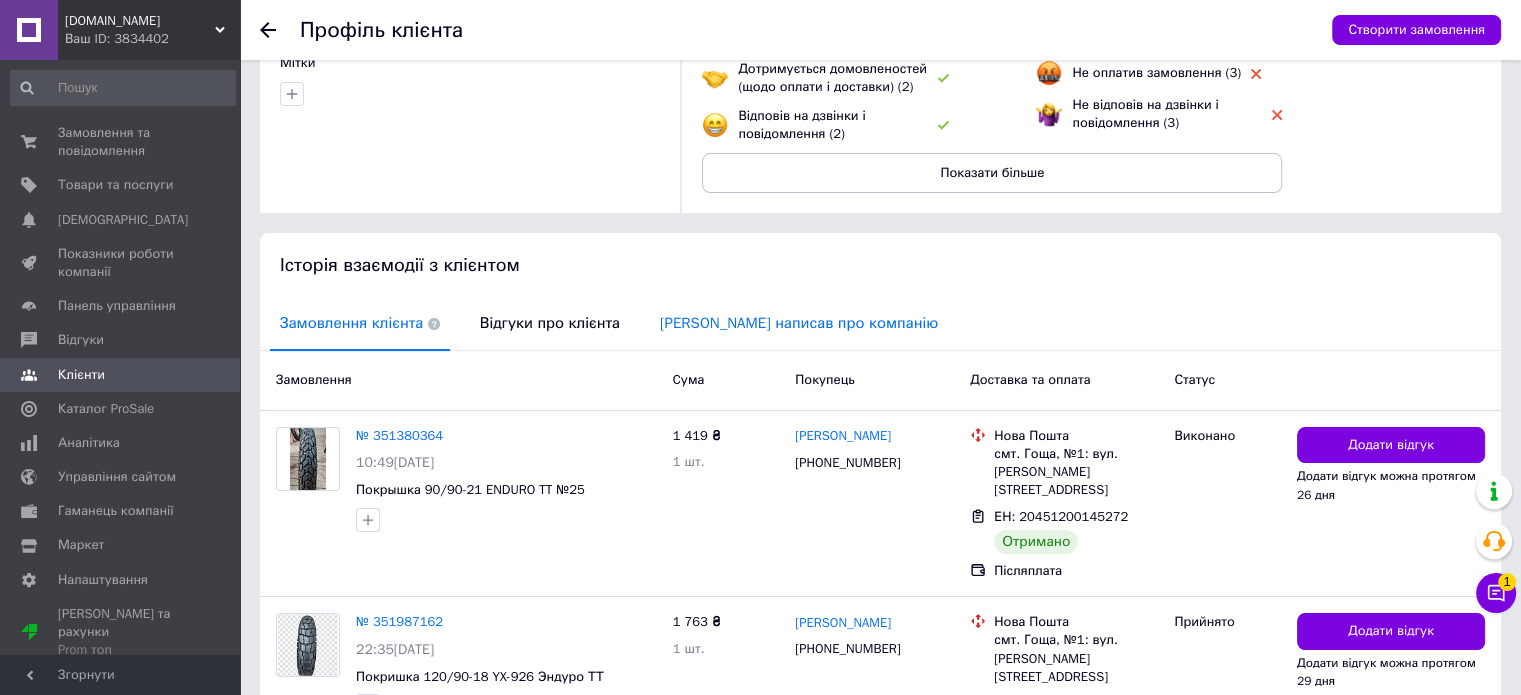 scroll, scrollTop: 316, scrollLeft: 0, axis: vertical 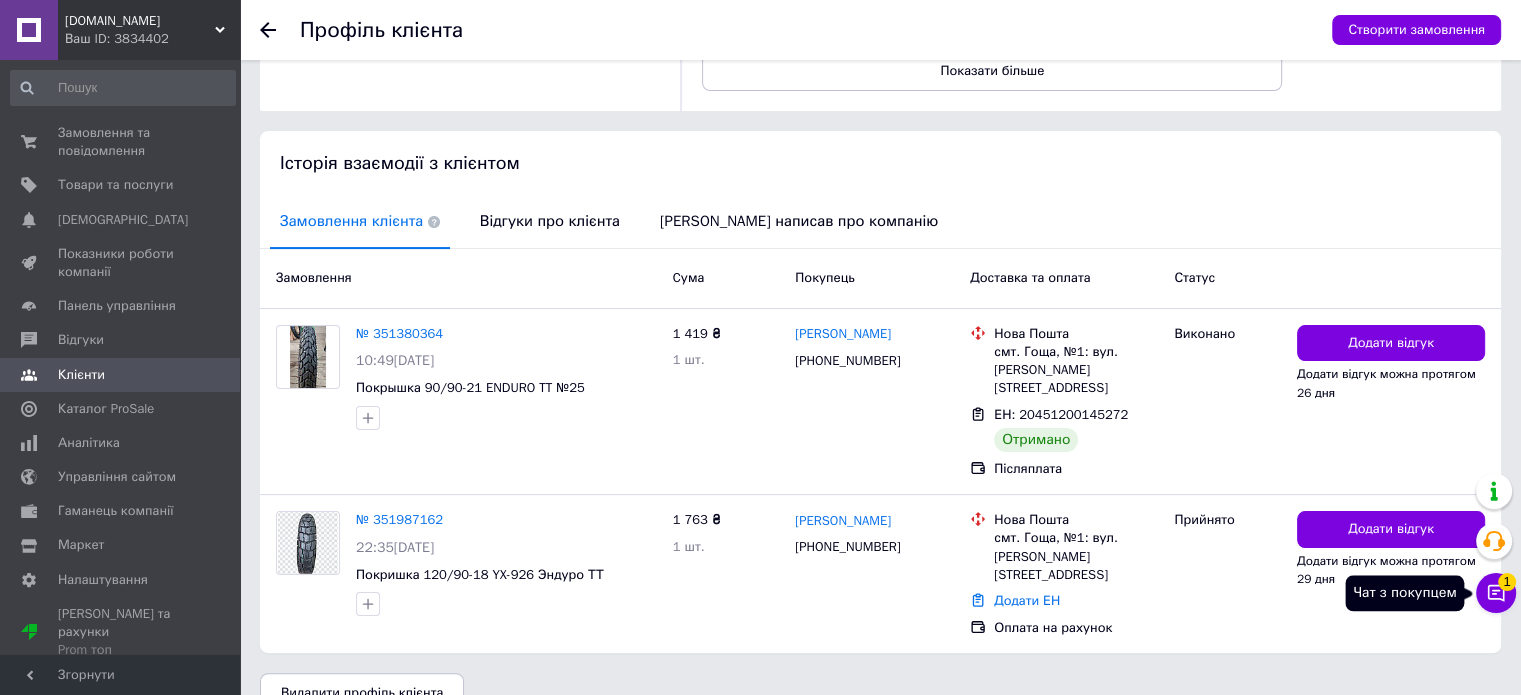 click 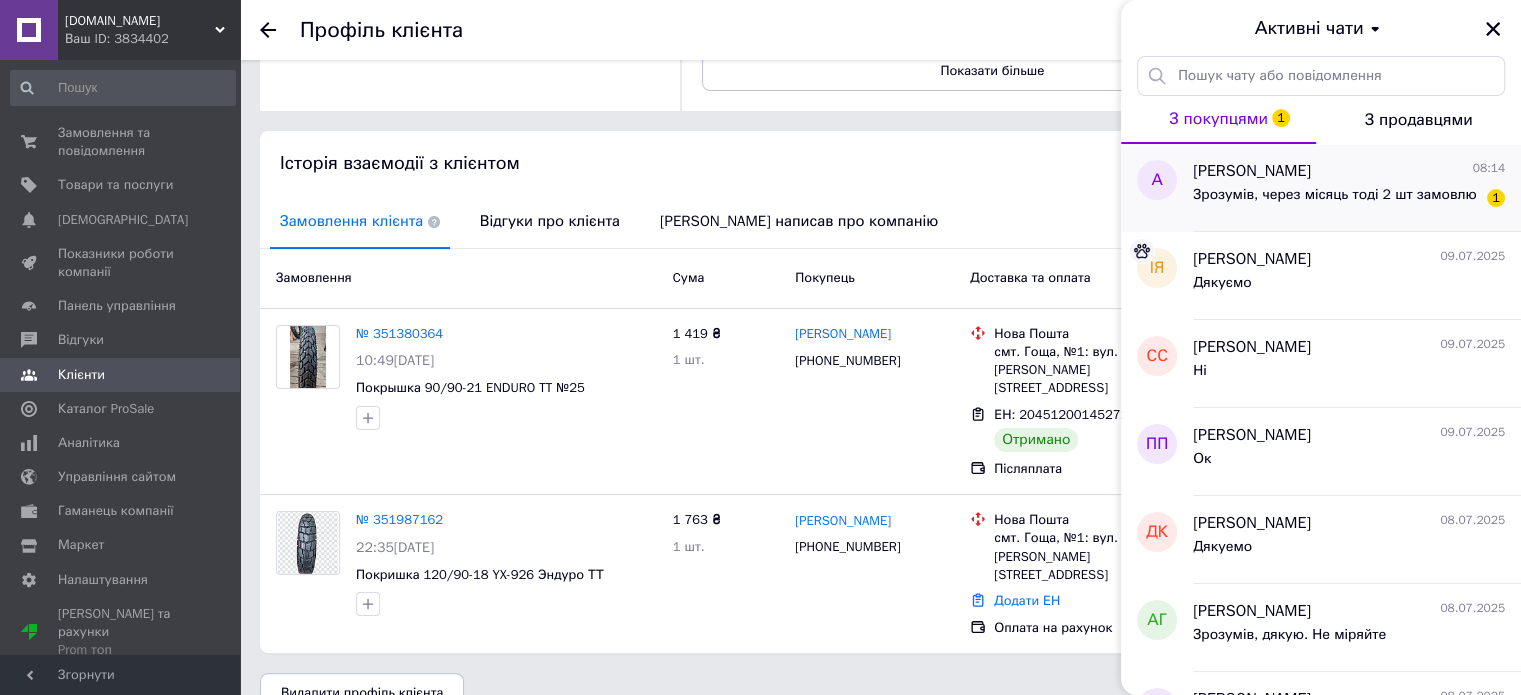 click on "Зрозумів, через місяць тоді 2 шт замовлю" at bounding box center [1335, 195] 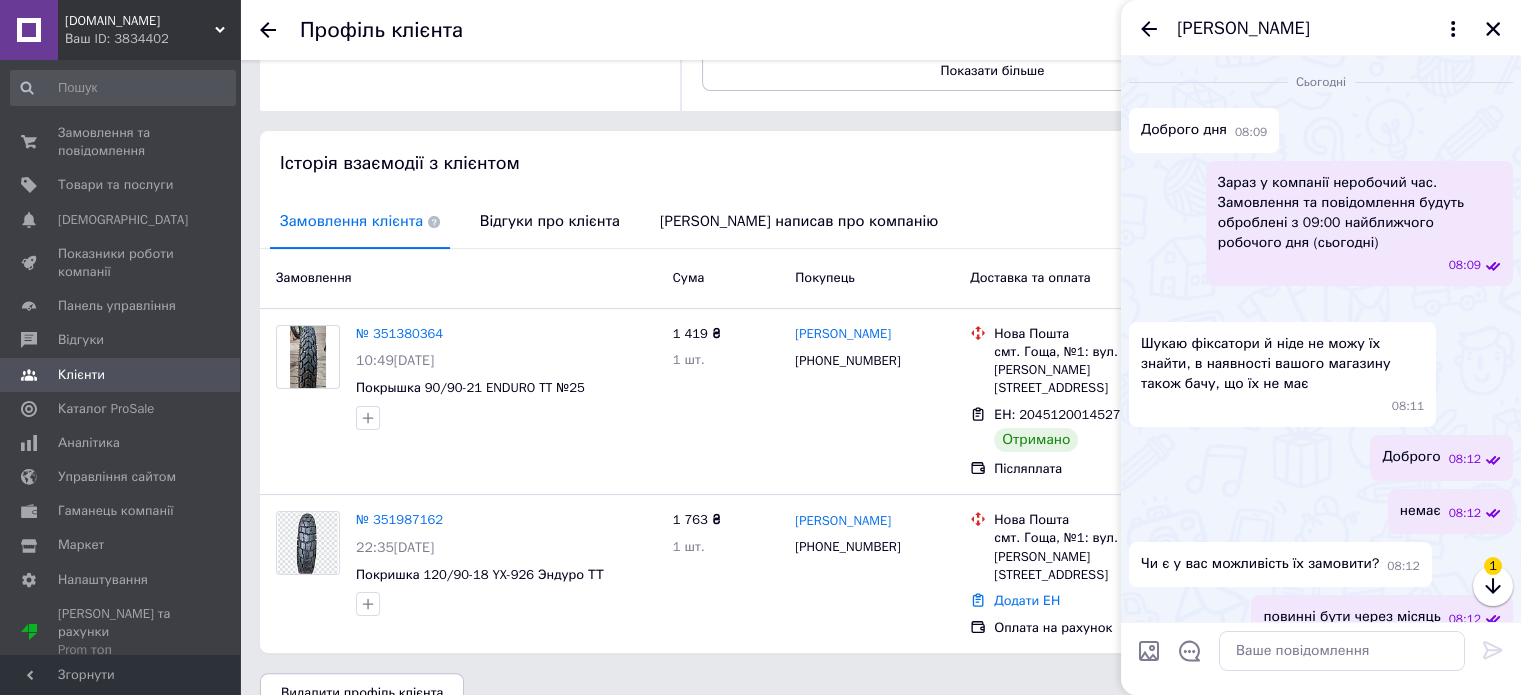 scroll, scrollTop: 860, scrollLeft: 0, axis: vertical 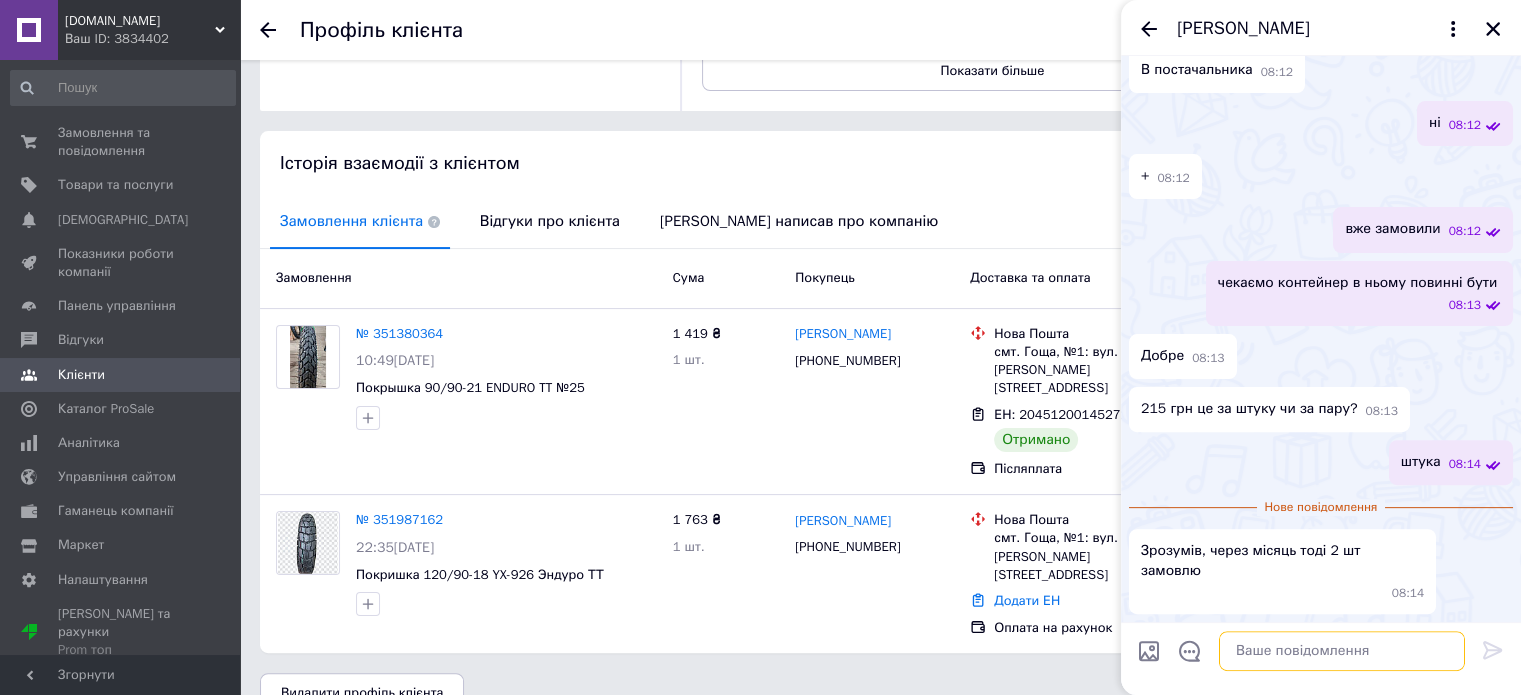click at bounding box center (1342, 651) 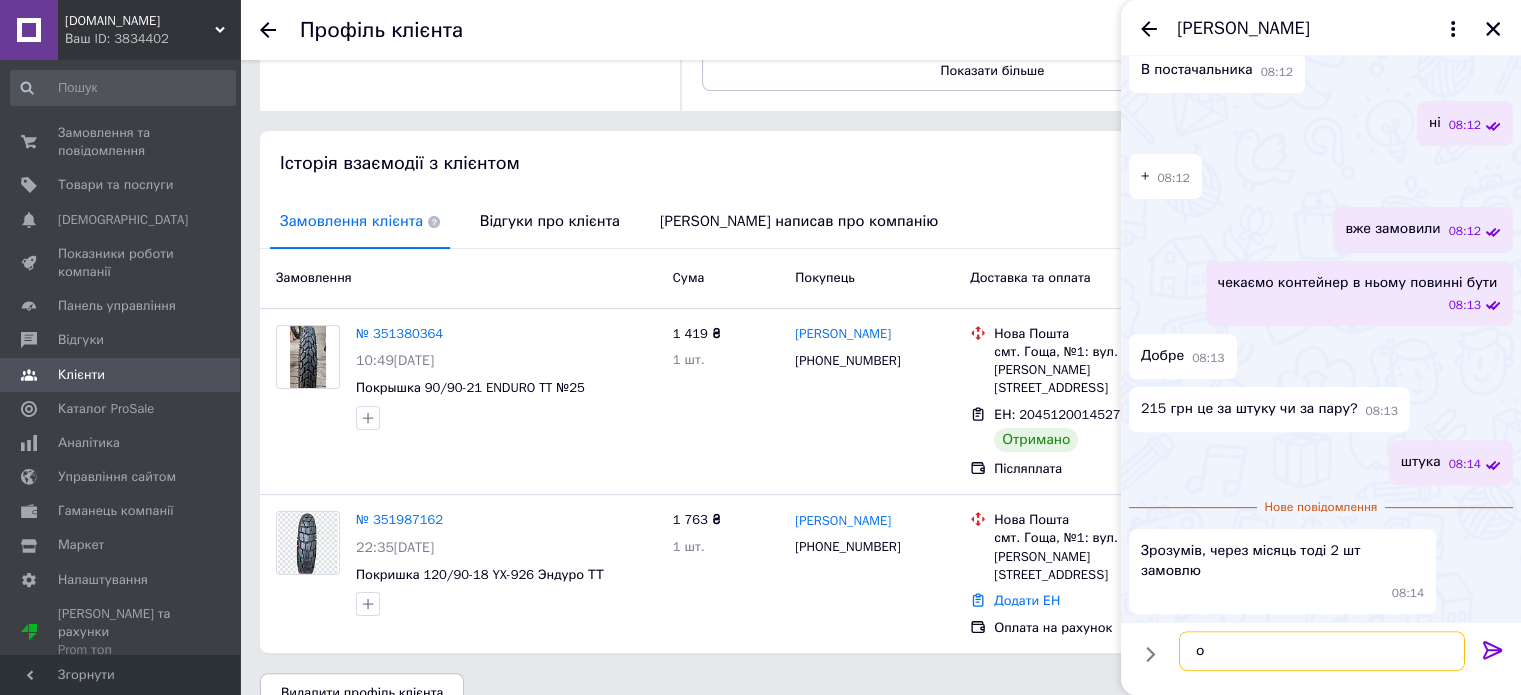 type 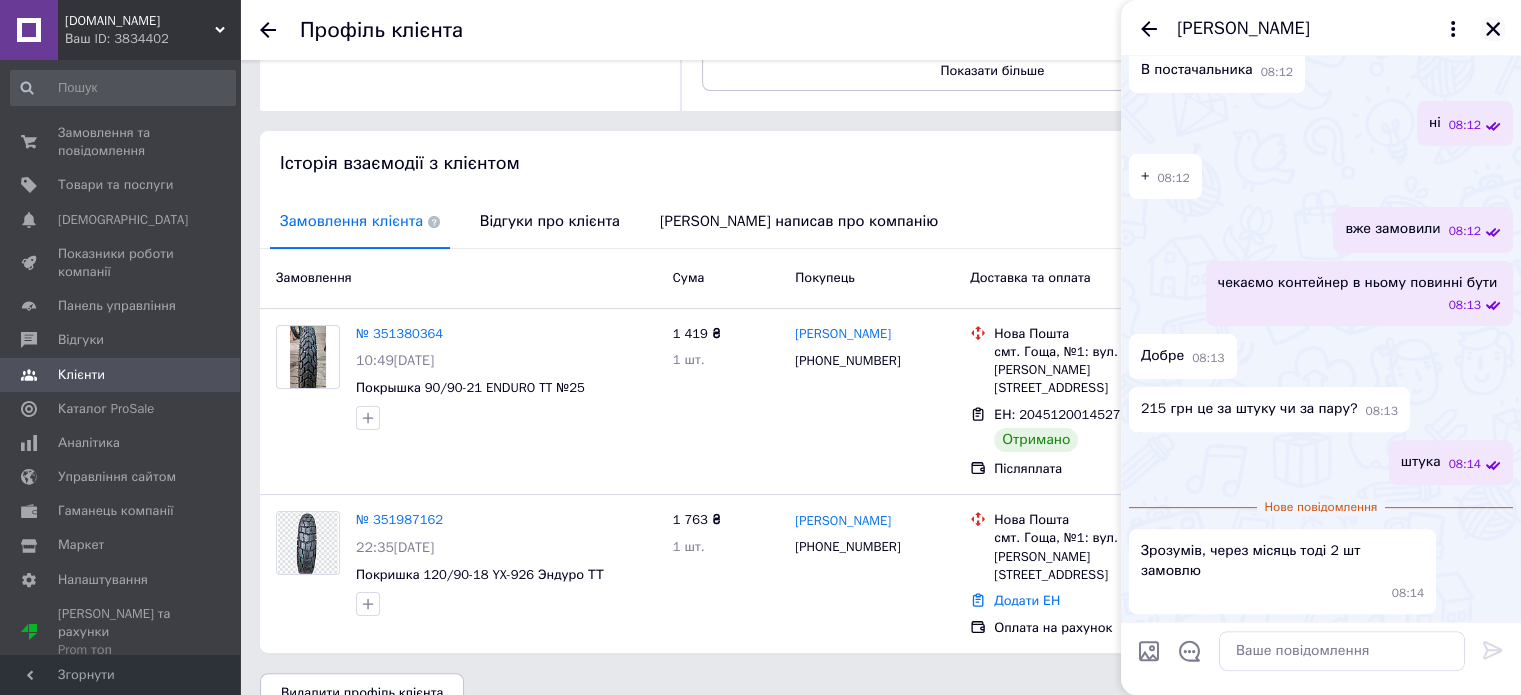 click 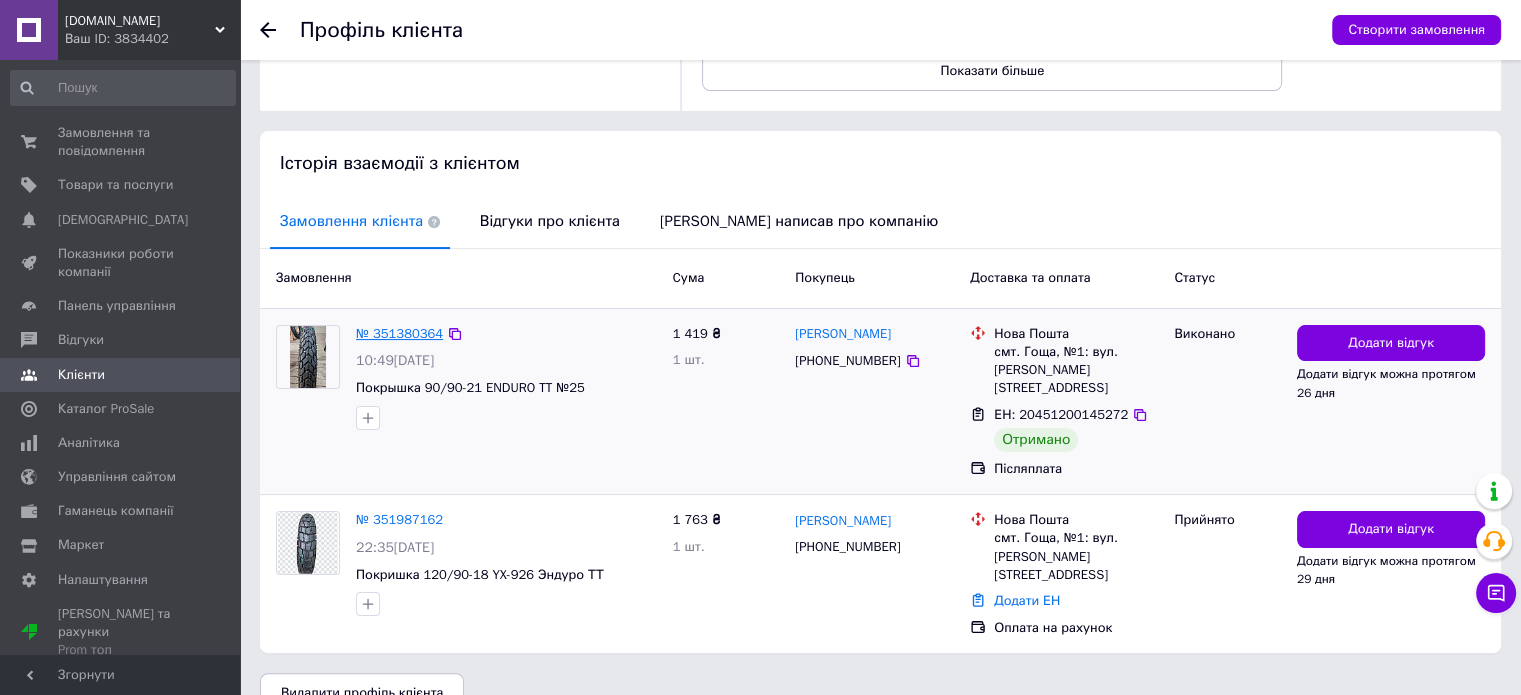 click on "№ 351380364" at bounding box center (399, 333) 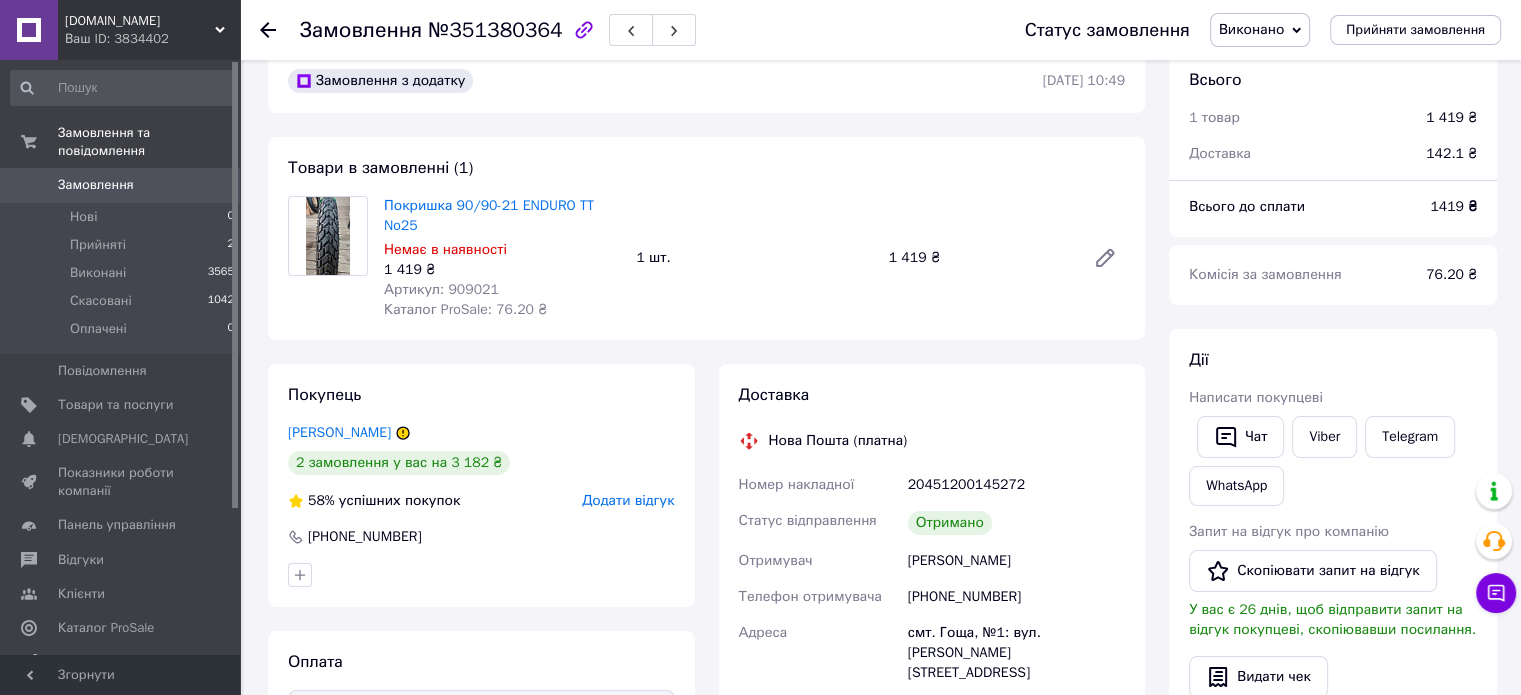 scroll, scrollTop: 0, scrollLeft: 0, axis: both 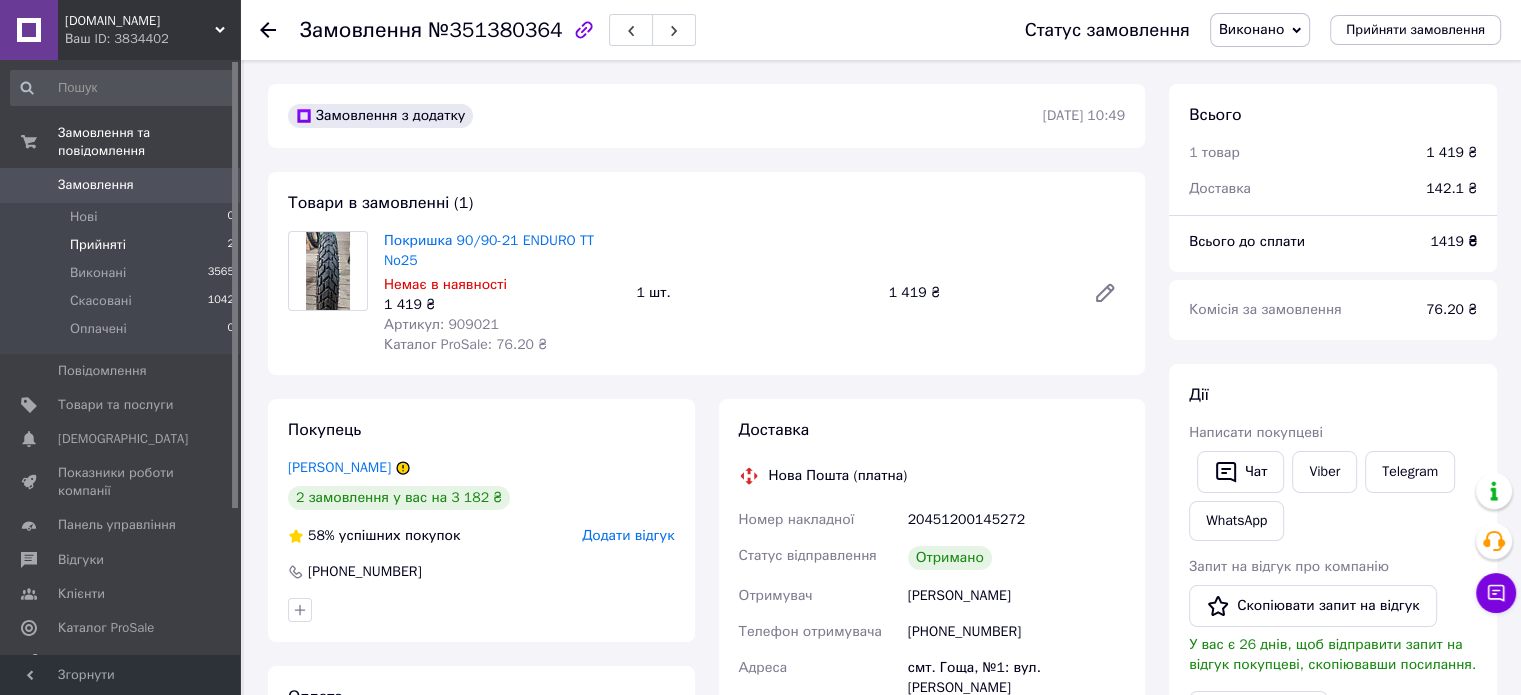 click on "Прийняті" at bounding box center (98, 245) 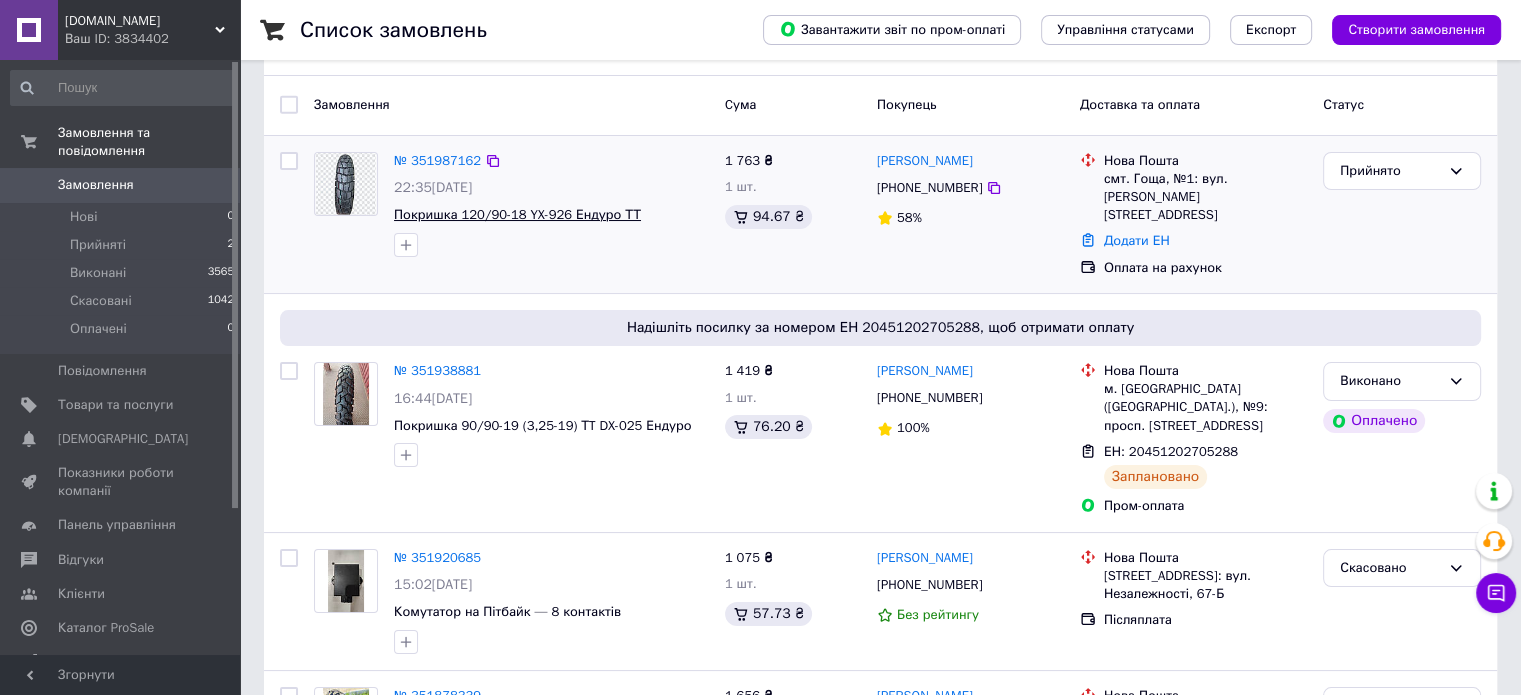 scroll, scrollTop: 100, scrollLeft: 0, axis: vertical 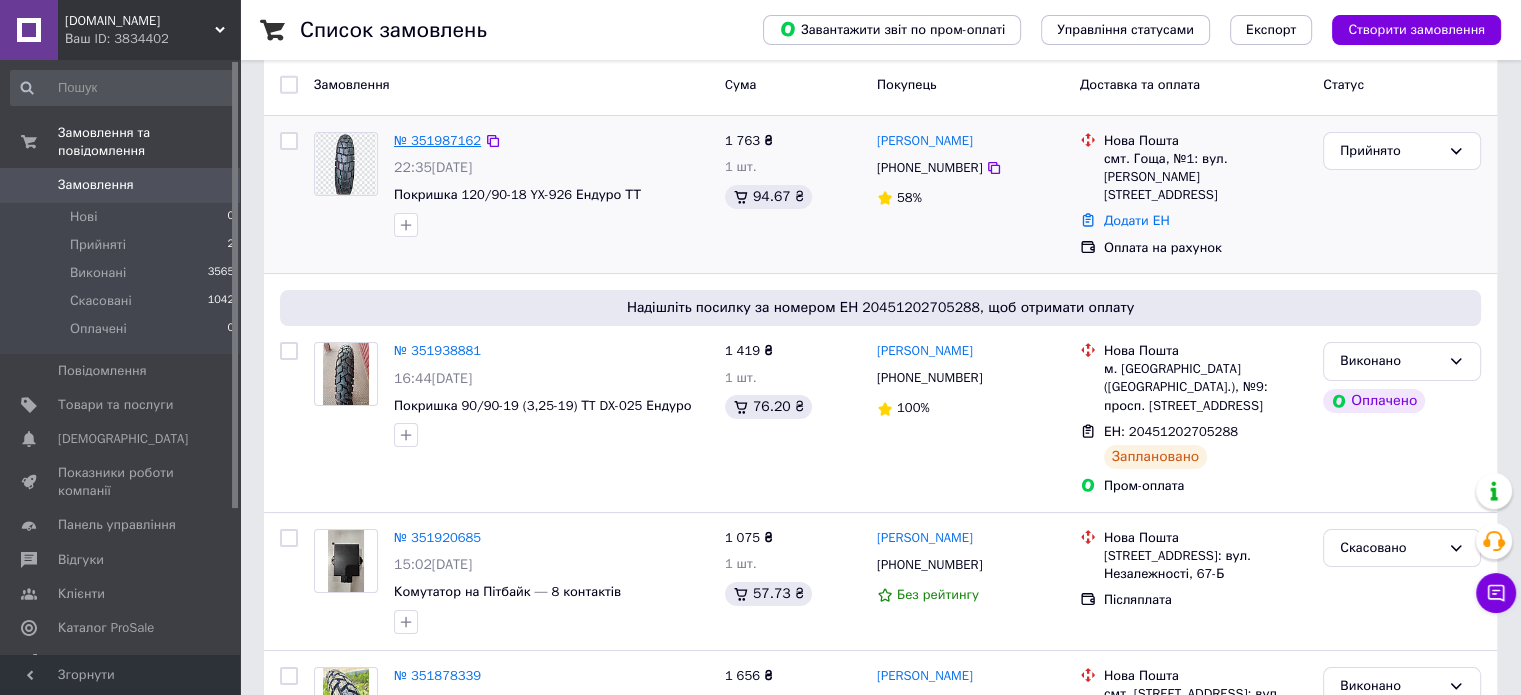 click on "№ 351987162" at bounding box center [437, 140] 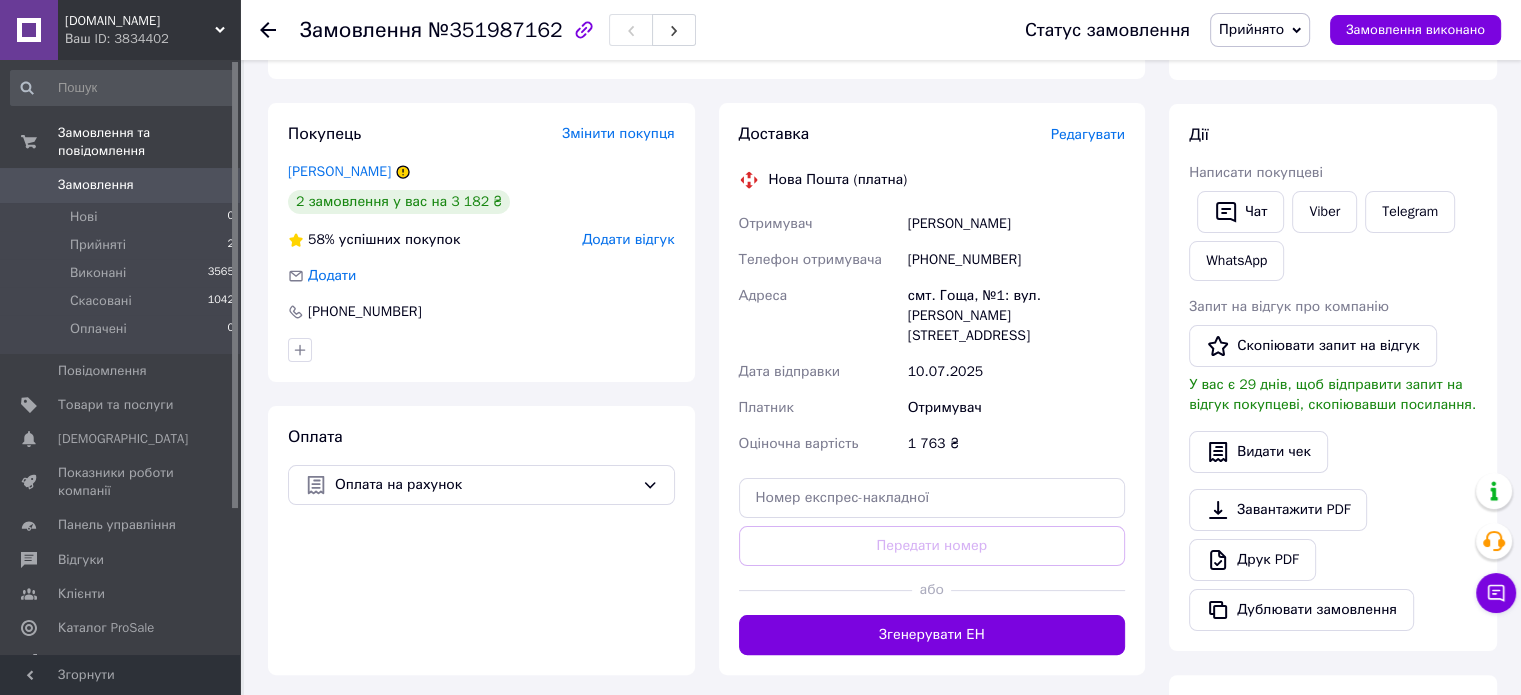 scroll, scrollTop: 300, scrollLeft: 0, axis: vertical 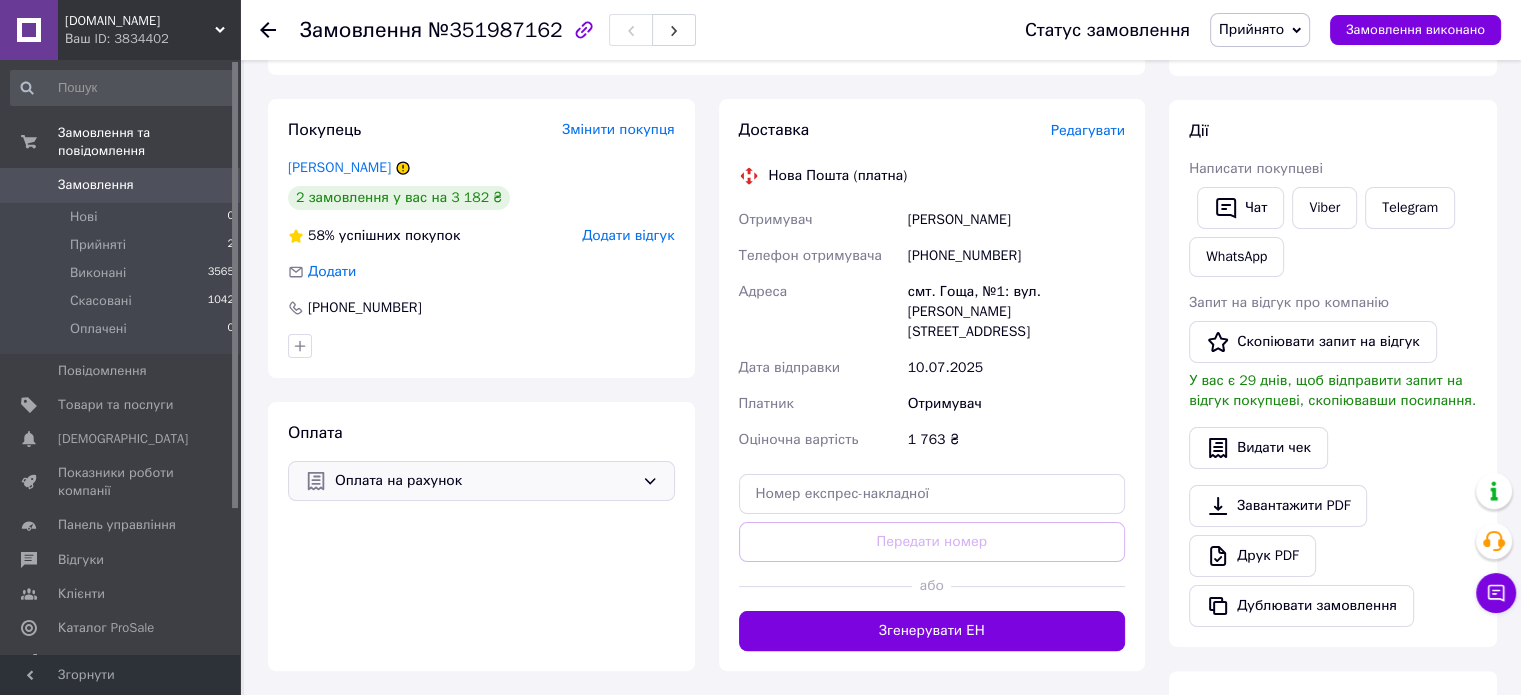 click 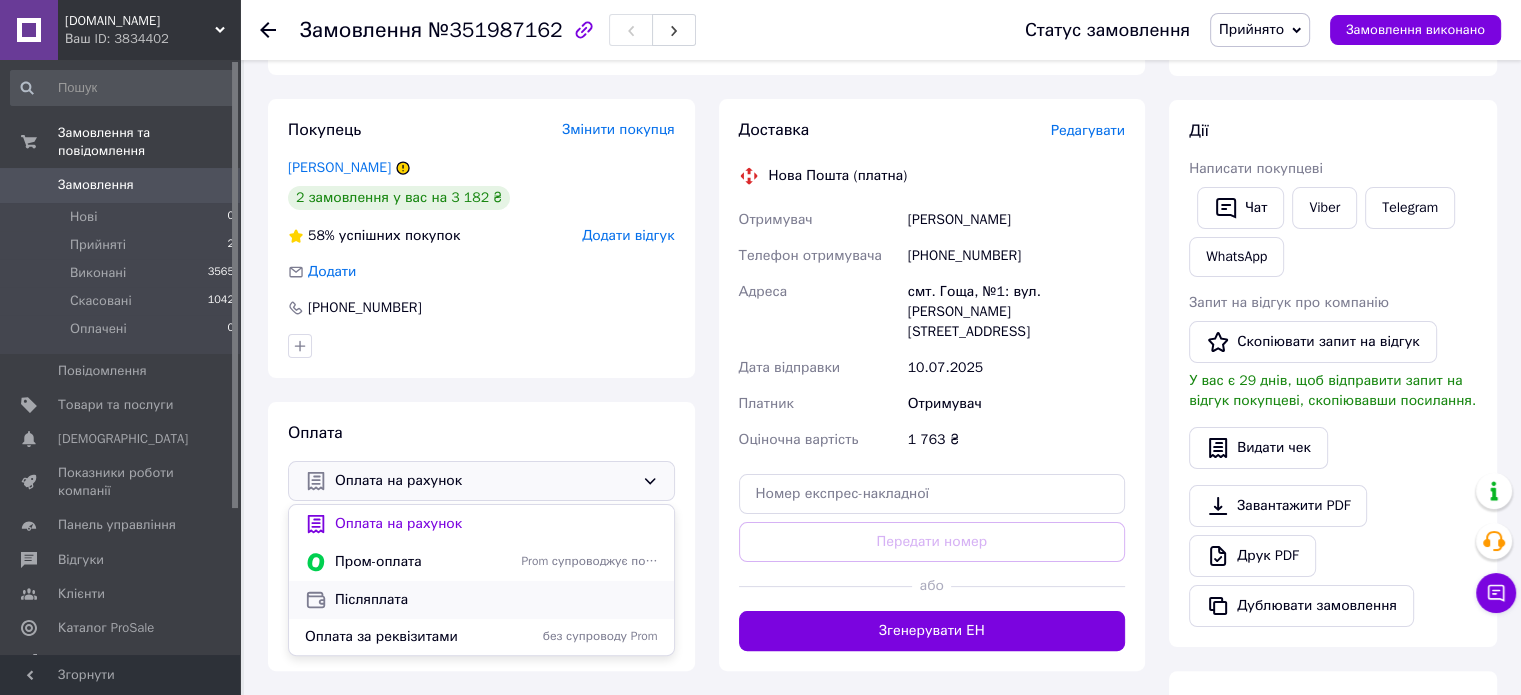 click on "Післяплата" at bounding box center (496, 600) 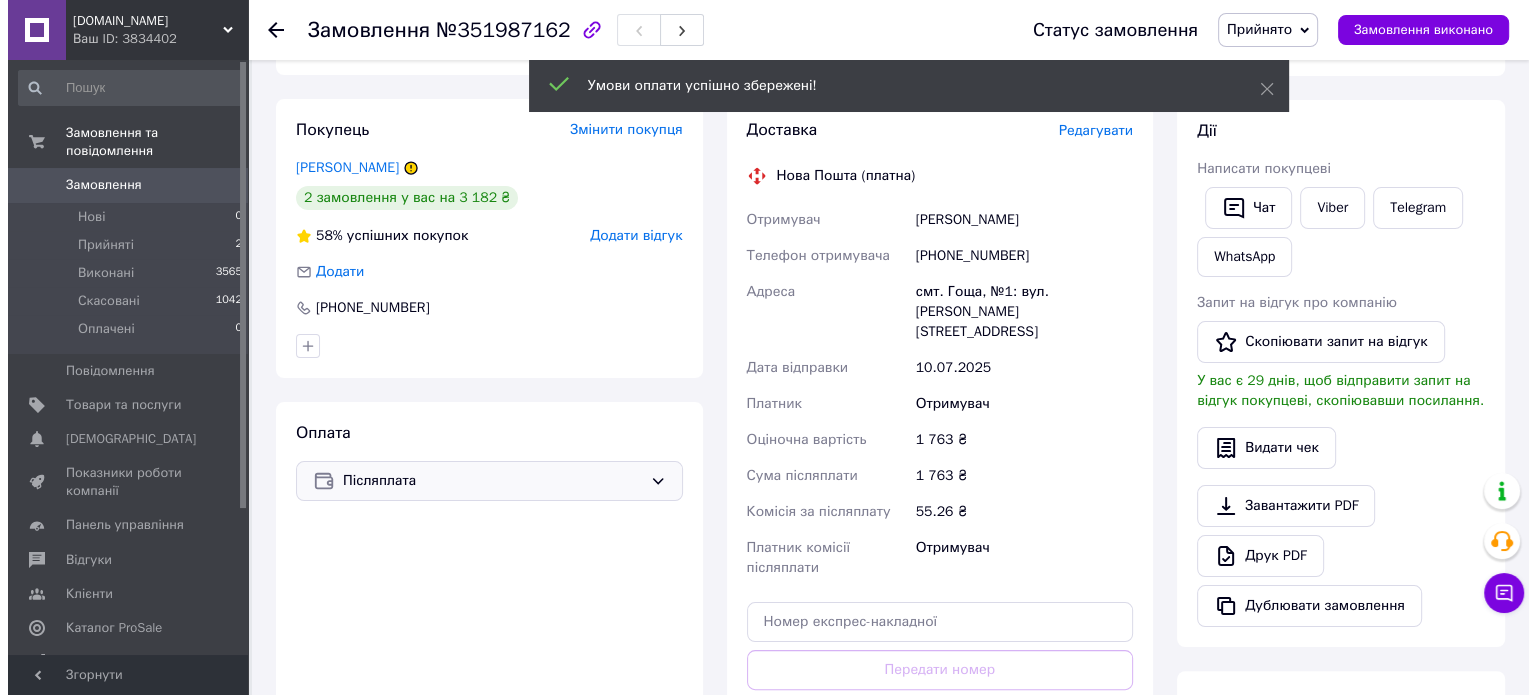 scroll, scrollTop: 100, scrollLeft: 0, axis: vertical 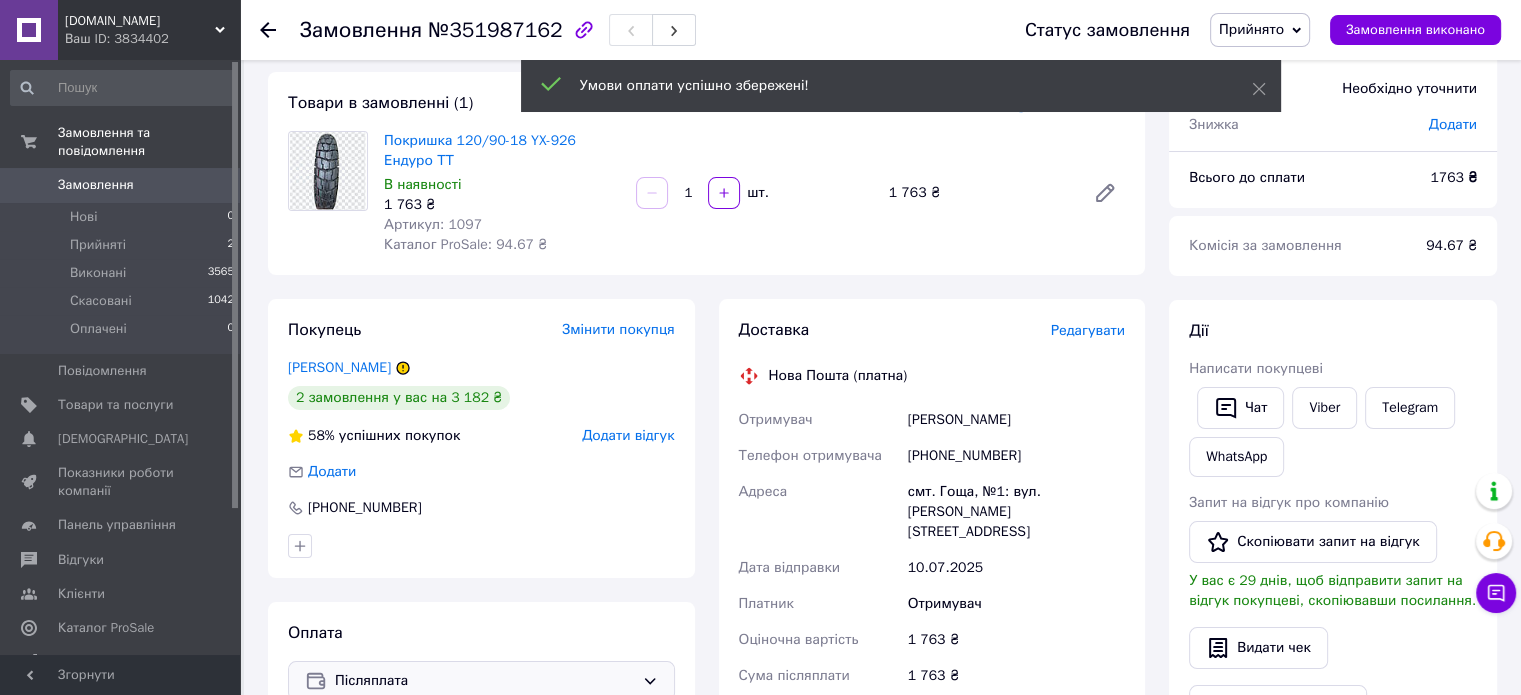 click on "Редагувати" at bounding box center (1088, 330) 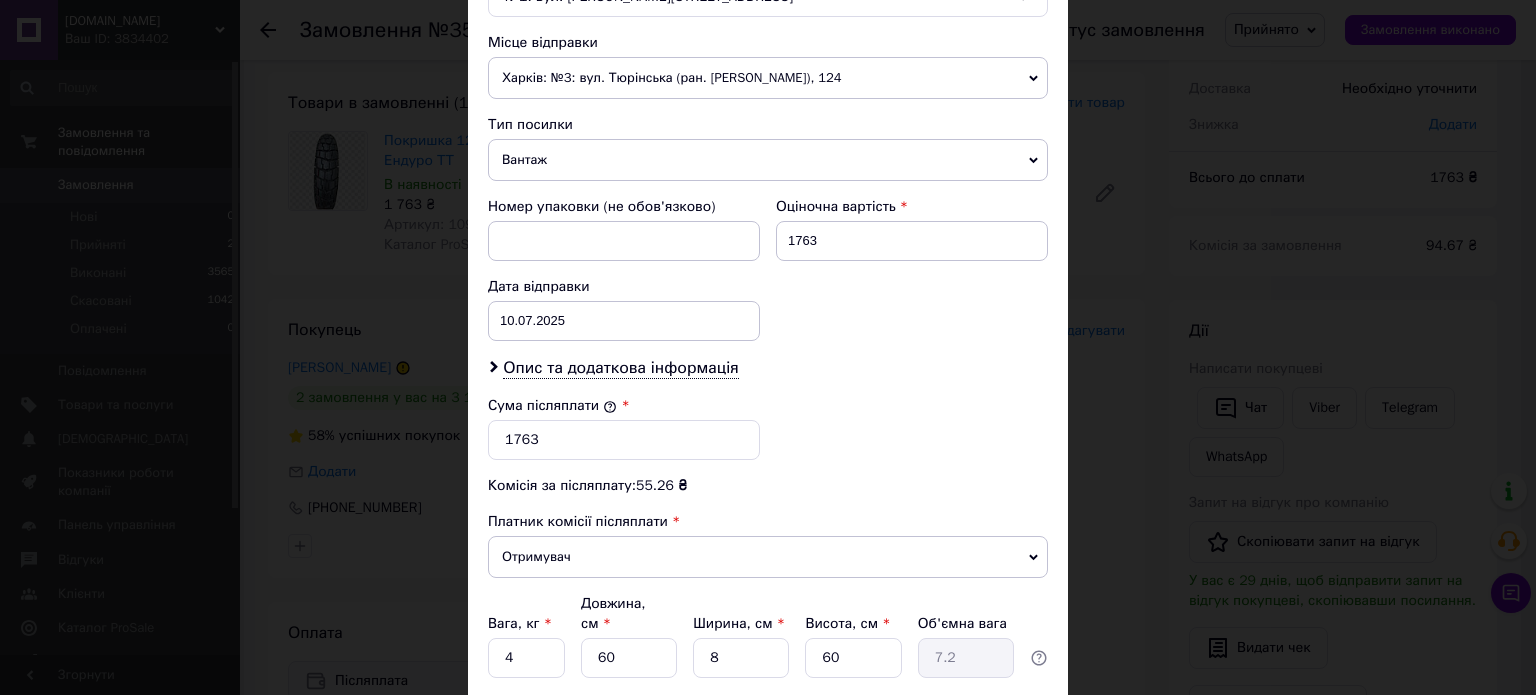 scroll, scrollTop: 800, scrollLeft: 0, axis: vertical 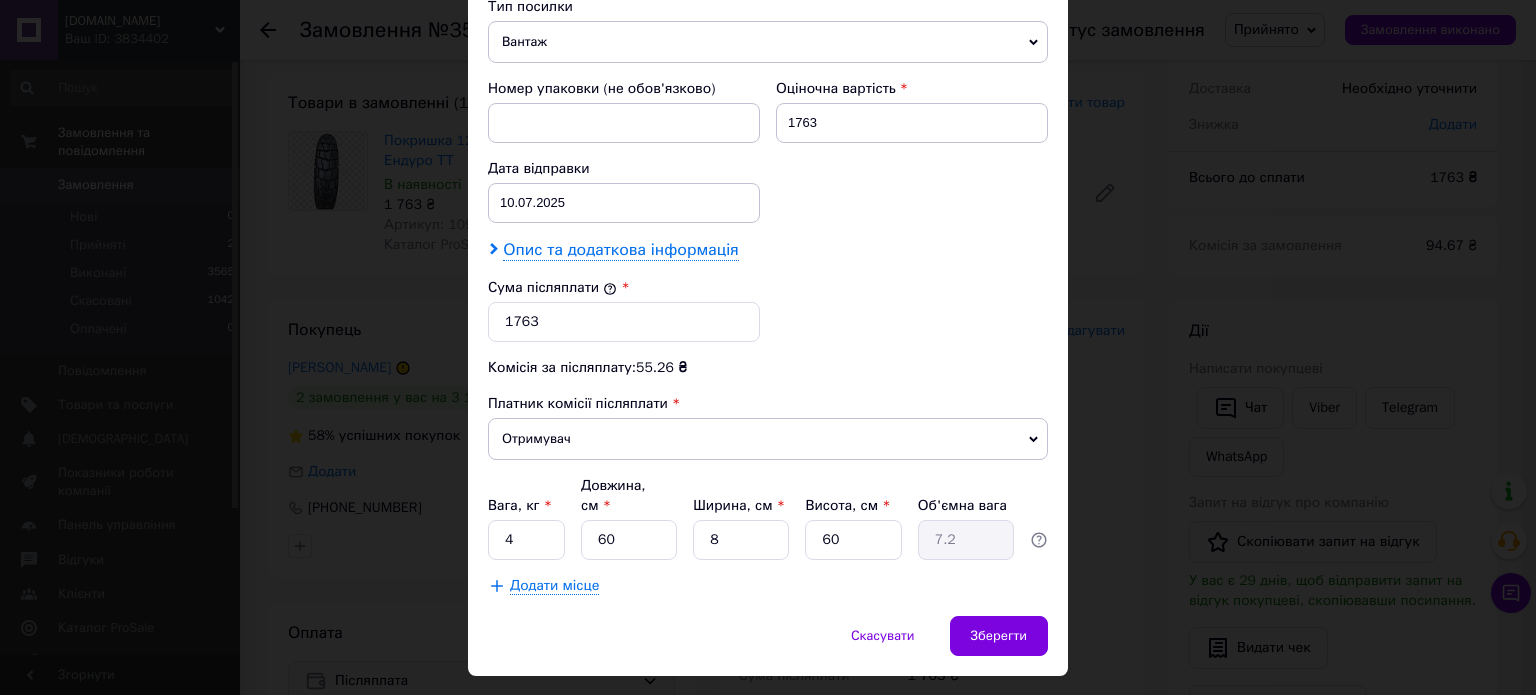 click on "Опис та додаткова інформація" at bounding box center (620, 250) 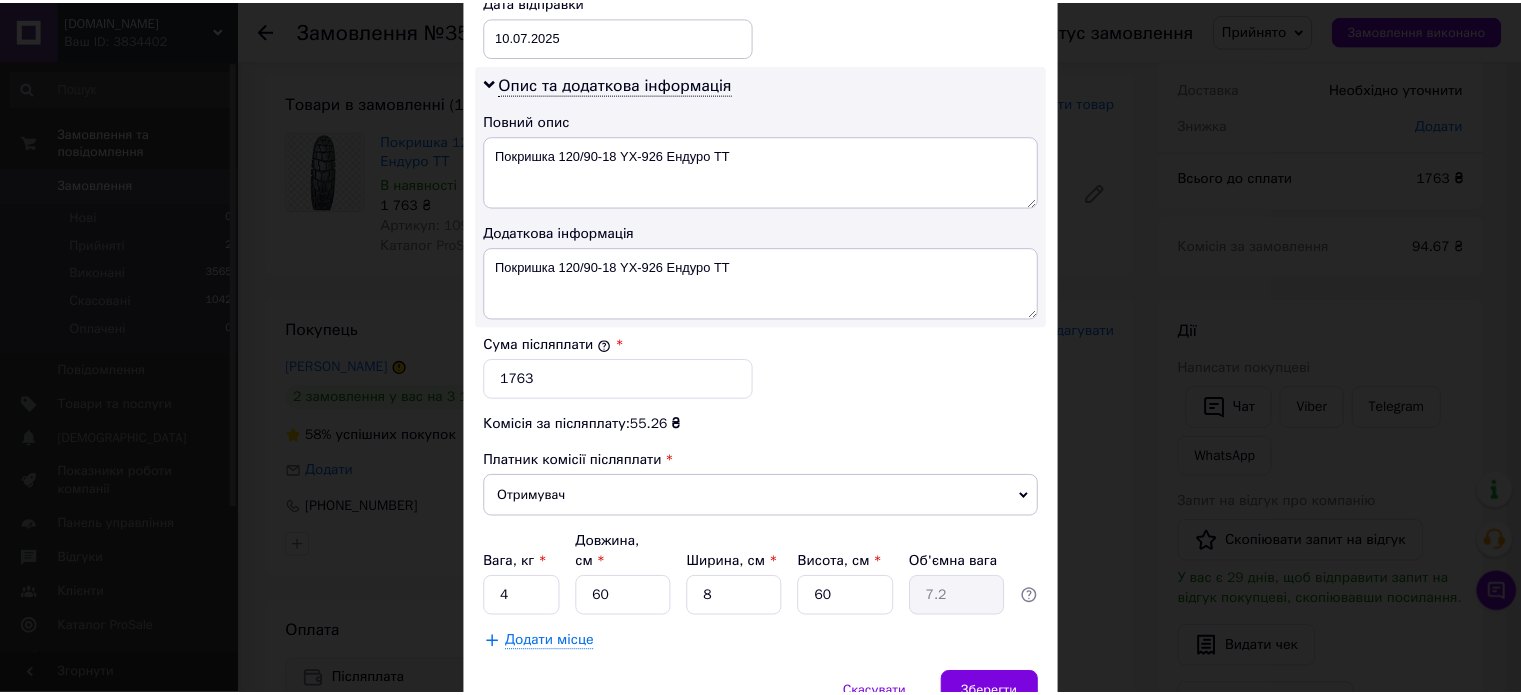 scroll, scrollTop: 1048, scrollLeft: 0, axis: vertical 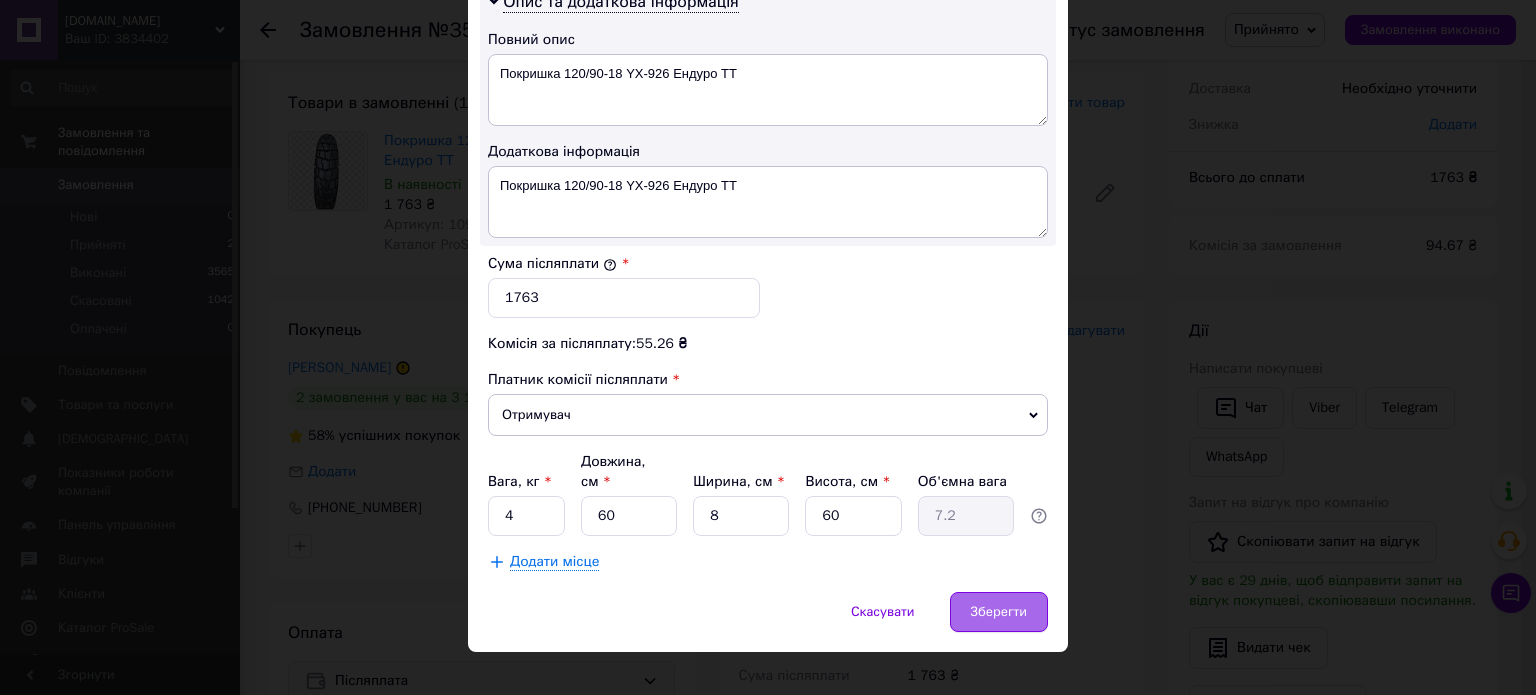 click on "Зберегти" at bounding box center (999, 612) 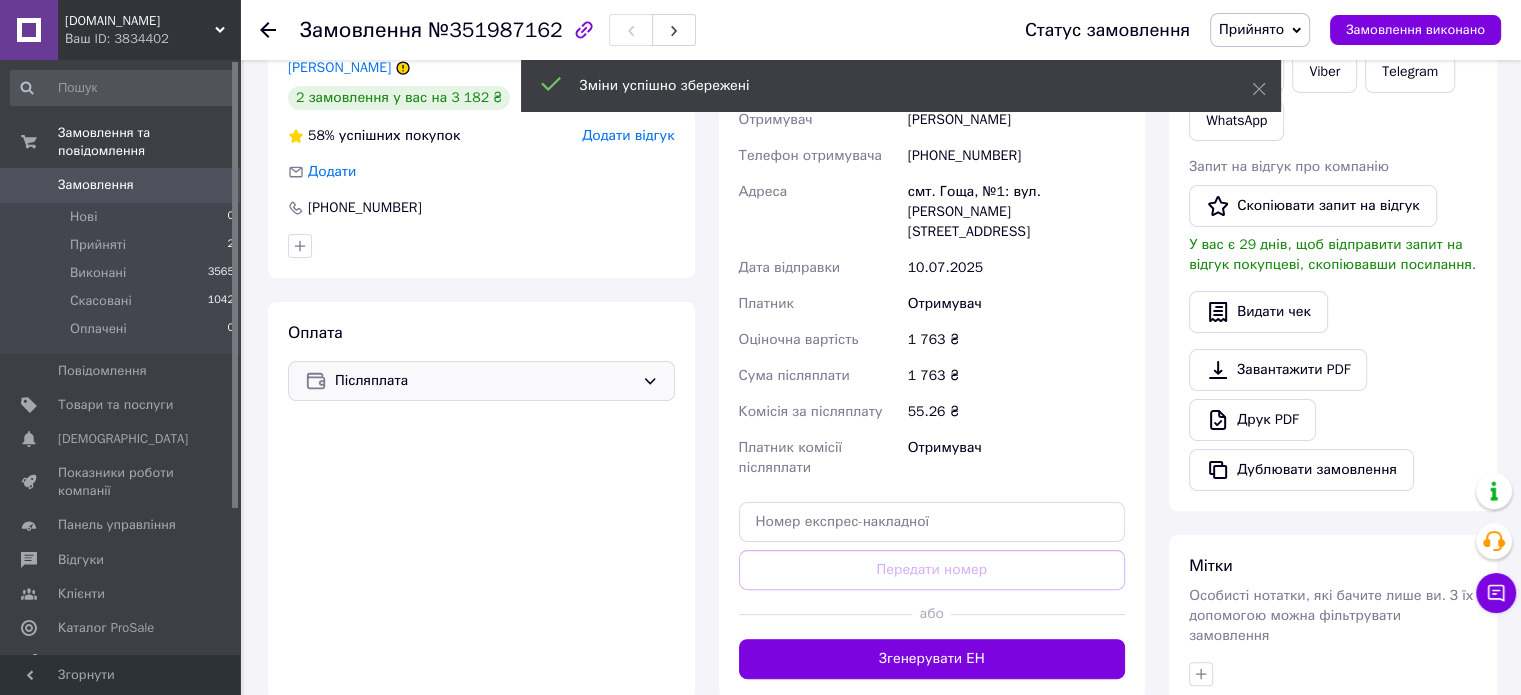 scroll, scrollTop: 600, scrollLeft: 0, axis: vertical 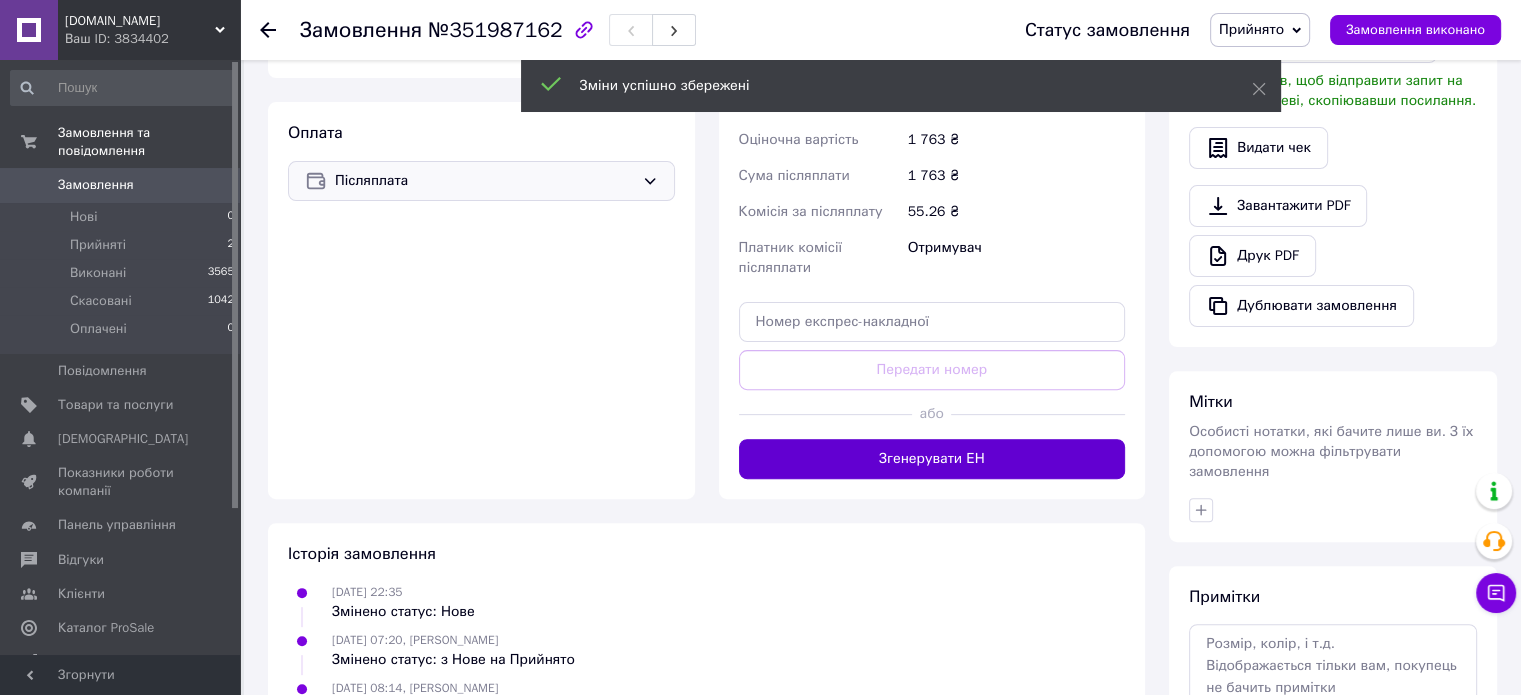 click on "Згенерувати ЕН" at bounding box center [932, 459] 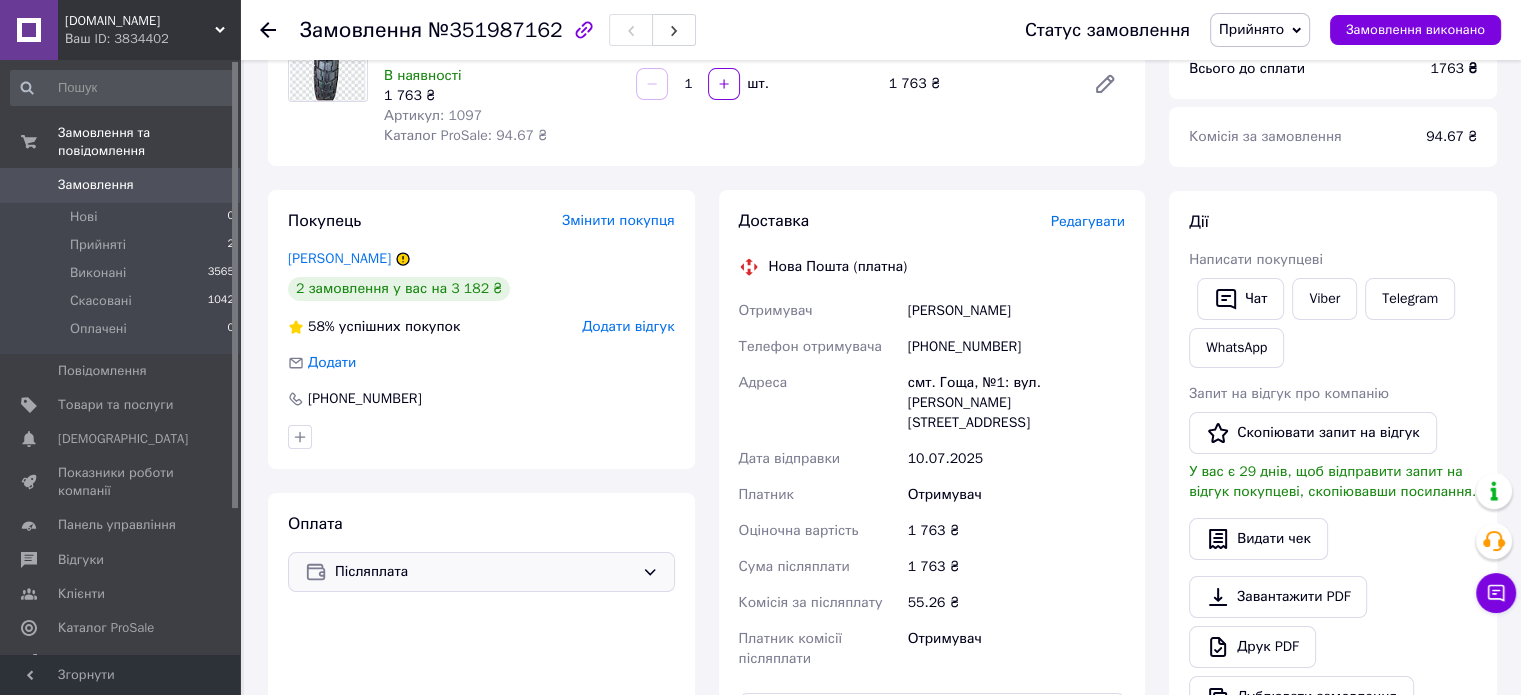 scroll, scrollTop: 200, scrollLeft: 0, axis: vertical 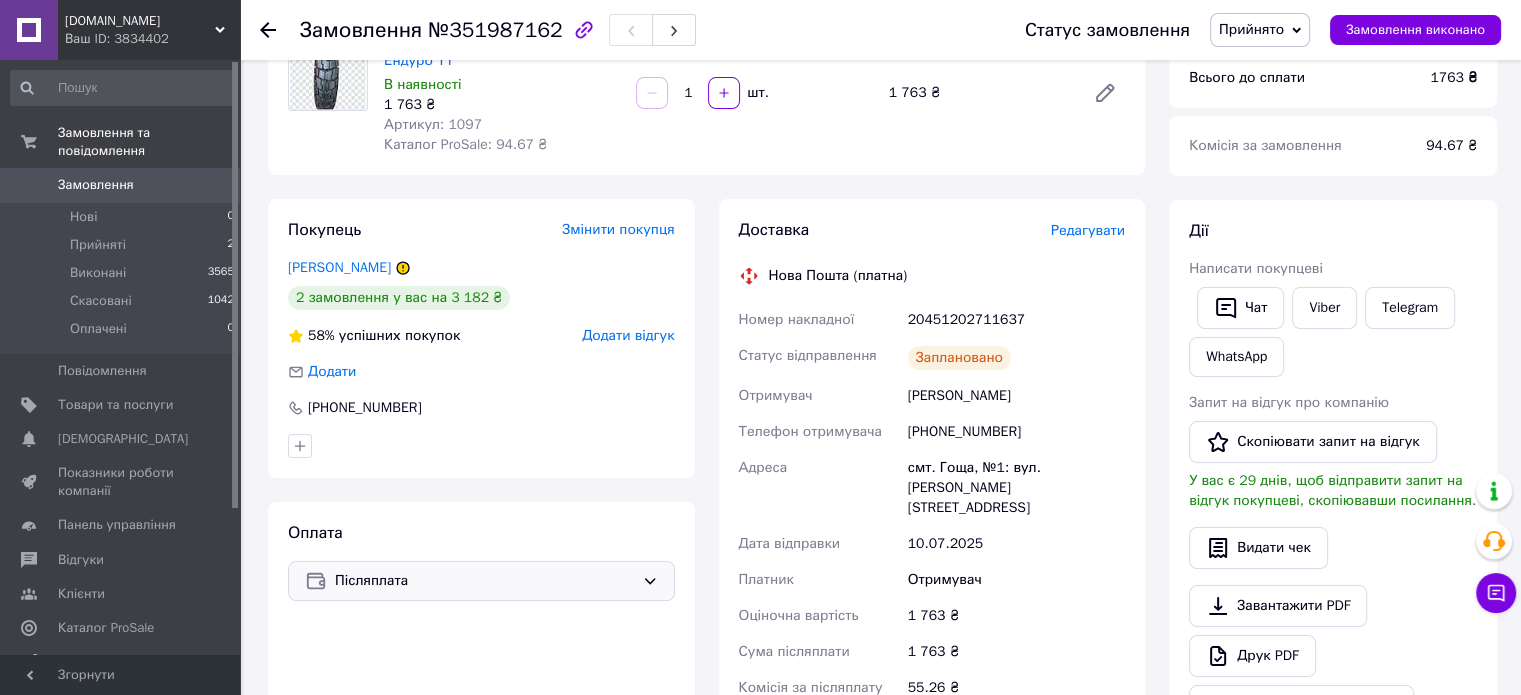 click on "Замовлення виконано" at bounding box center [1415, 30] 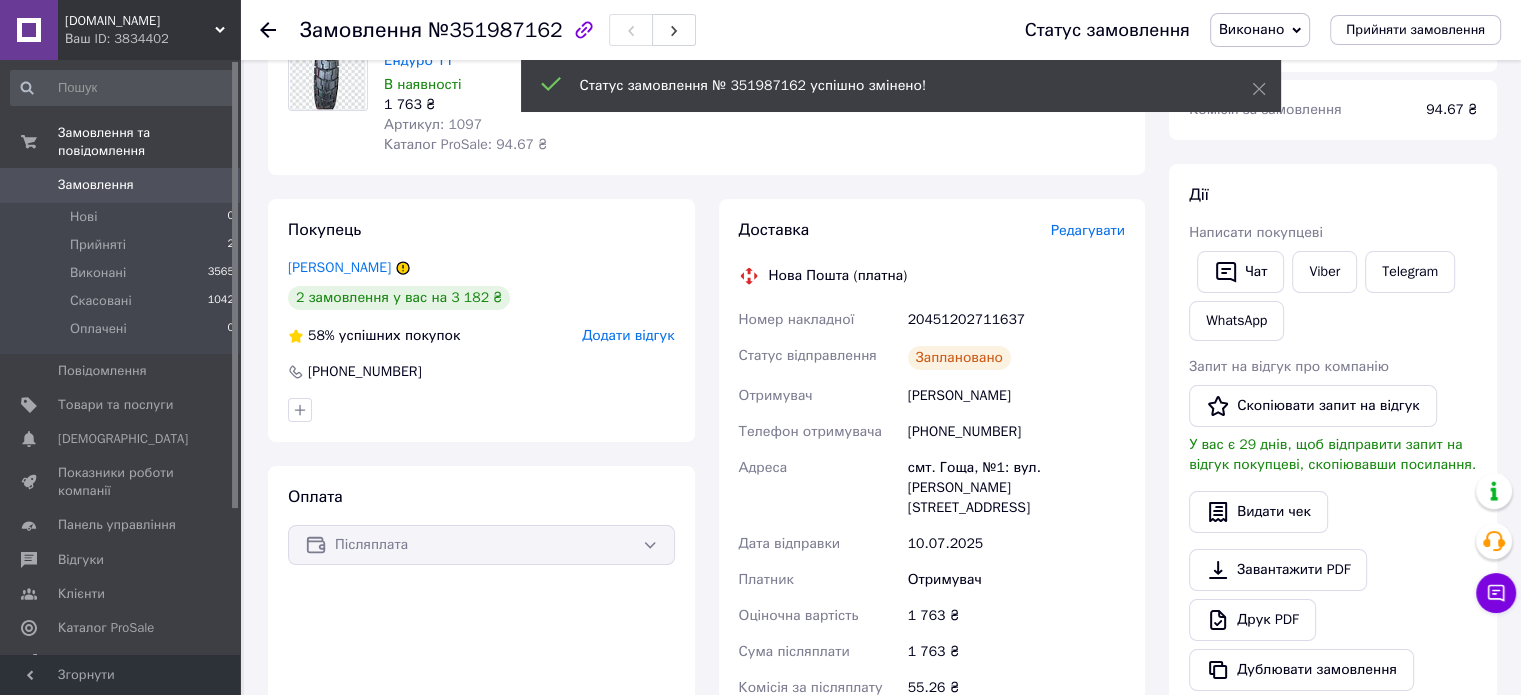 click 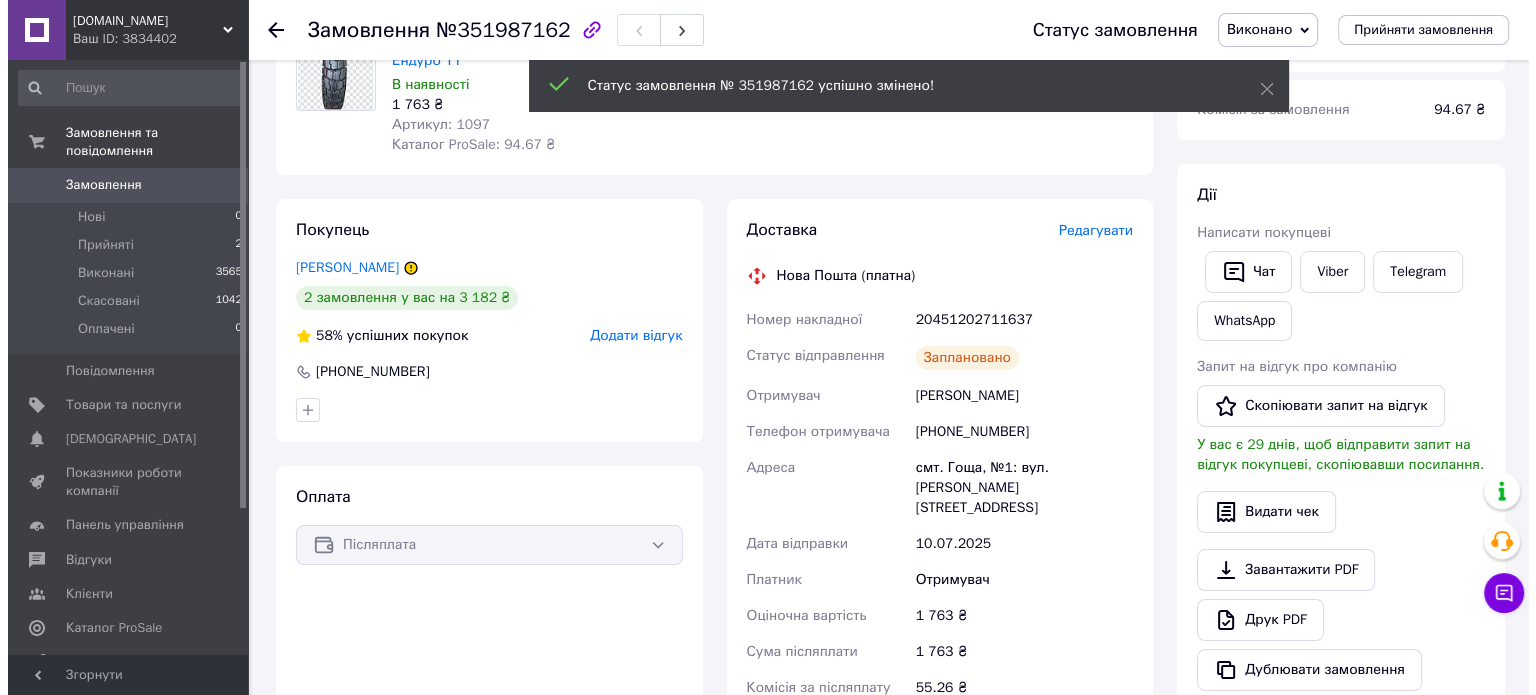 scroll, scrollTop: 0, scrollLeft: 0, axis: both 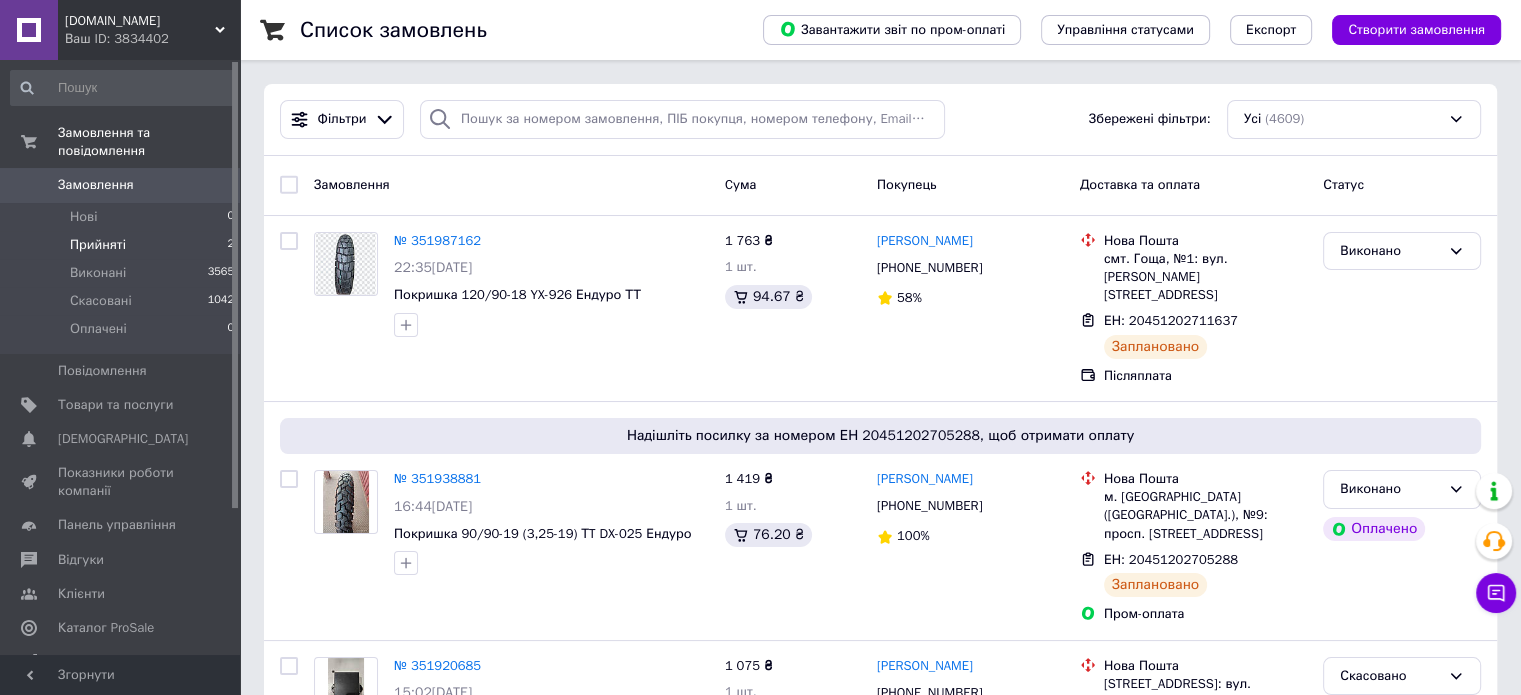 click on "Прийняті" at bounding box center [98, 245] 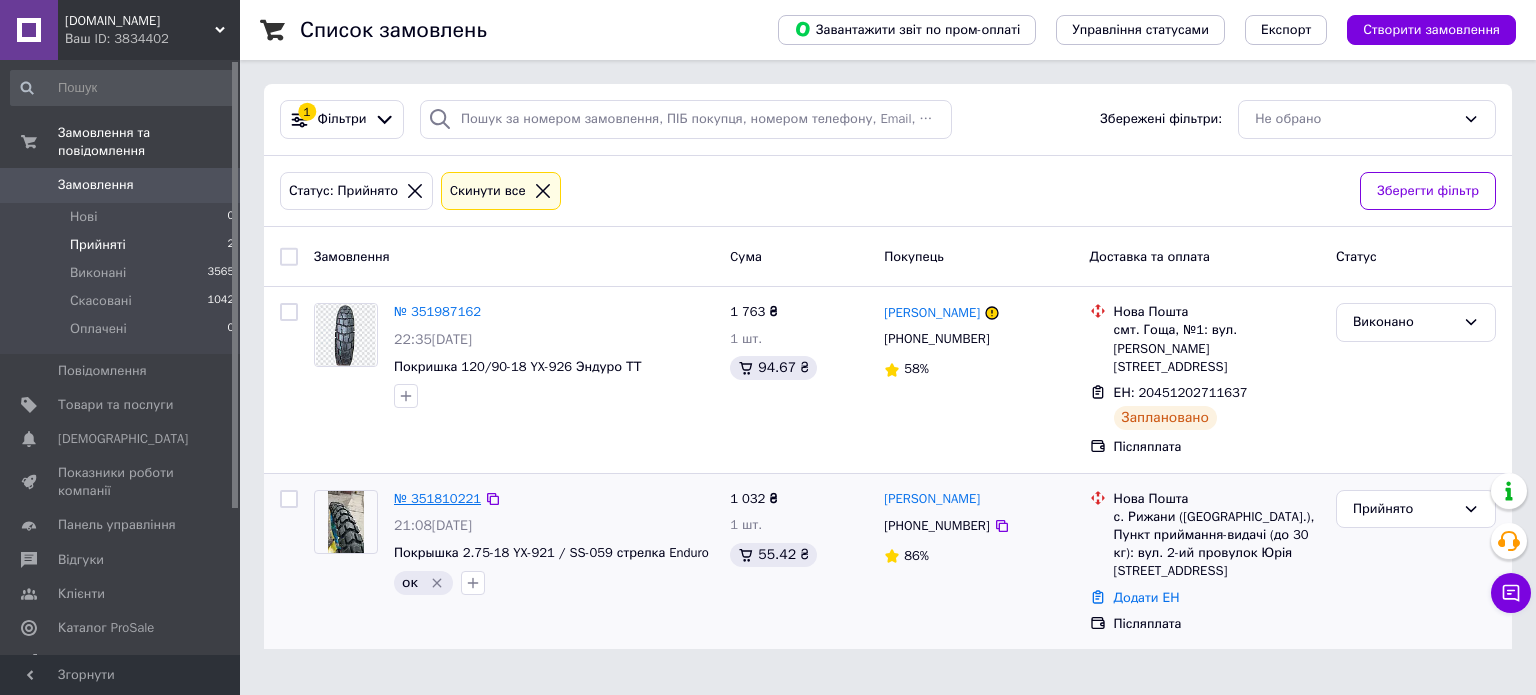 click on "№ 351810221" at bounding box center [437, 498] 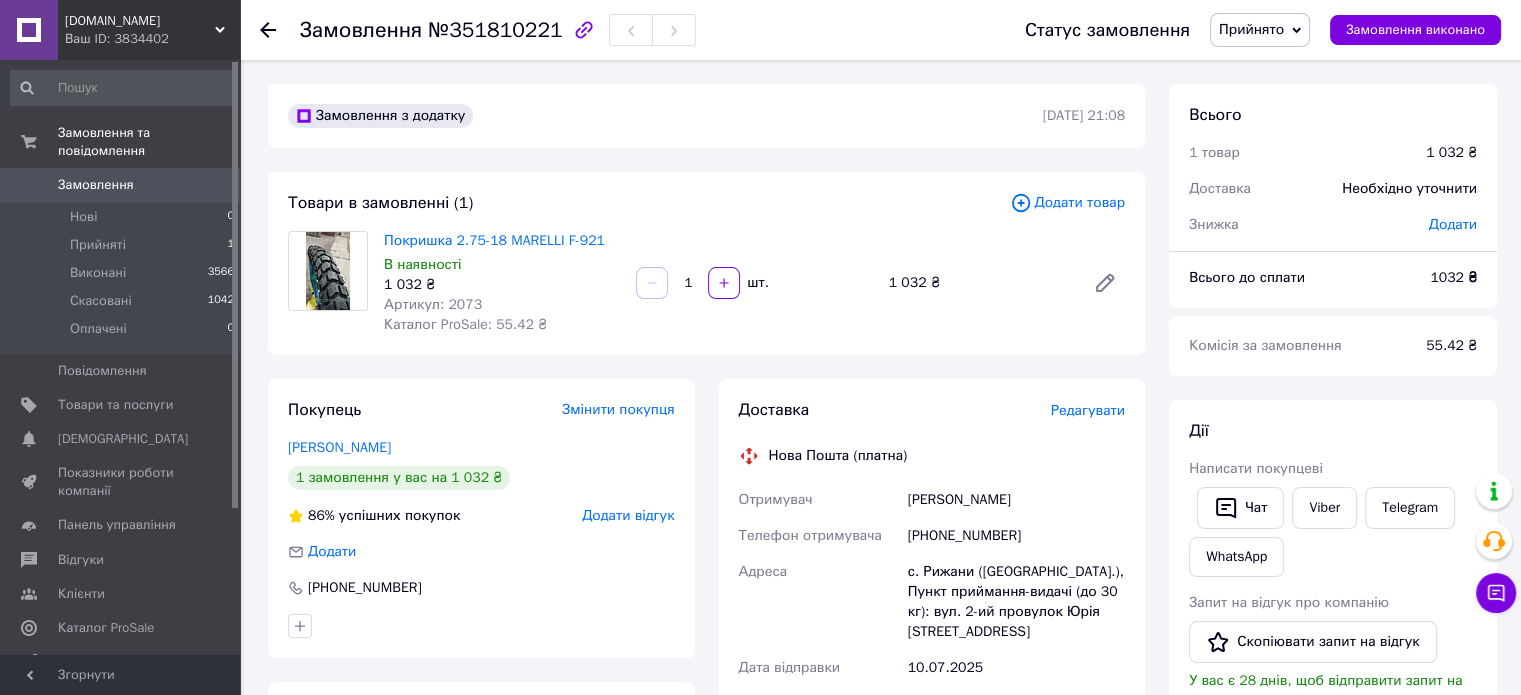 click on "Редагувати" at bounding box center [1088, 410] 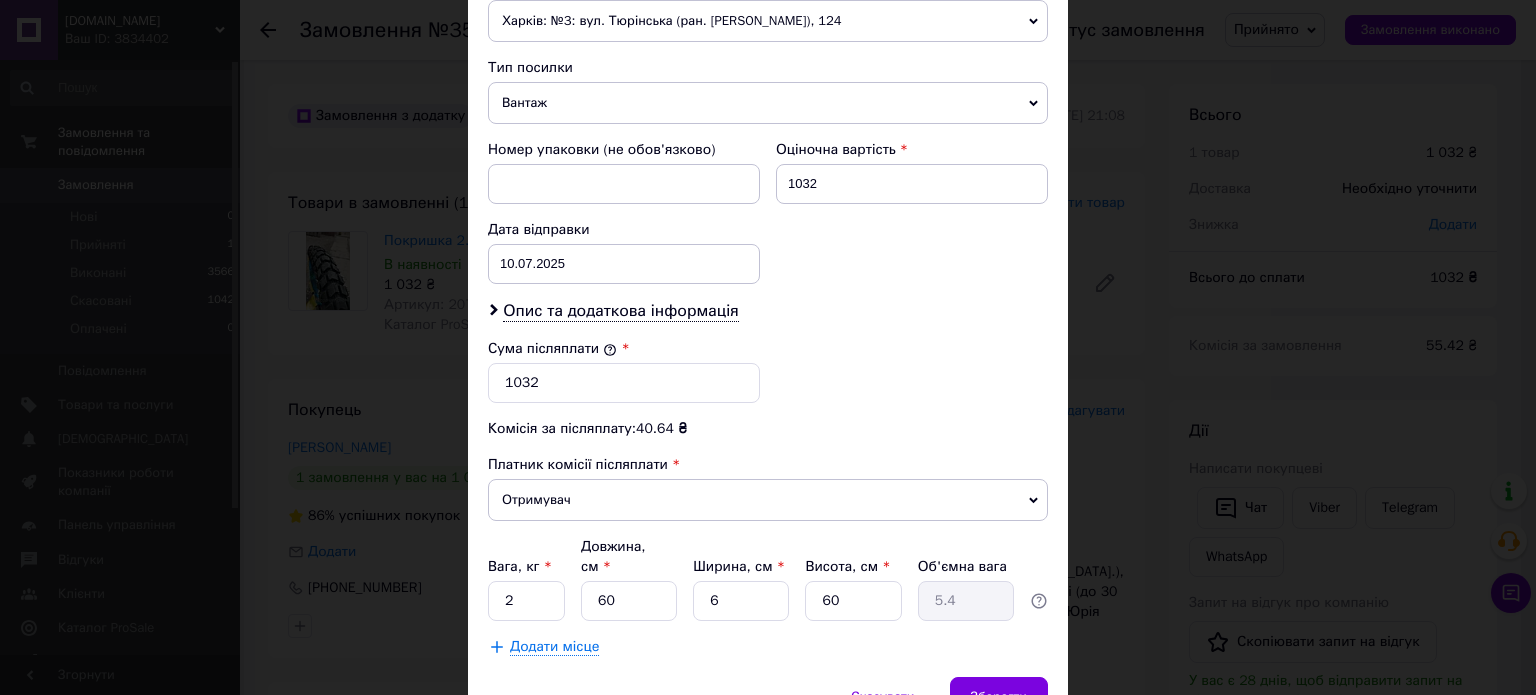 scroll, scrollTop: 824, scrollLeft: 0, axis: vertical 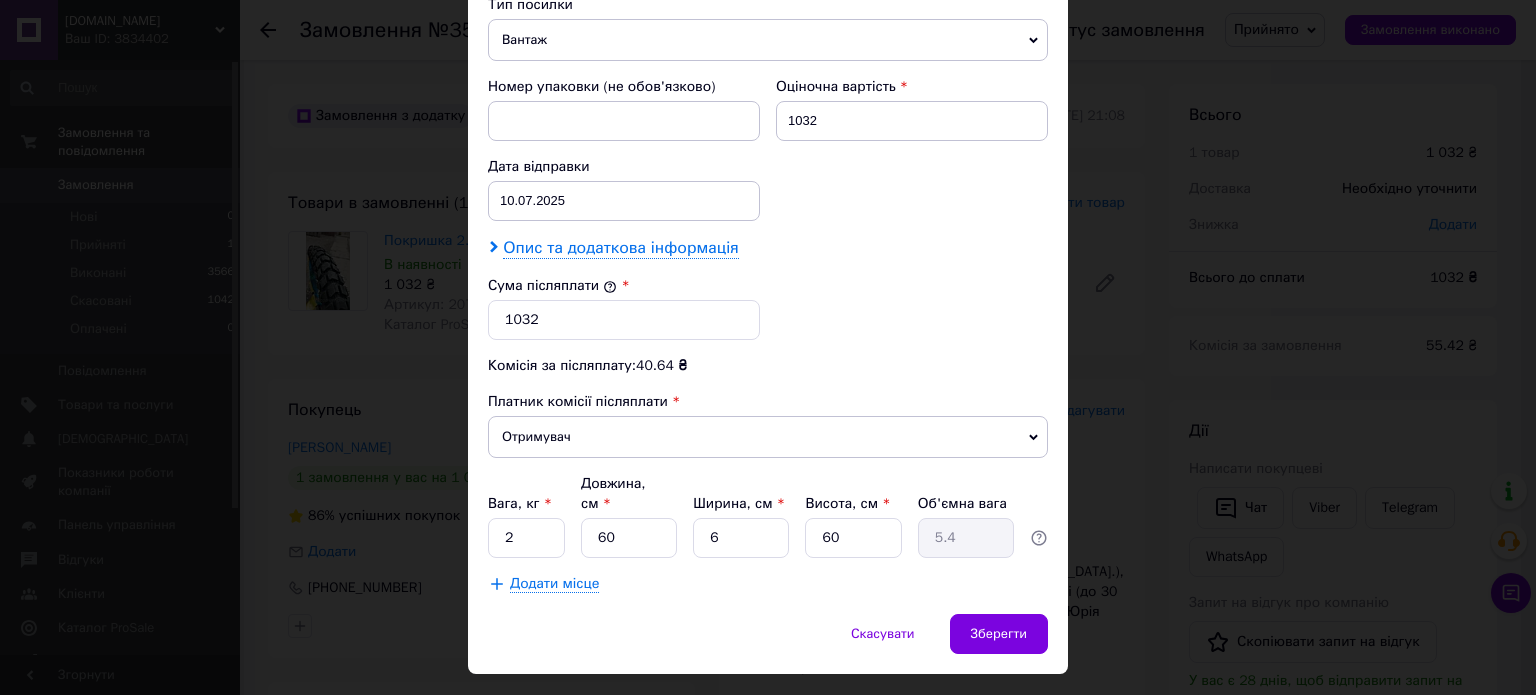 click on "Опис та додаткова інформація" at bounding box center [620, 248] 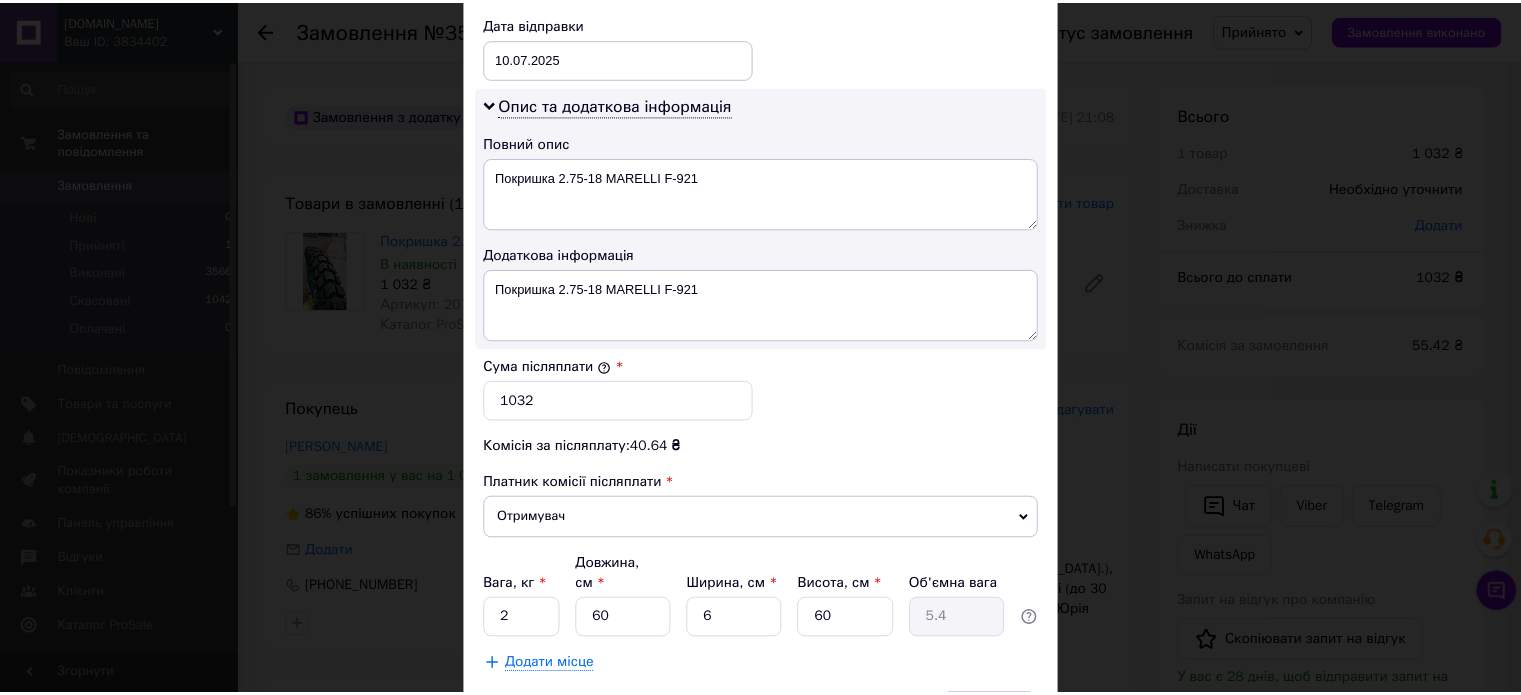 scroll, scrollTop: 1048, scrollLeft: 0, axis: vertical 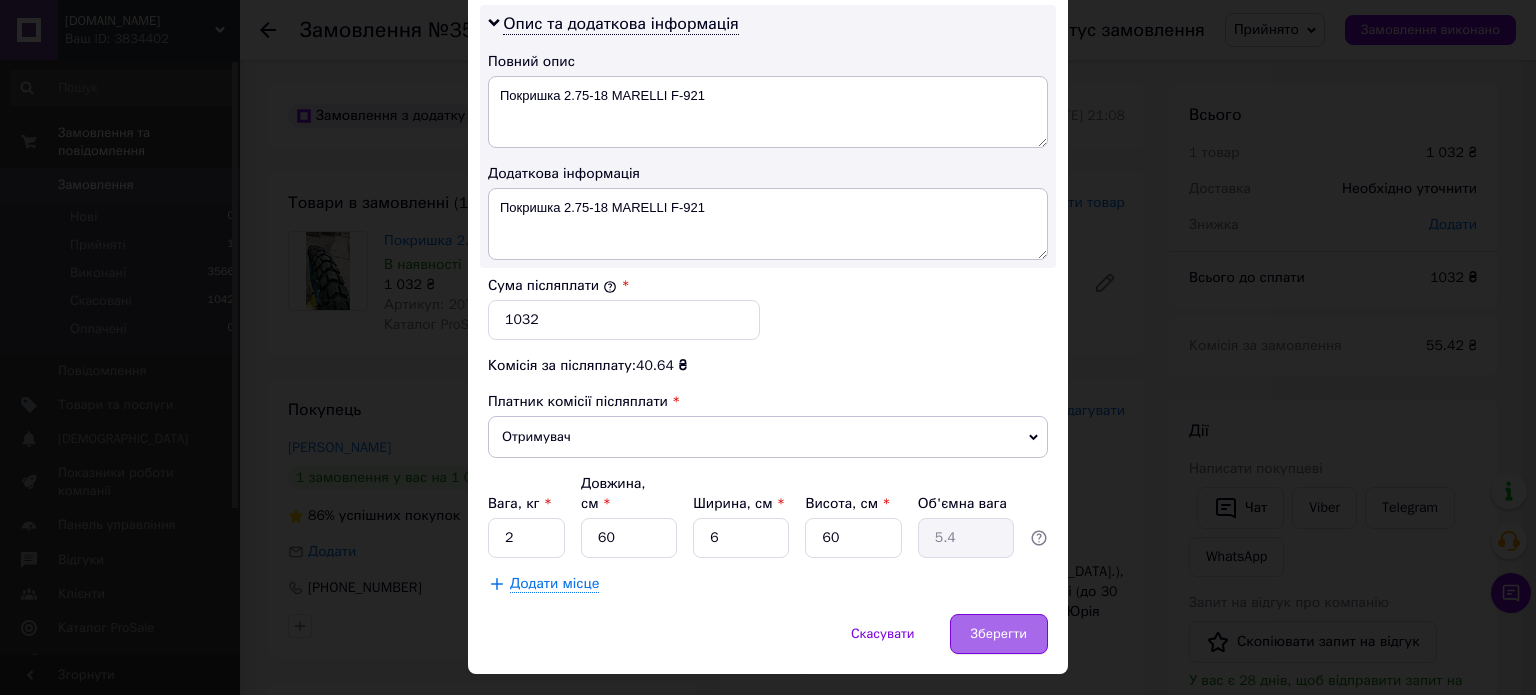 click on "Зберегти" at bounding box center (999, 634) 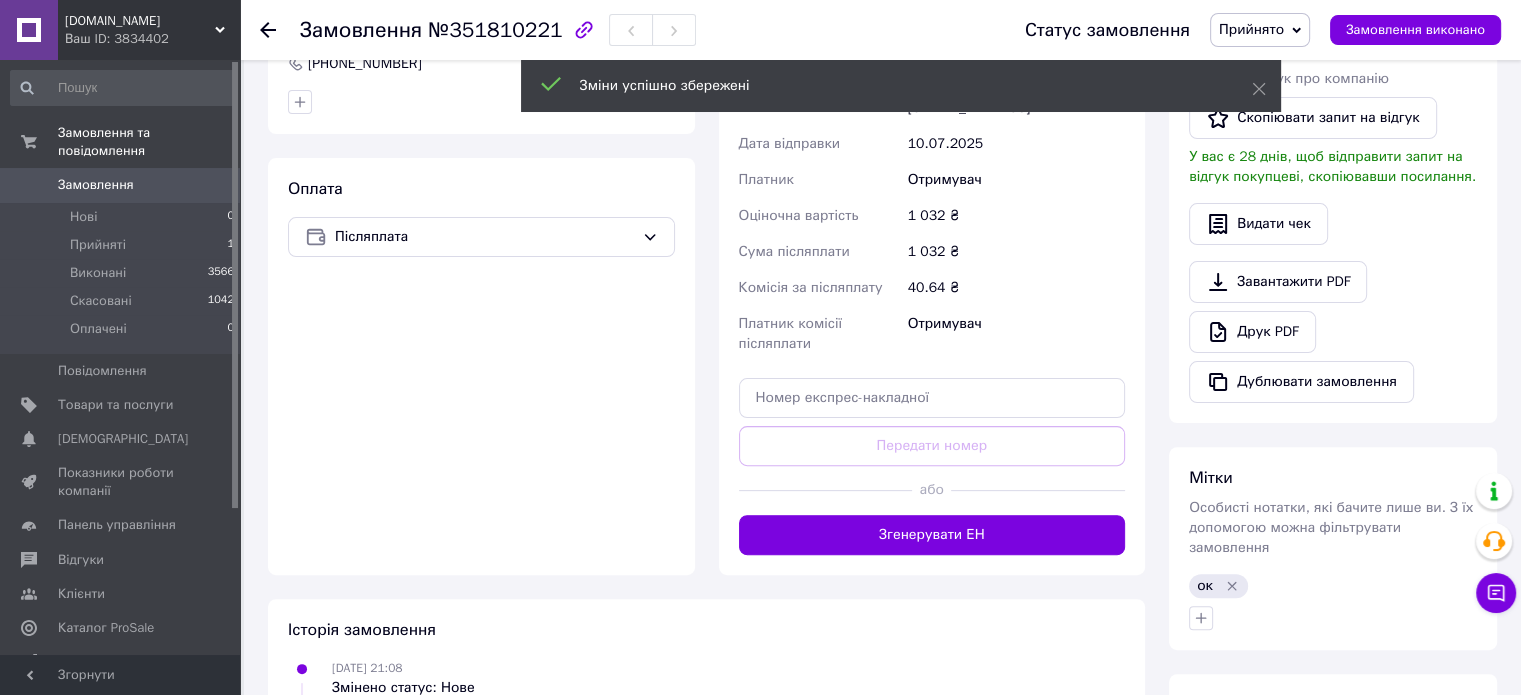 scroll, scrollTop: 600, scrollLeft: 0, axis: vertical 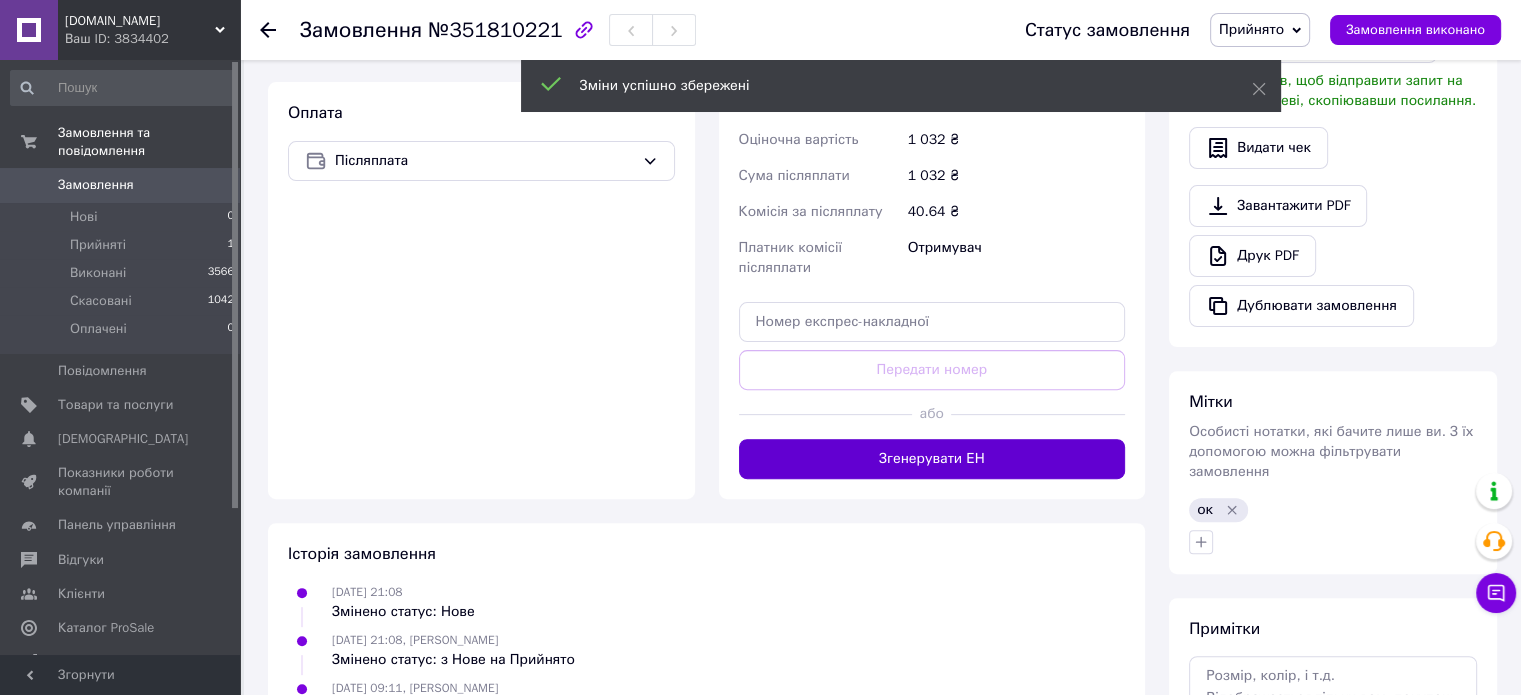 click on "Згенерувати ЕН" at bounding box center (932, 459) 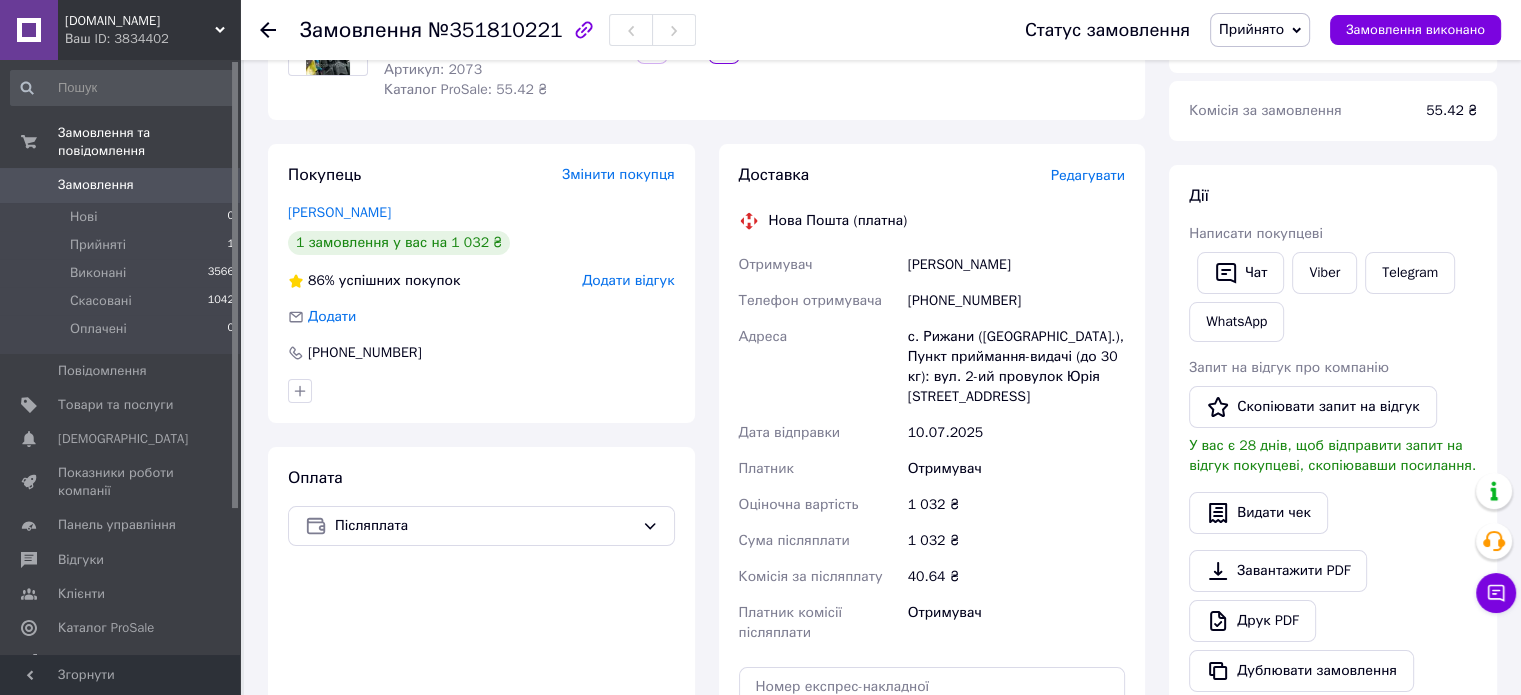 scroll, scrollTop: 200, scrollLeft: 0, axis: vertical 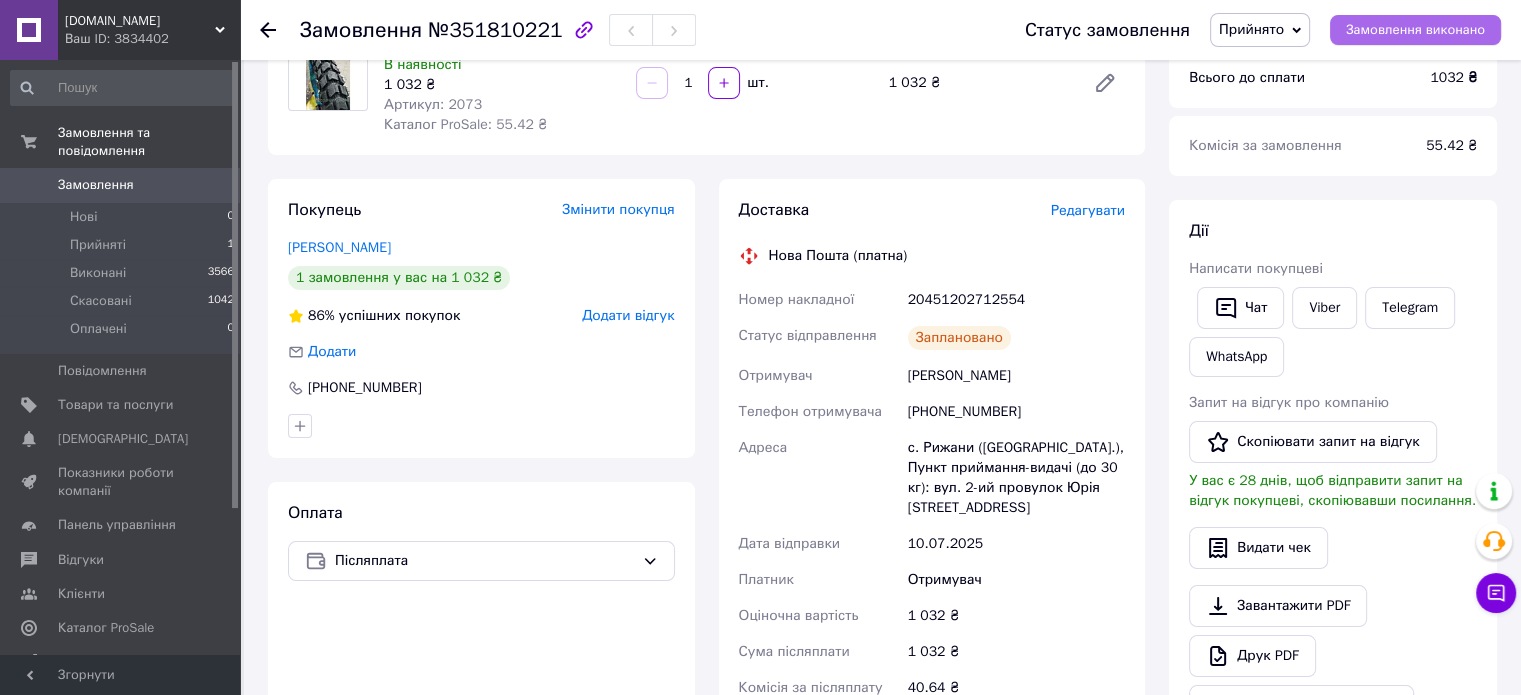 click on "Замовлення виконано" at bounding box center (1415, 30) 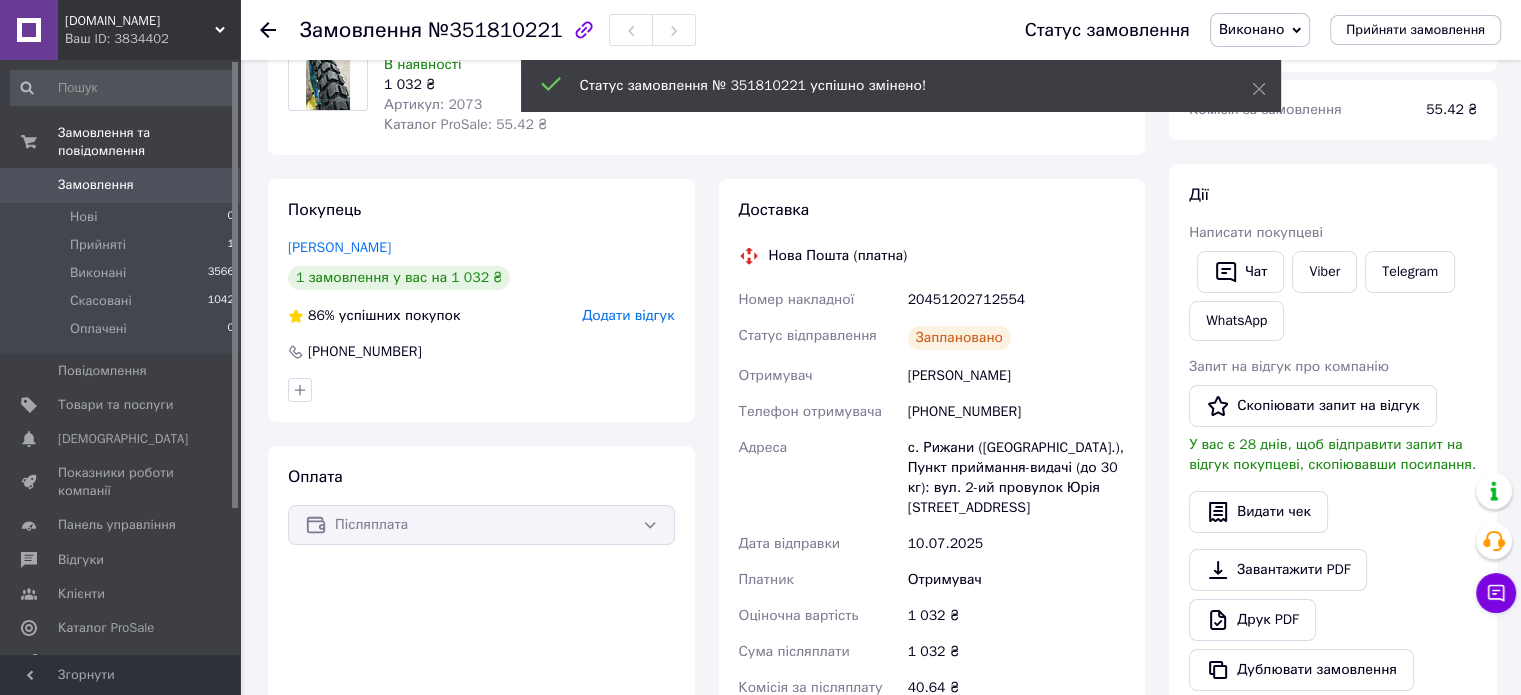 click 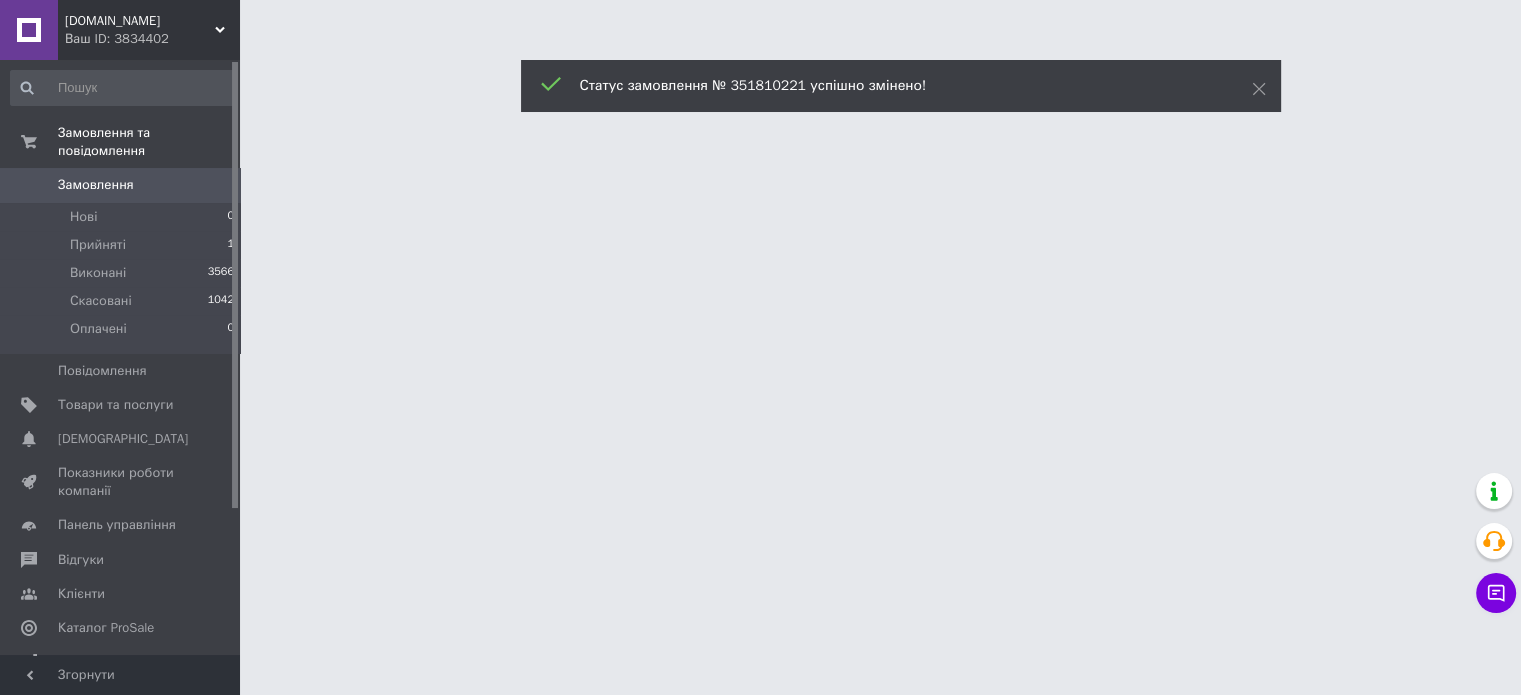 scroll, scrollTop: 0, scrollLeft: 0, axis: both 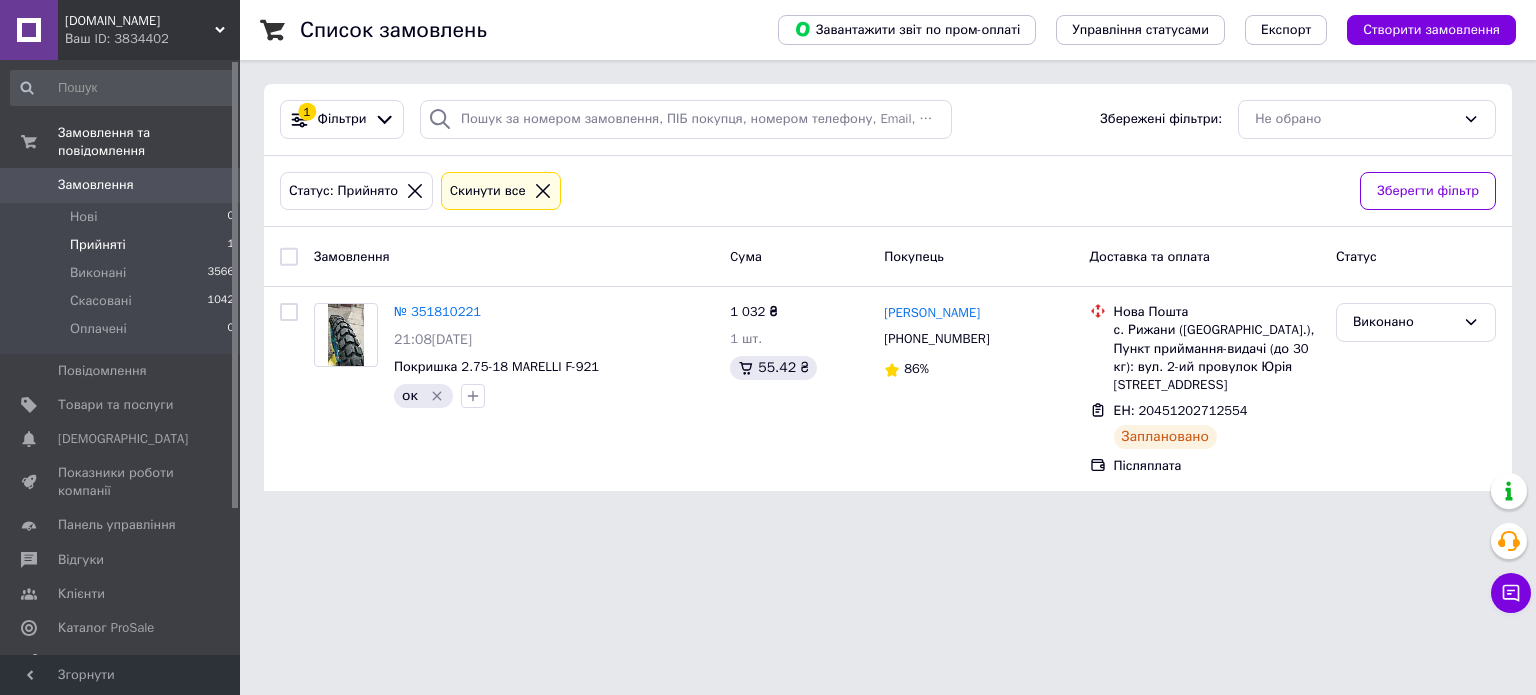 click on "Прийняті" at bounding box center (98, 245) 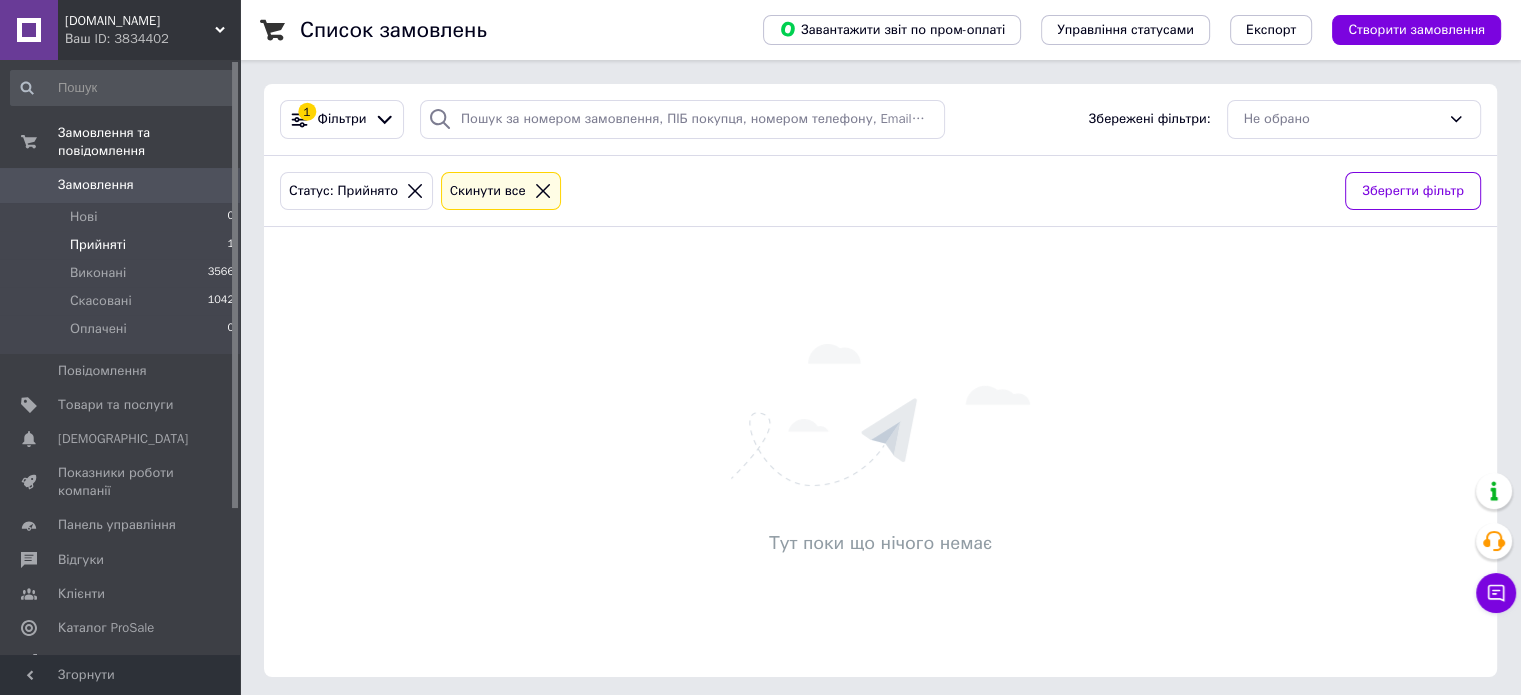 click on "Замовлення" at bounding box center [96, 185] 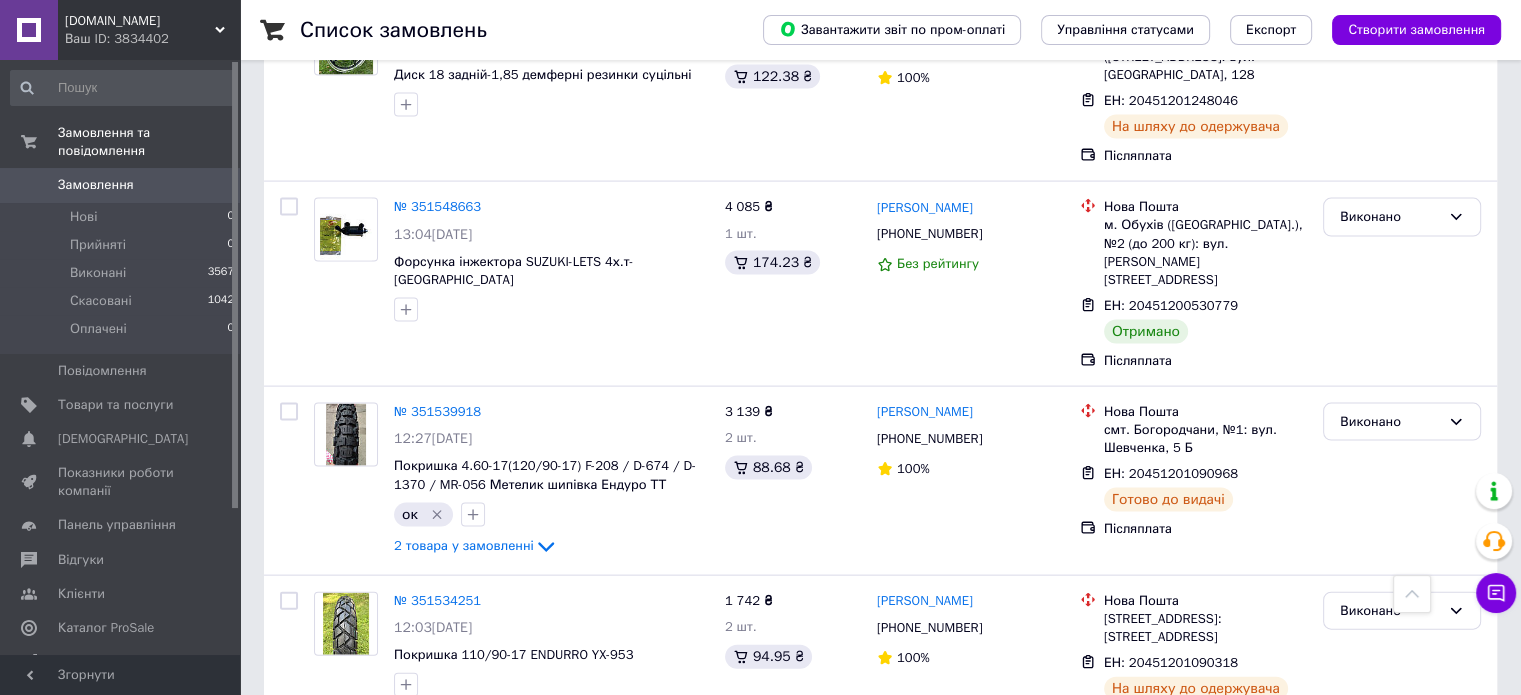 scroll, scrollTop: 4300, scrollLeft: 0, axis: vertical 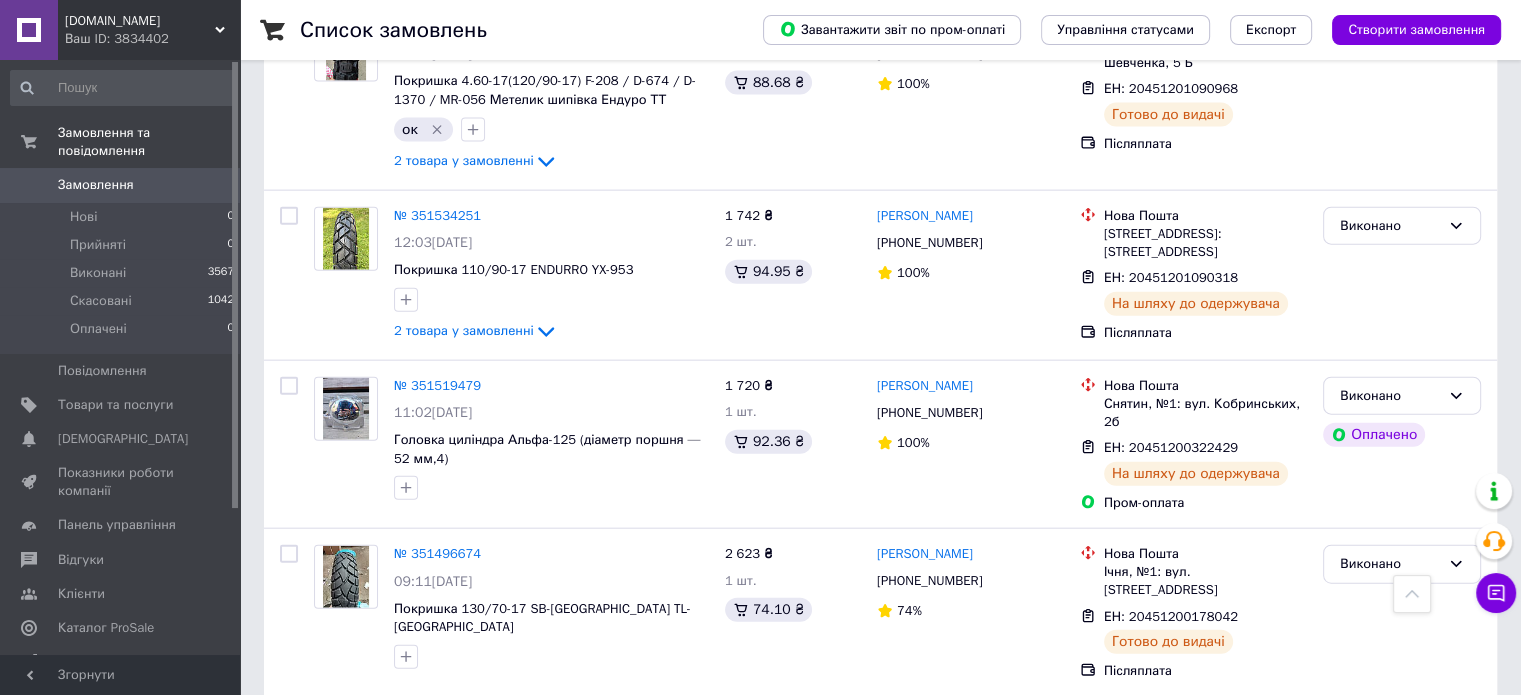 click 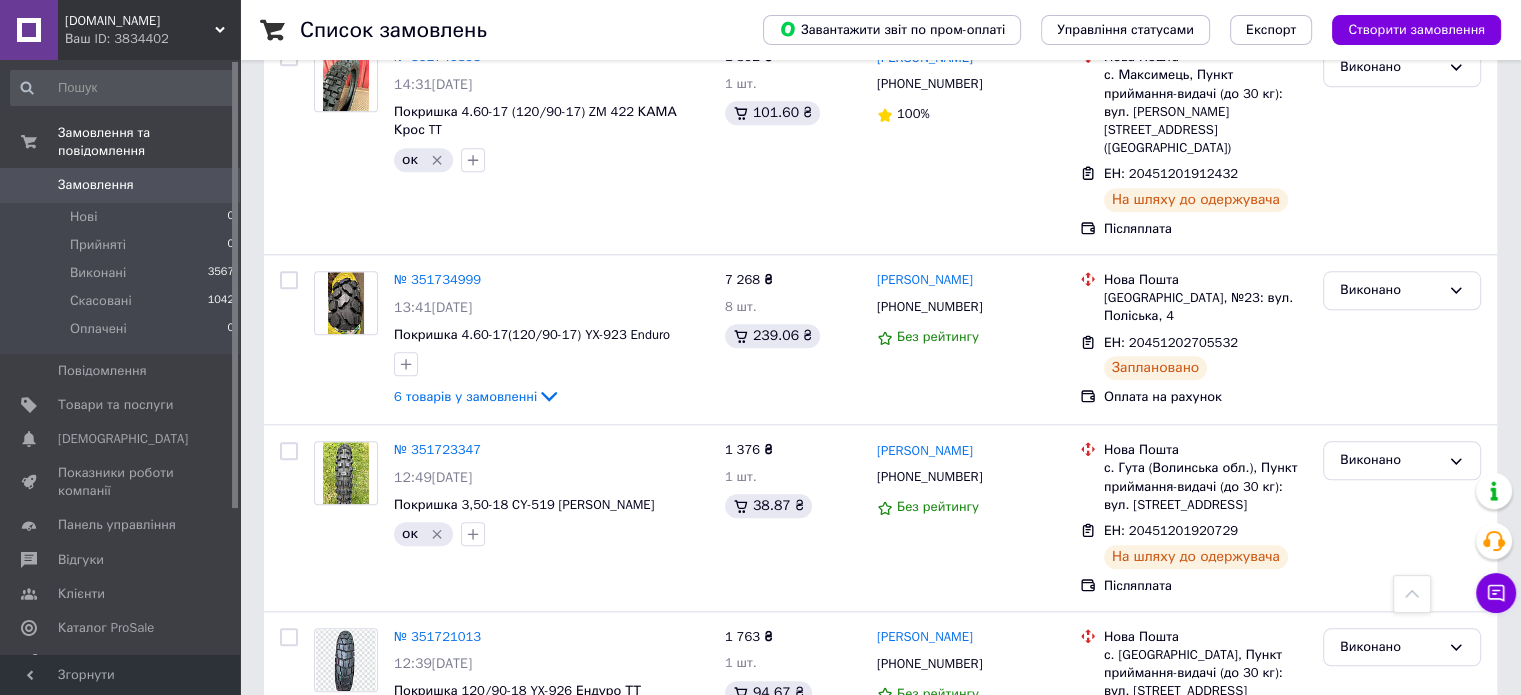 scroll, scrollTop: 2000, scrollLeft: 0, axis: vertical 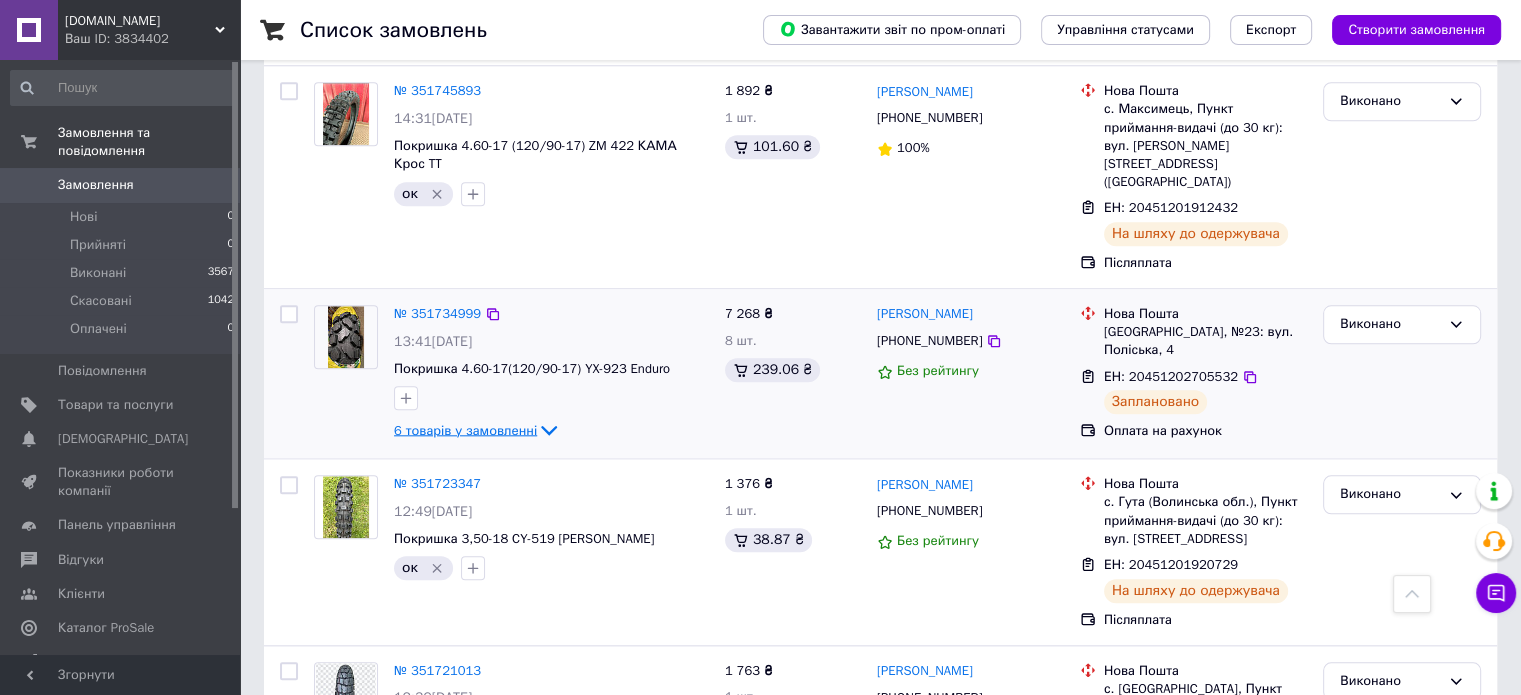 click on "6 товарів у замовленні" at bounding box center [465, 429] 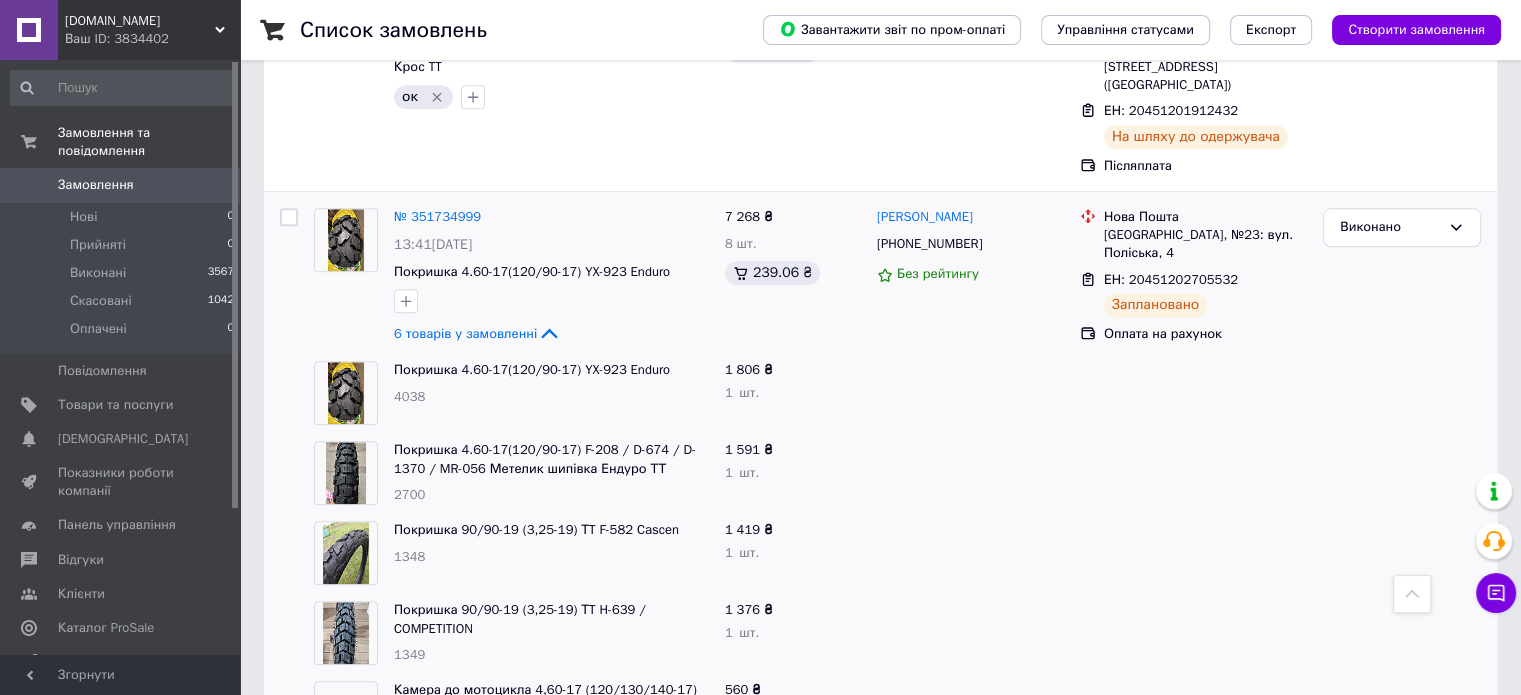 scroll, scrollTop: 2200, scrollLeft: 0, axis: vertical 